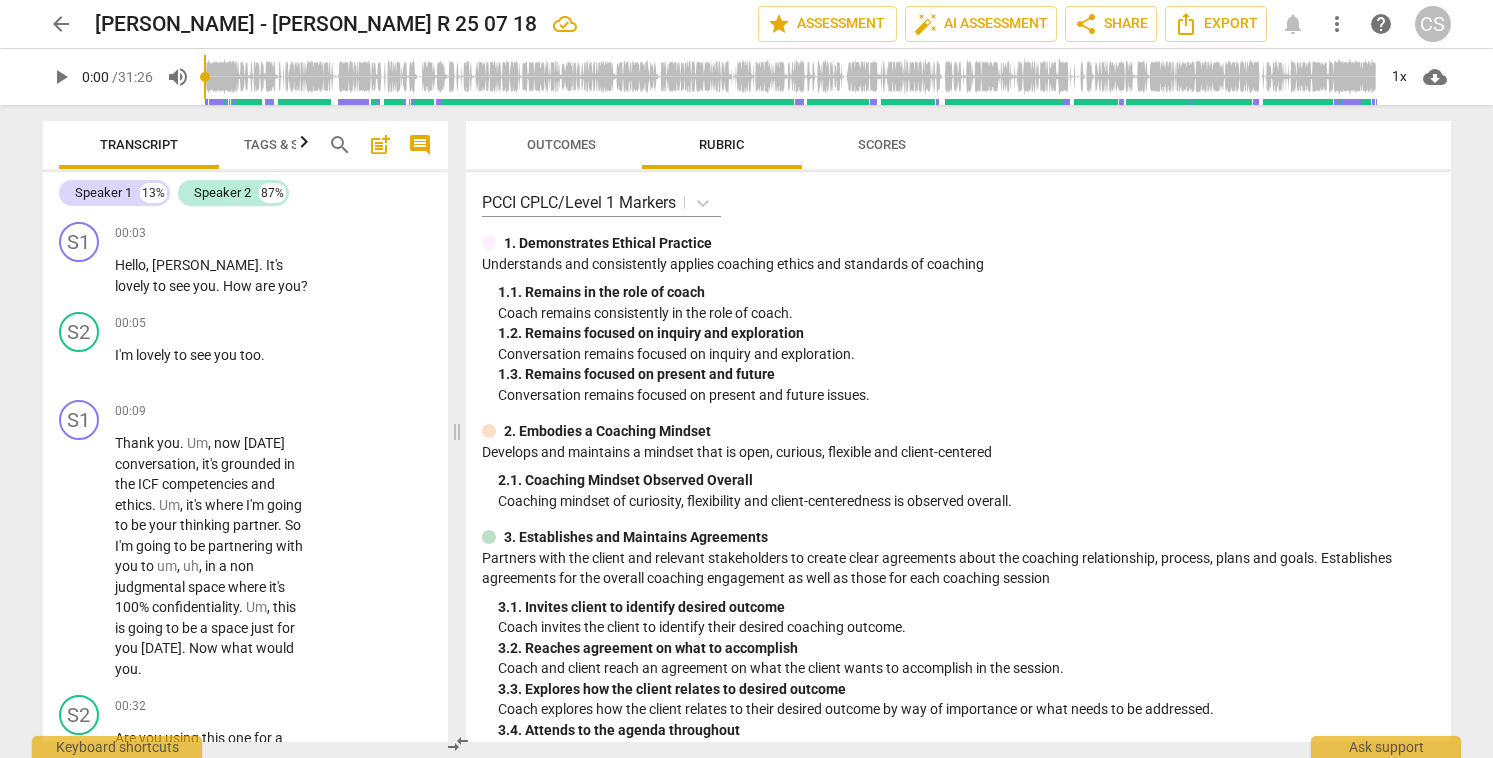 scroll, scrollTop: 0, scrollLeft: 0, axis: both 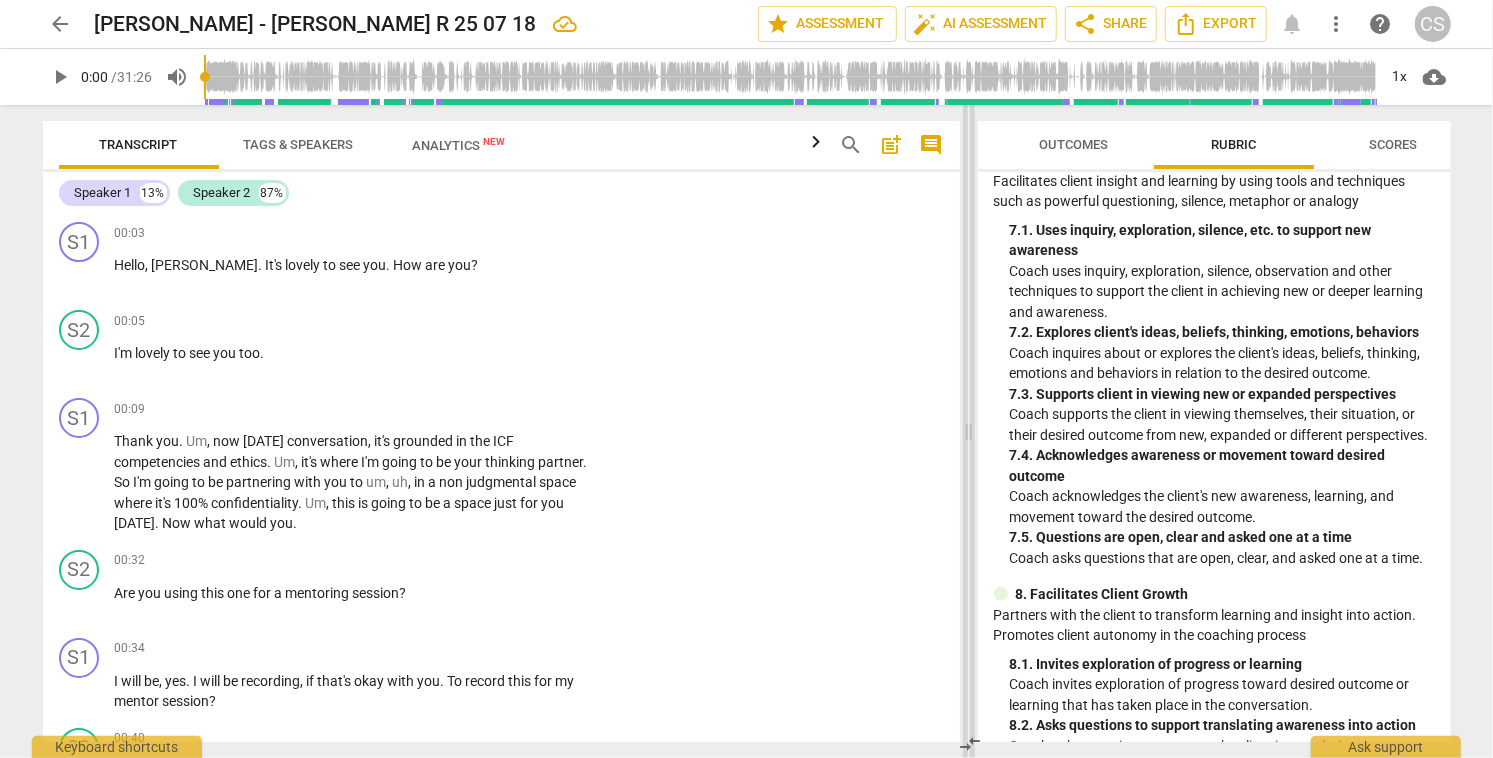 drag, startPoint x: 458, startPoint y: 427, endPoint x: 971, endPoint y: 430, distance: 513.0088 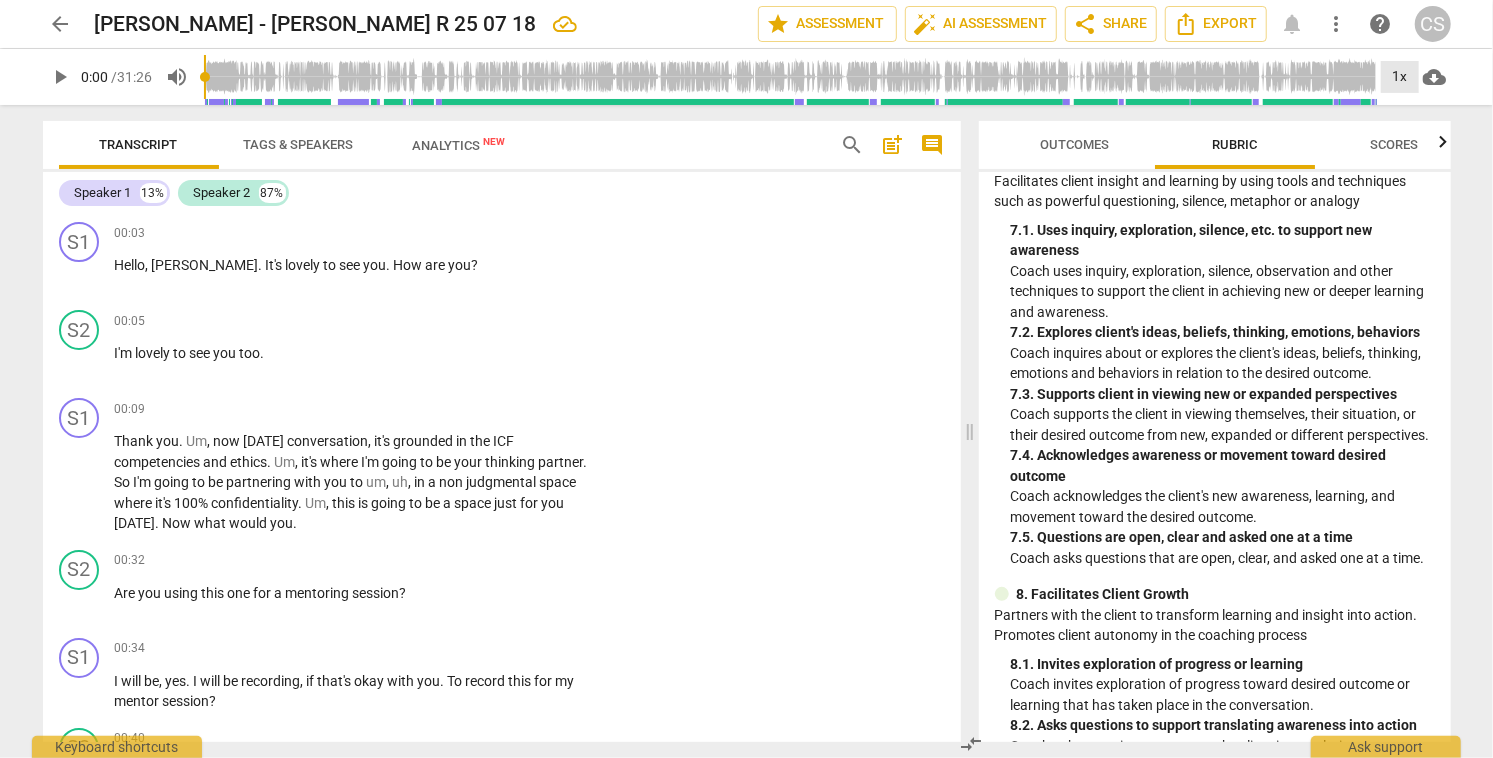 click on "1x" at bounding box center [1400, 77] 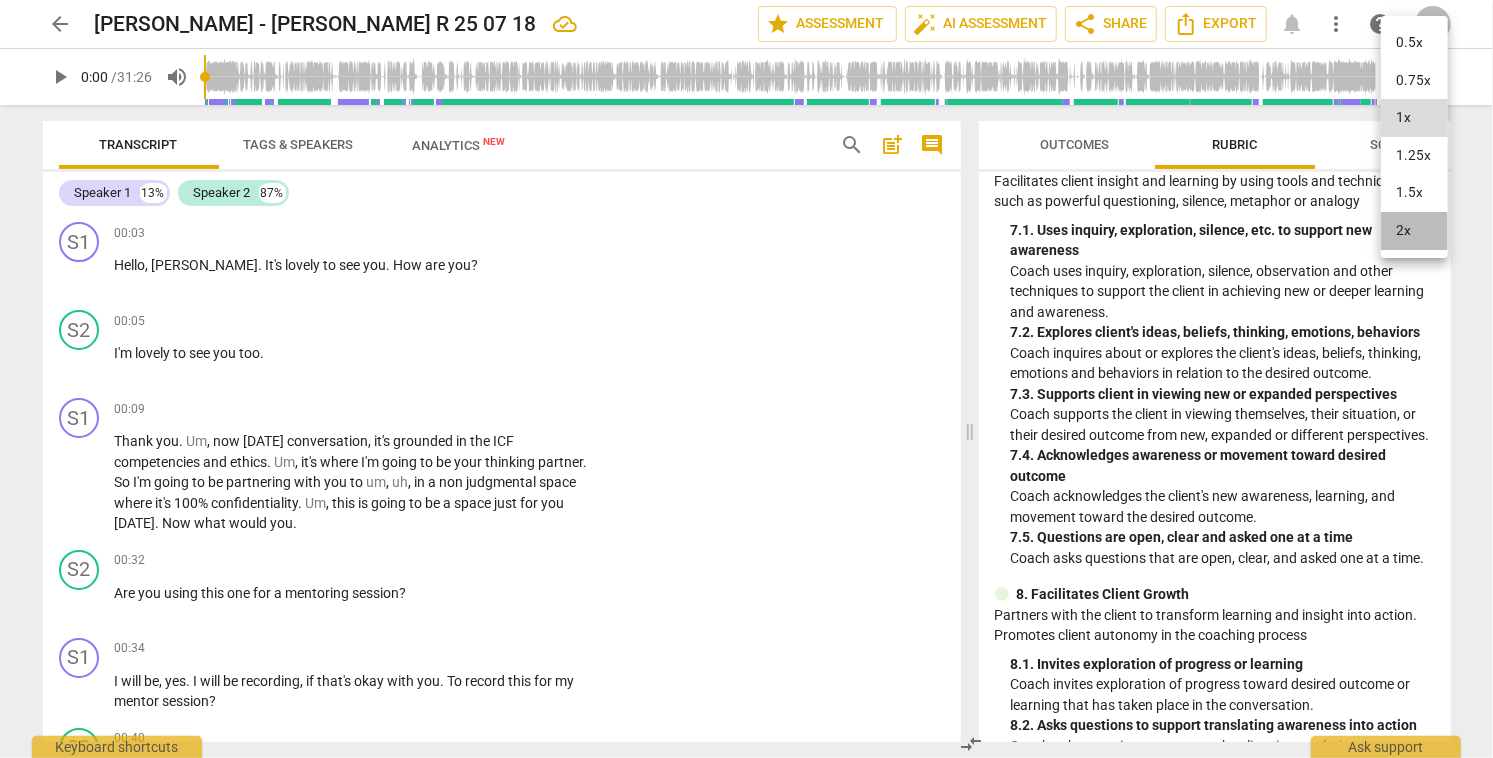 click on "2x" at bounding box center [1414, 231] 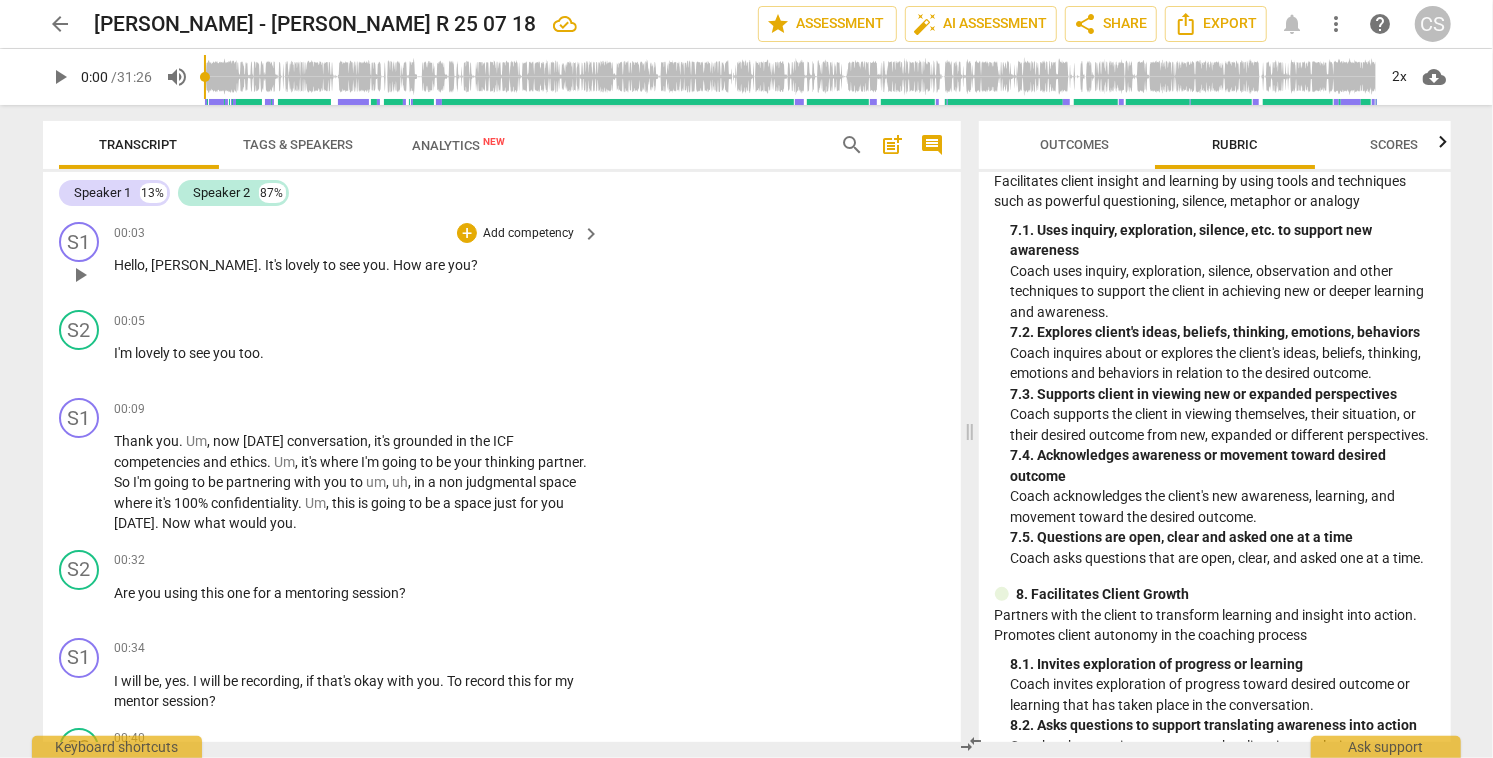 click on "play_arrow" at bounding box center (80, 275) 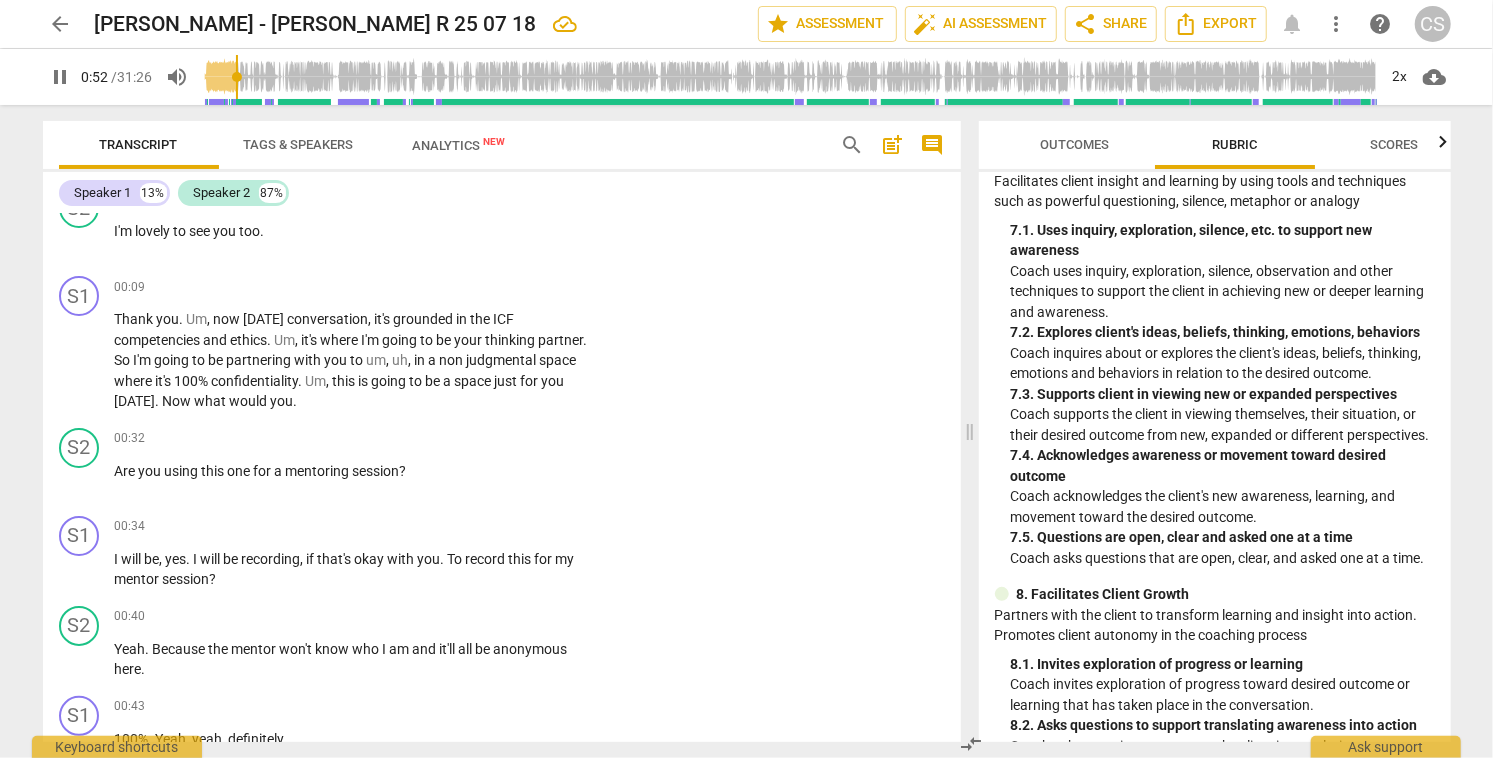 scroll, scrollTop: 122, scrollLeft: 0, axis: vertical 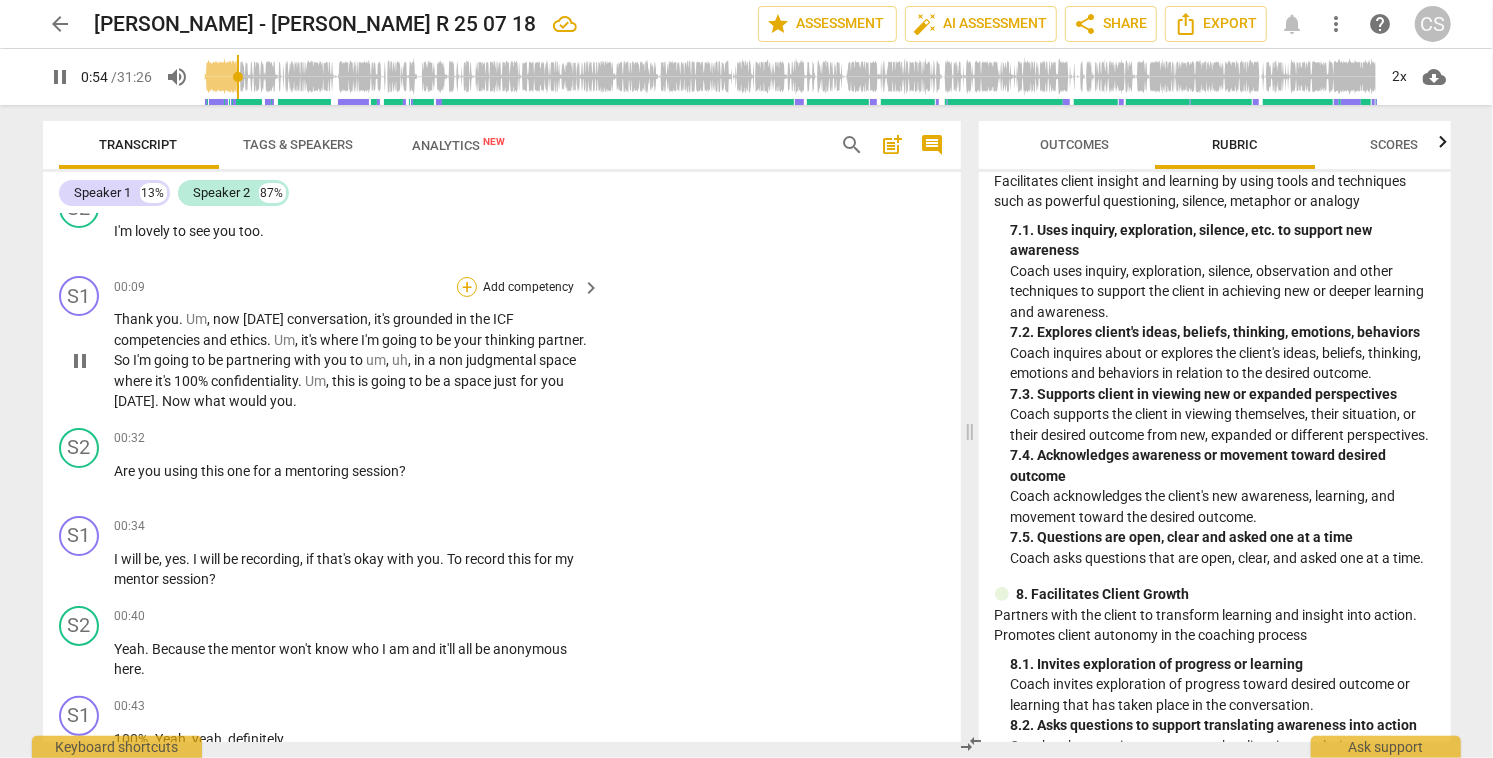 click on "+" at bounding box center (467, 287) 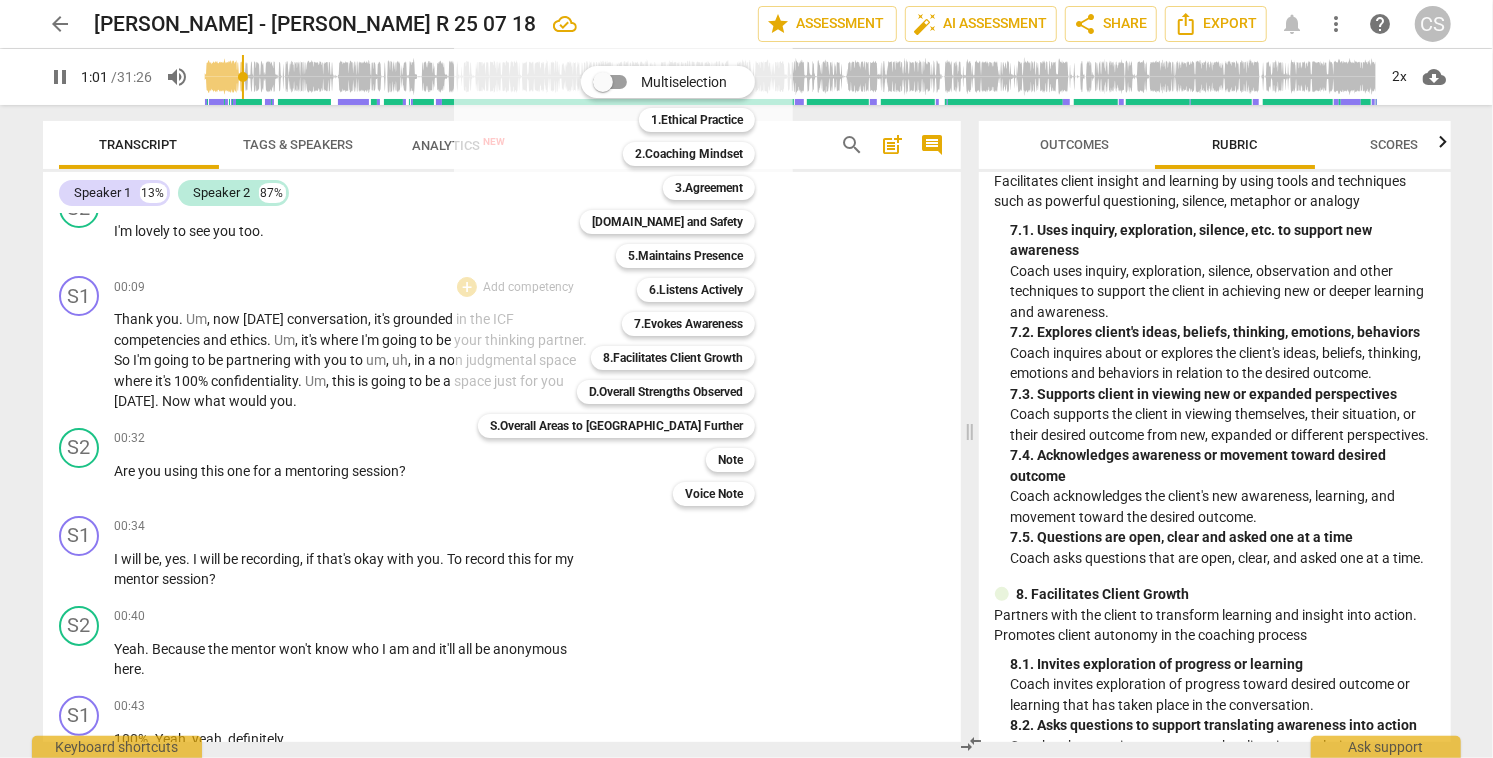 click at bounding box center (746, 379) 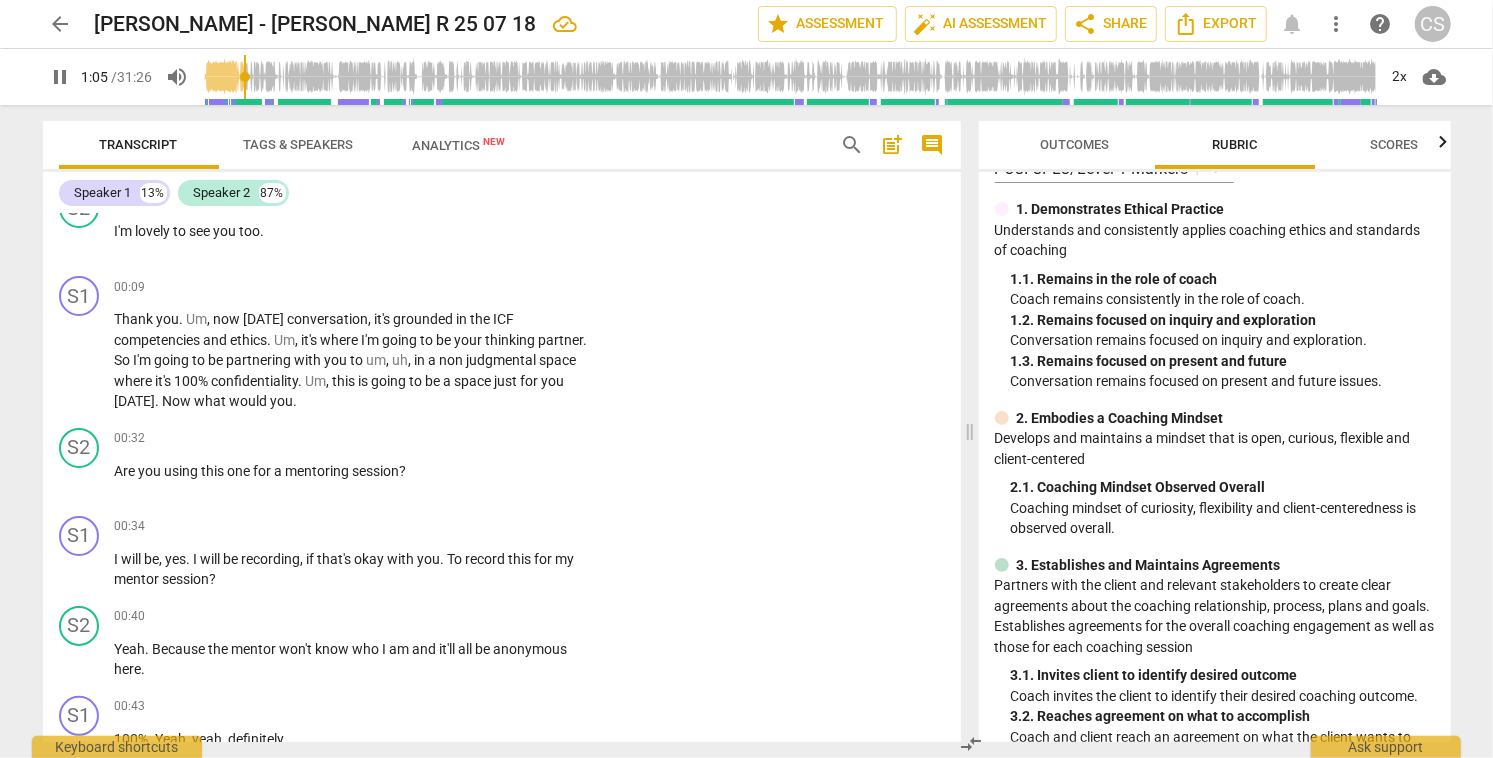 scroll, scrollTop: 0, scrollLeft: 0, axis: both 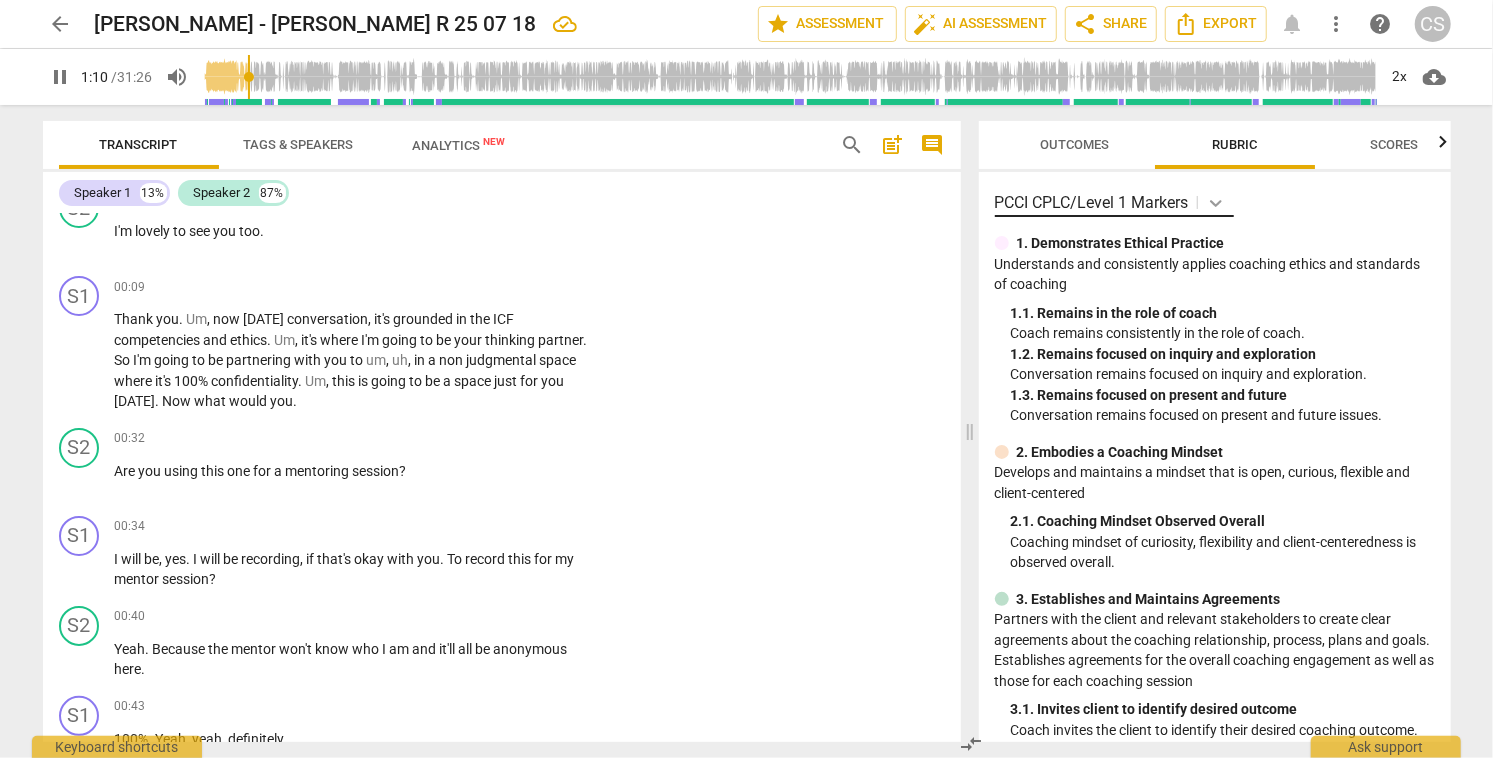 click 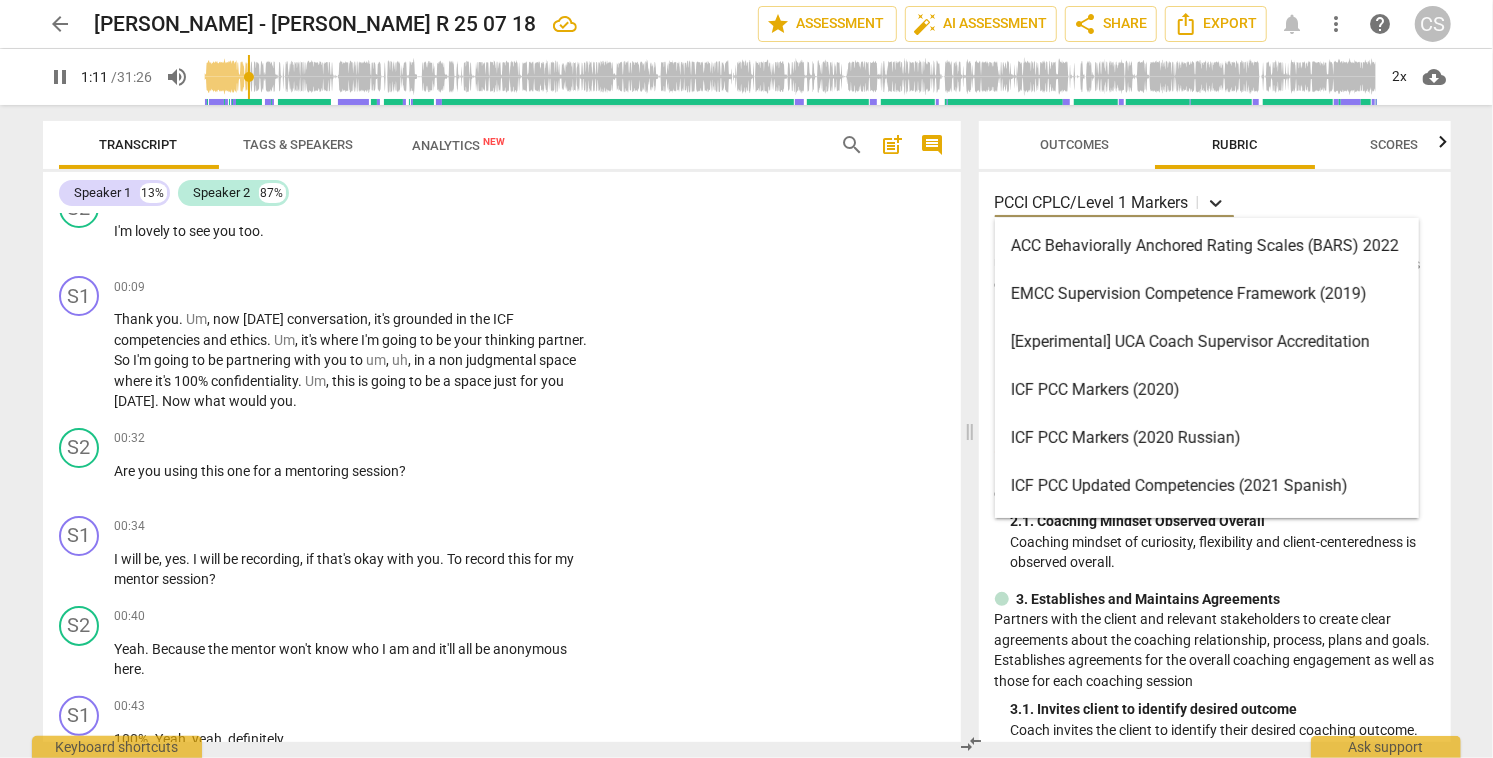 scroll, scrollTop: 904, scrollLeft: 0, axis: vertical 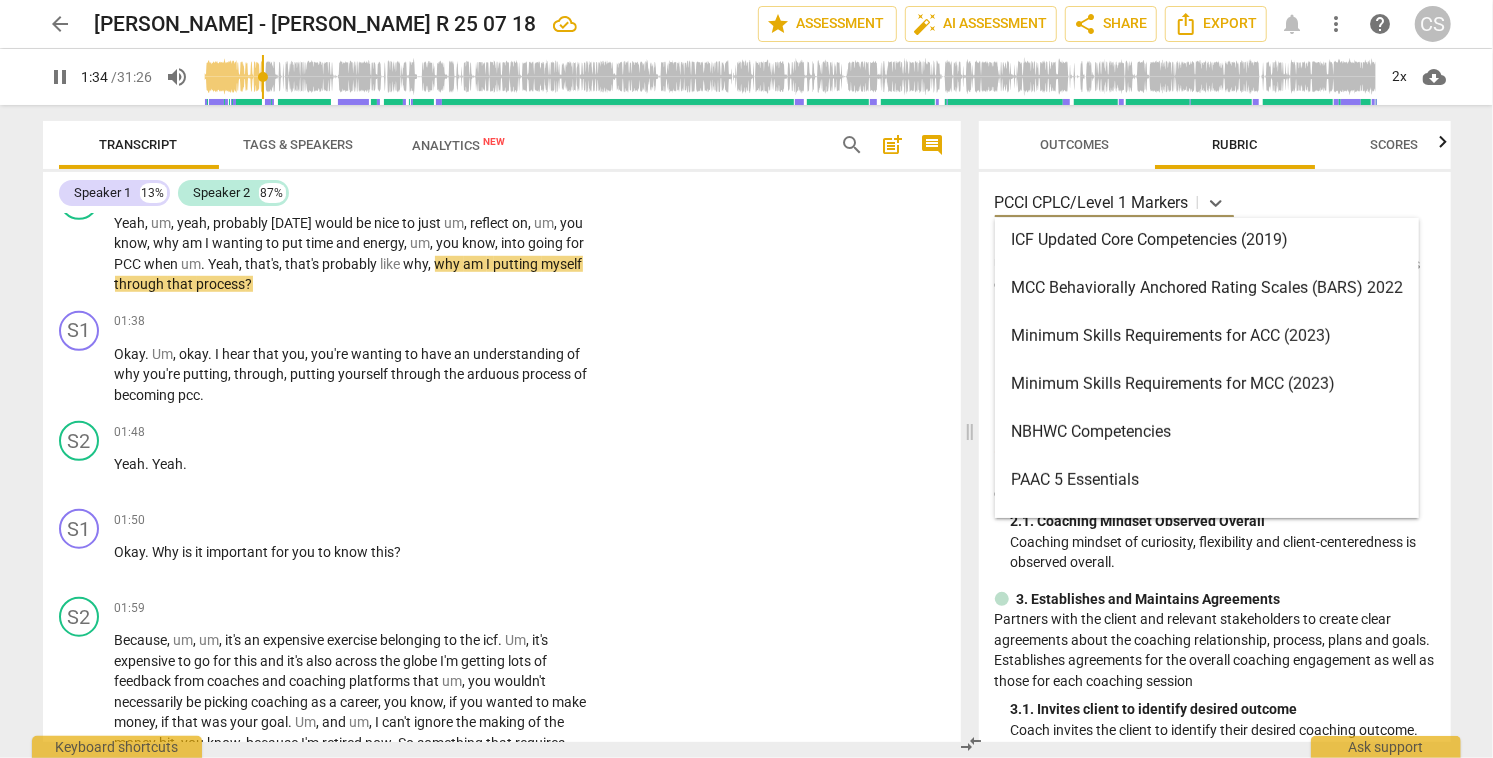 click on "Minimum Skills Requirements for ACC (2023)" at bounding box center (1207, 336) 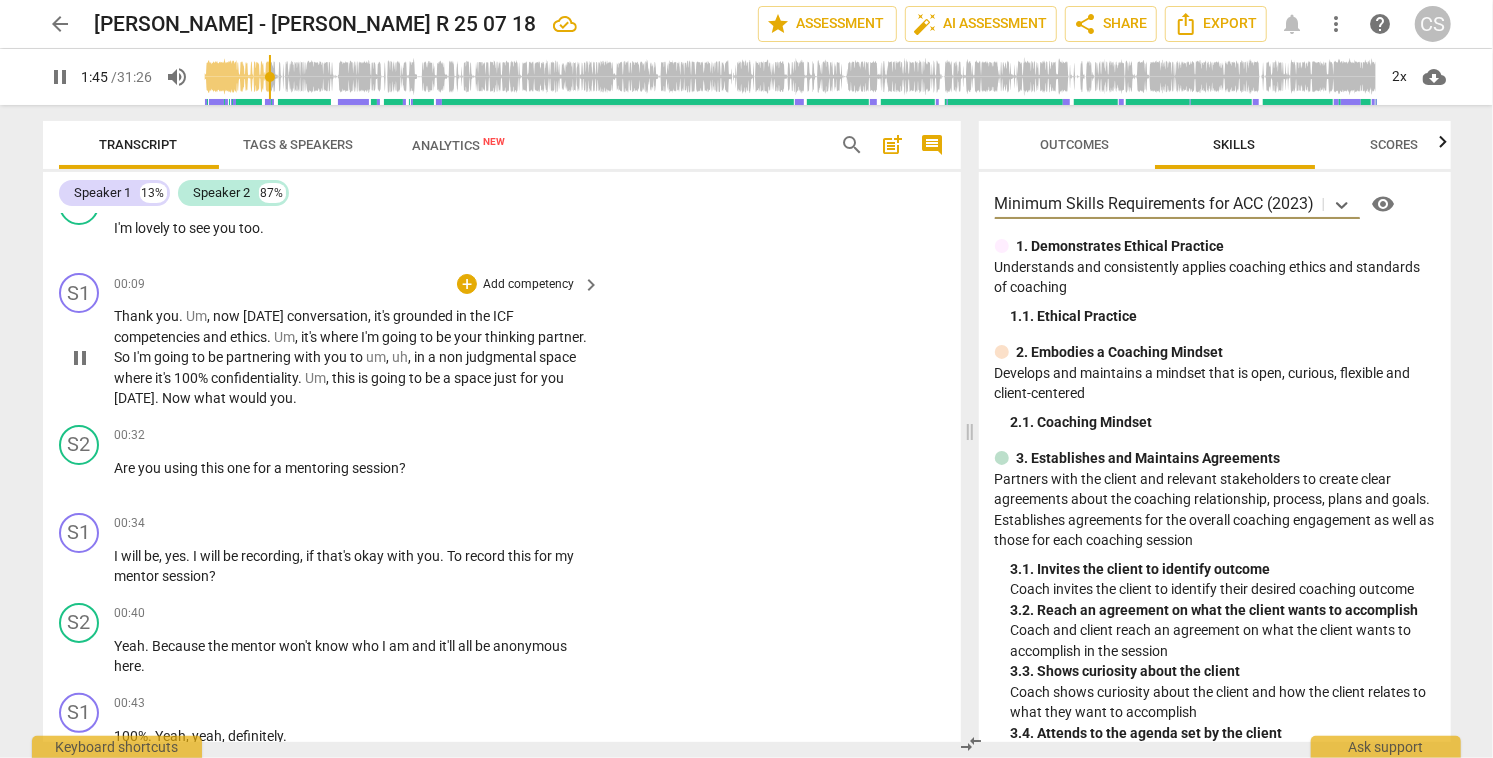 scroll, scrollTop: 124, scrollLeft: 0, axis: vertical 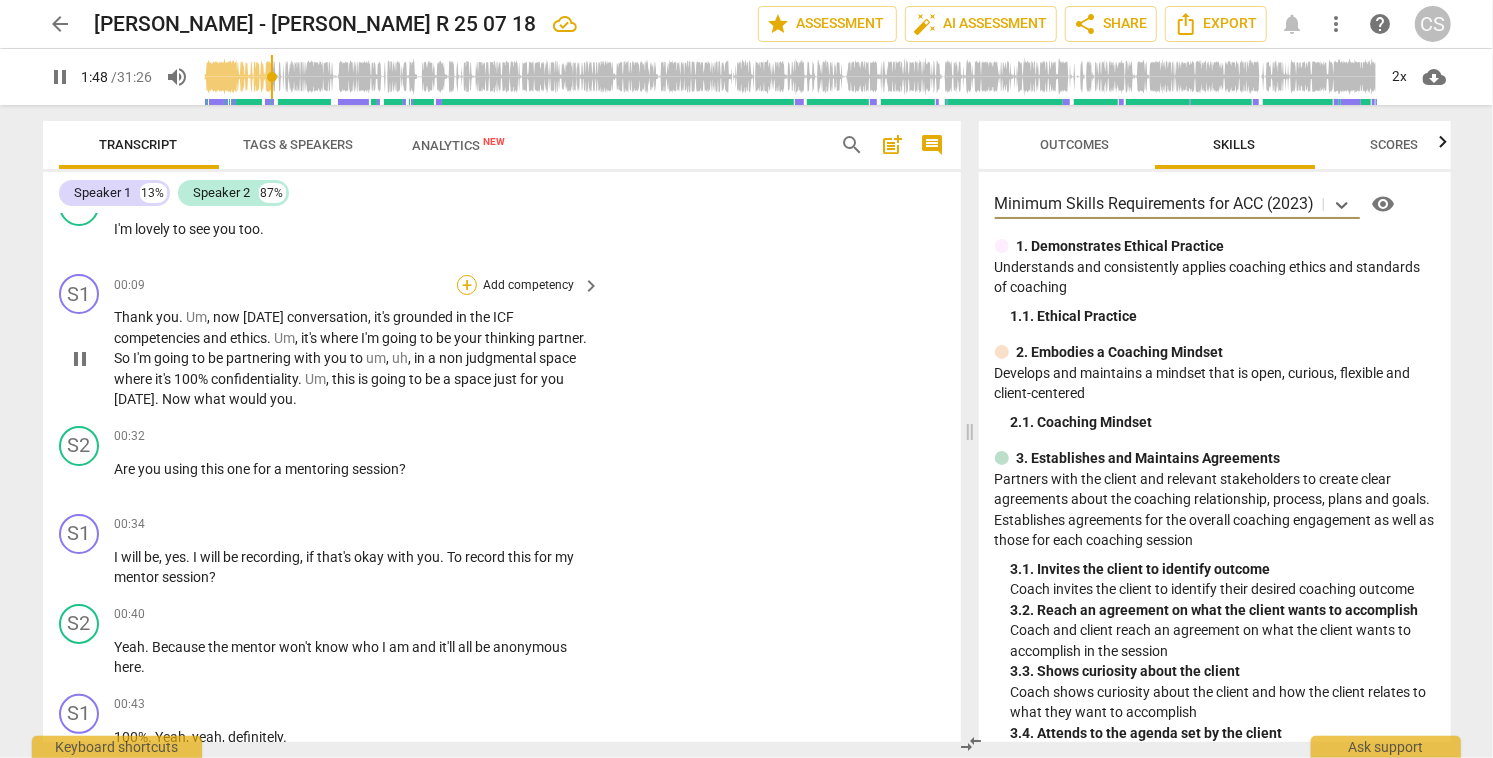 click on "+" at bounding box center (467, 285) 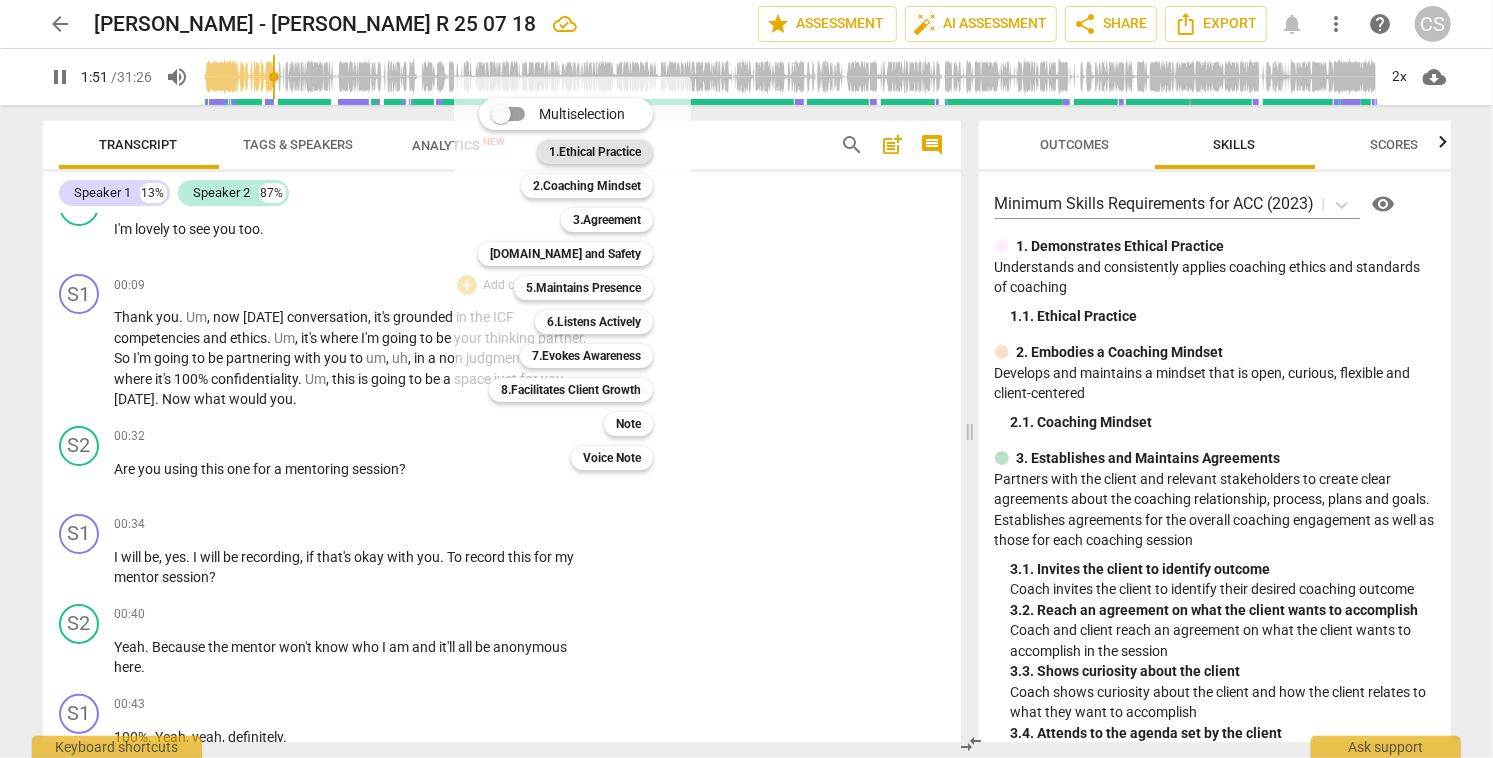 click on "1.Ethical Practice" at bounding box center [595, 152] 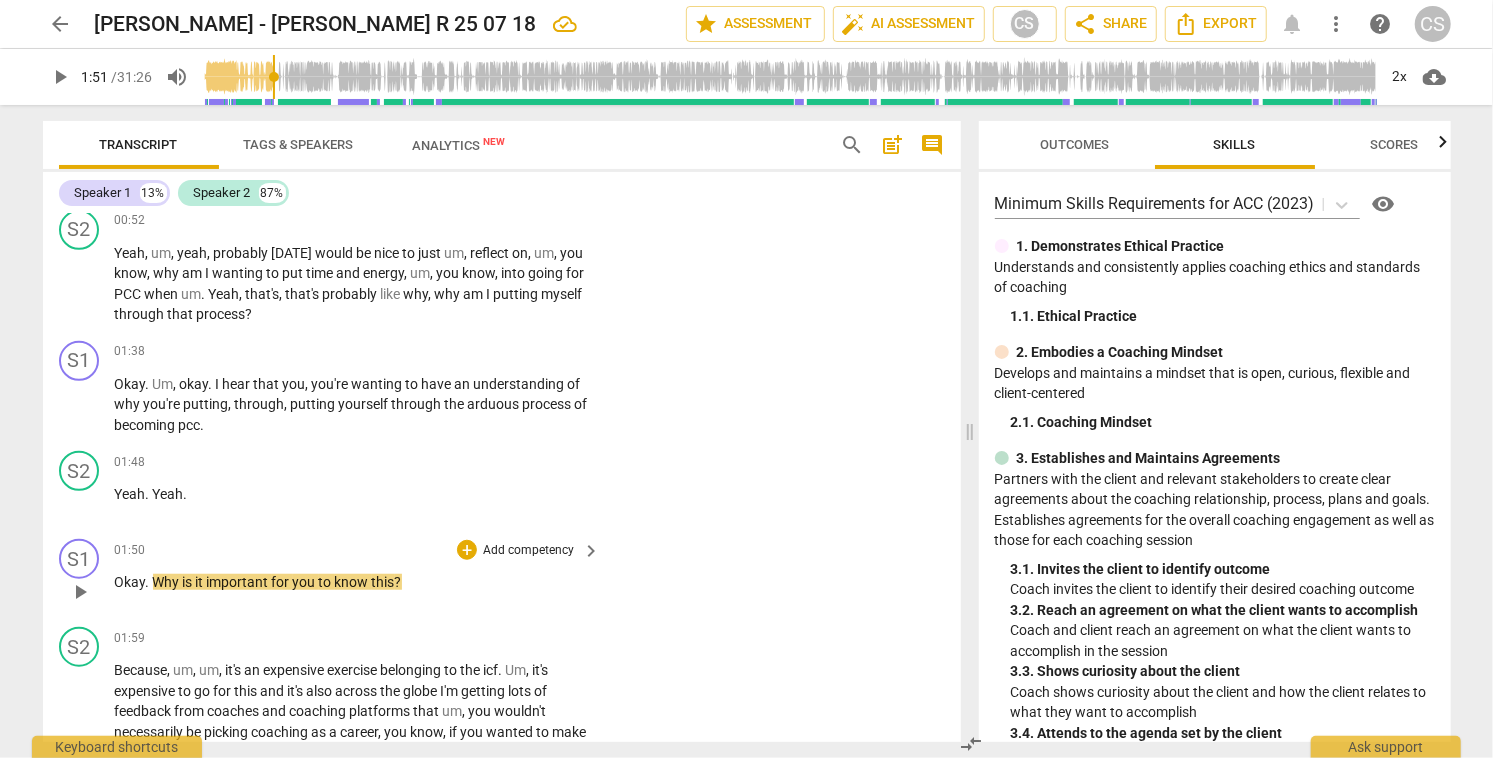 scroll, scrollTop: 874, scrollLeft: 0, axis: vertical 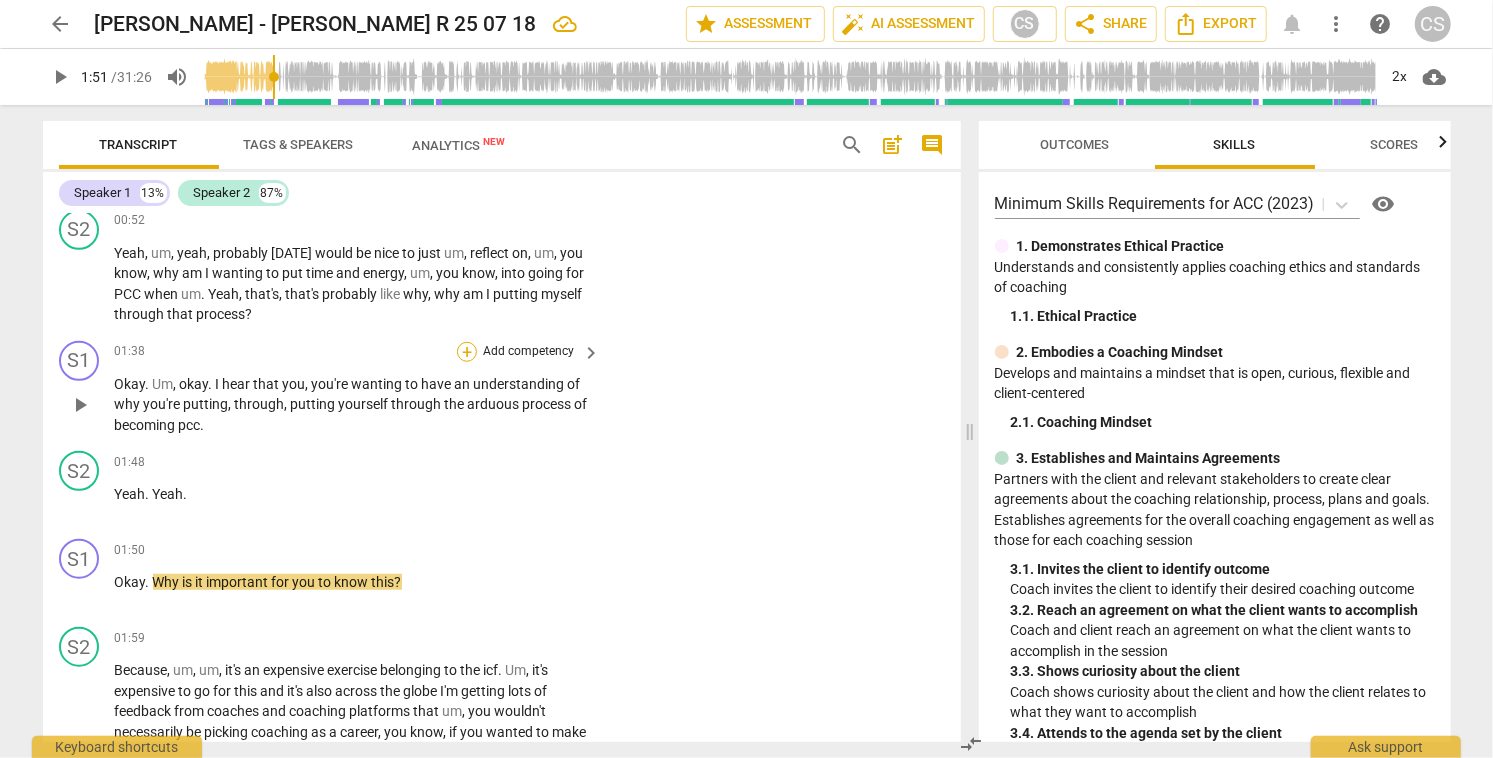 click on "+" at bounding box center (467, 352) 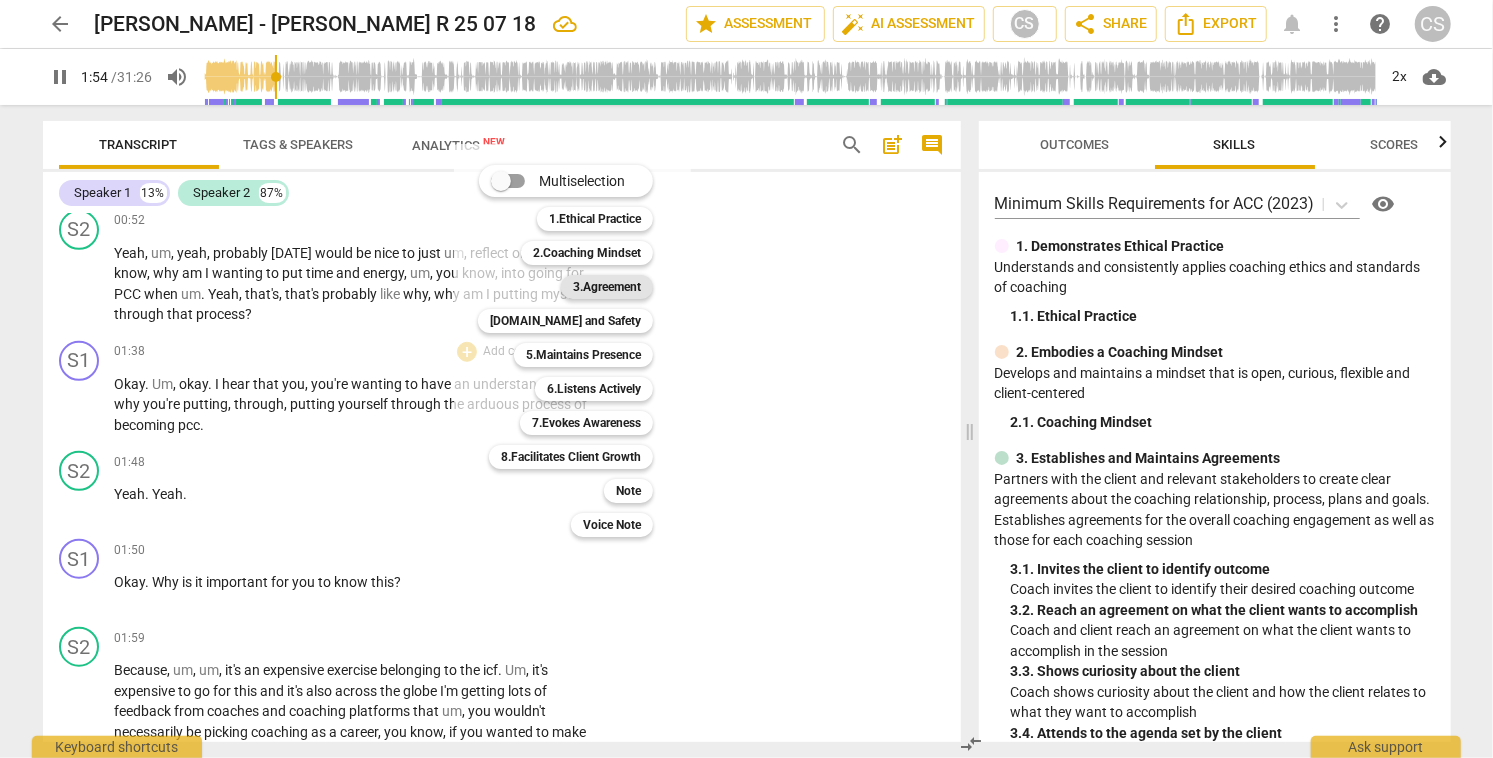 click on "3.Agreement" at bounding box center [607, 287] 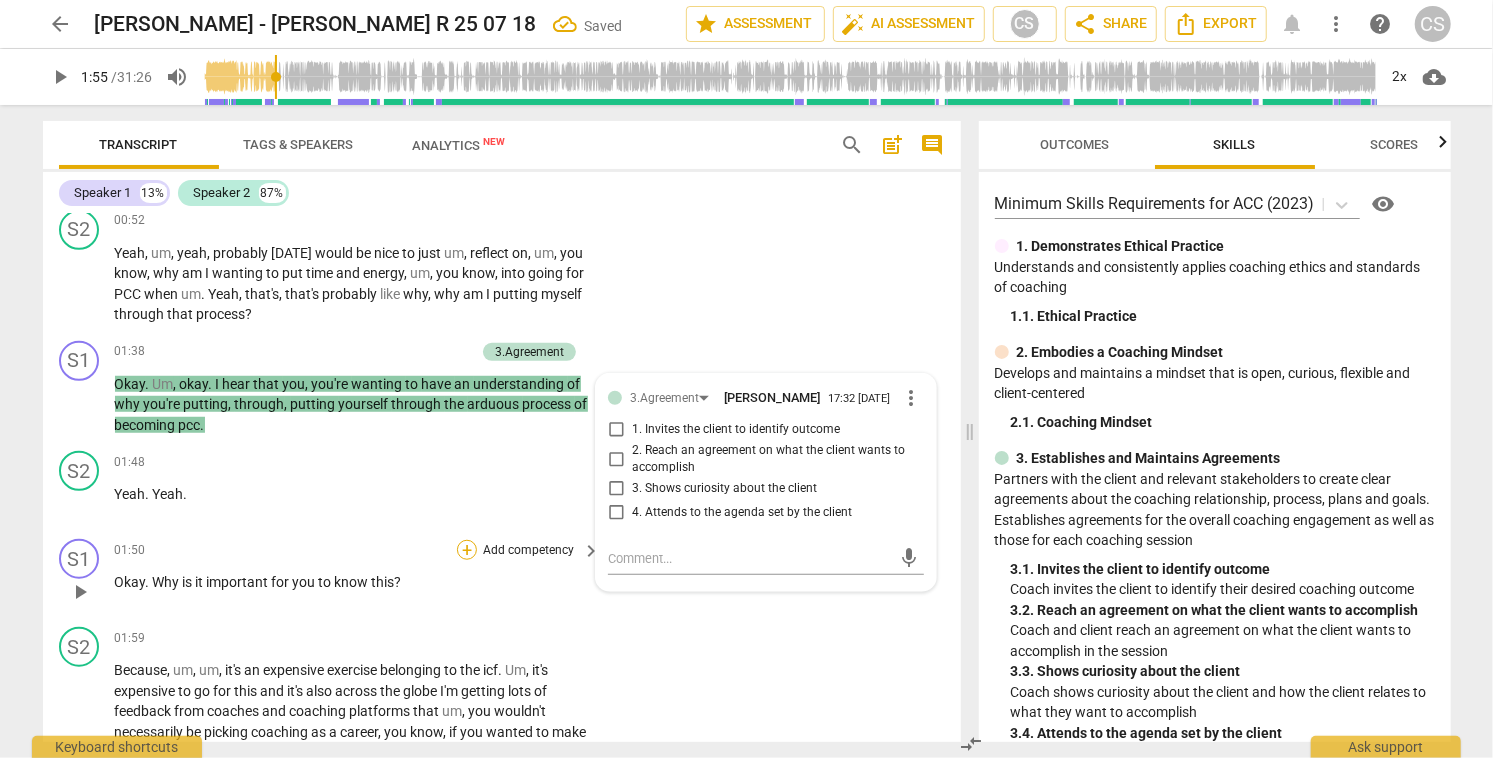 click on "+" at bounding box center [467, 550] 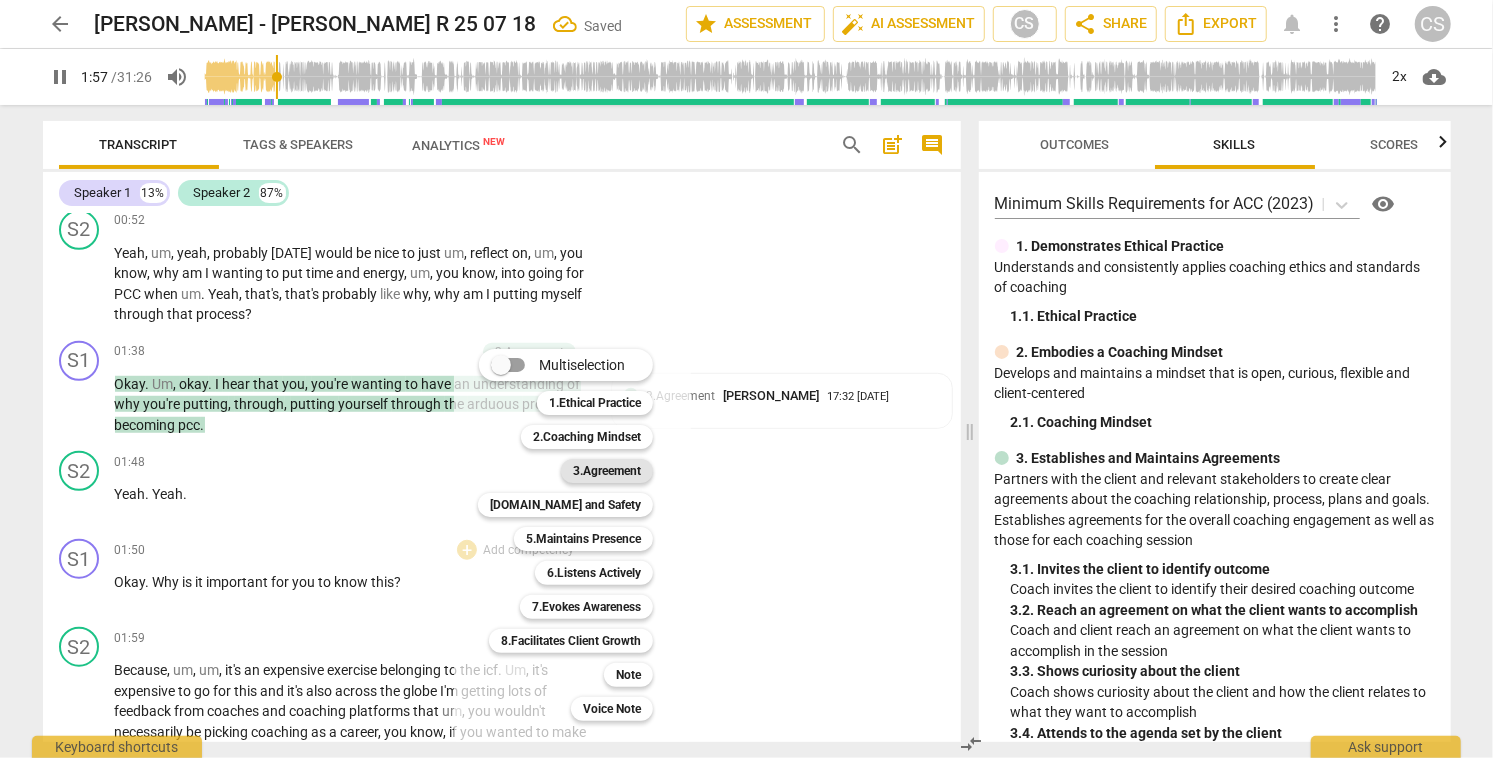 click on "3.Agreement" at bounding box center [607, 471] 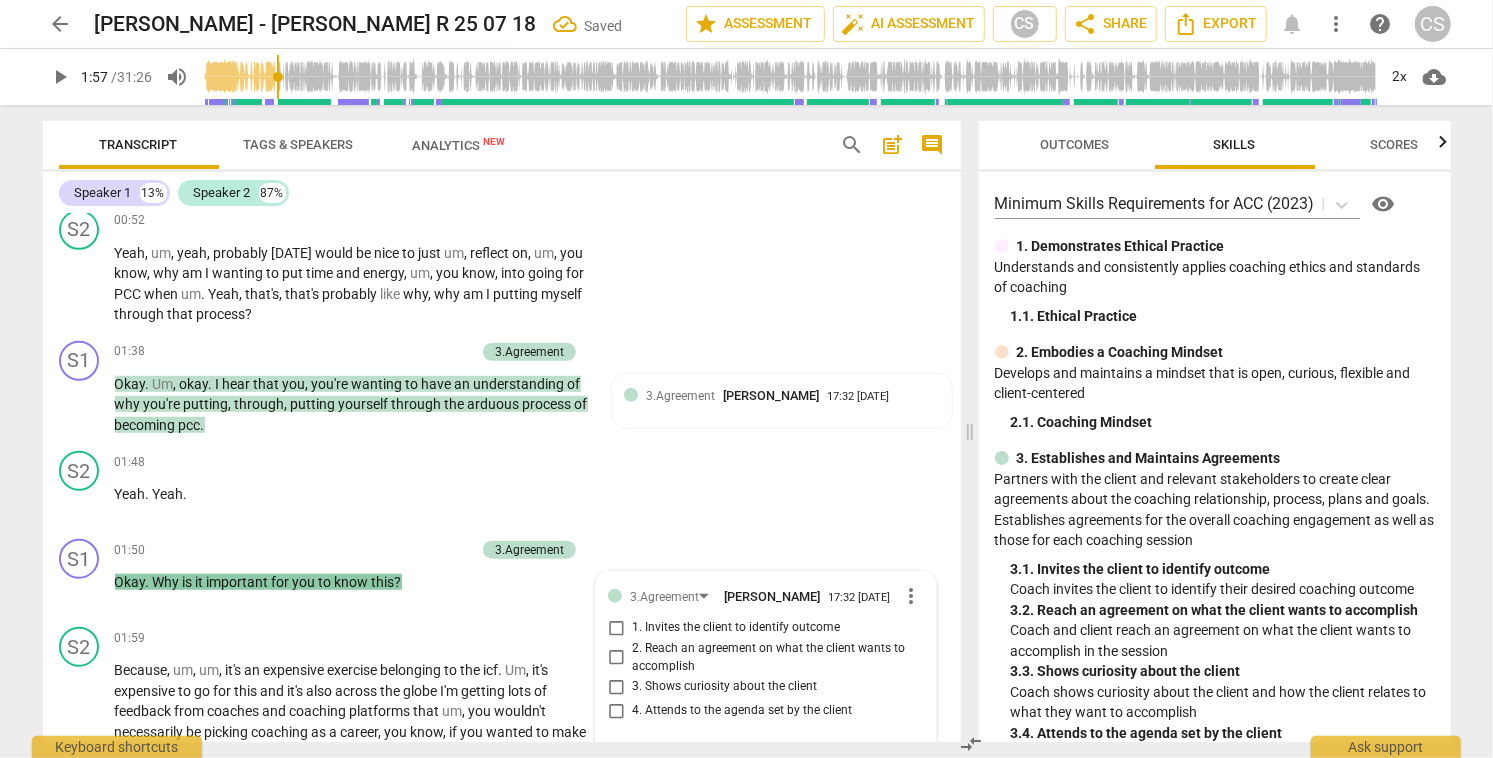 scroll, scrollTop: 1159, scrollLeft: 0, axis: vertical 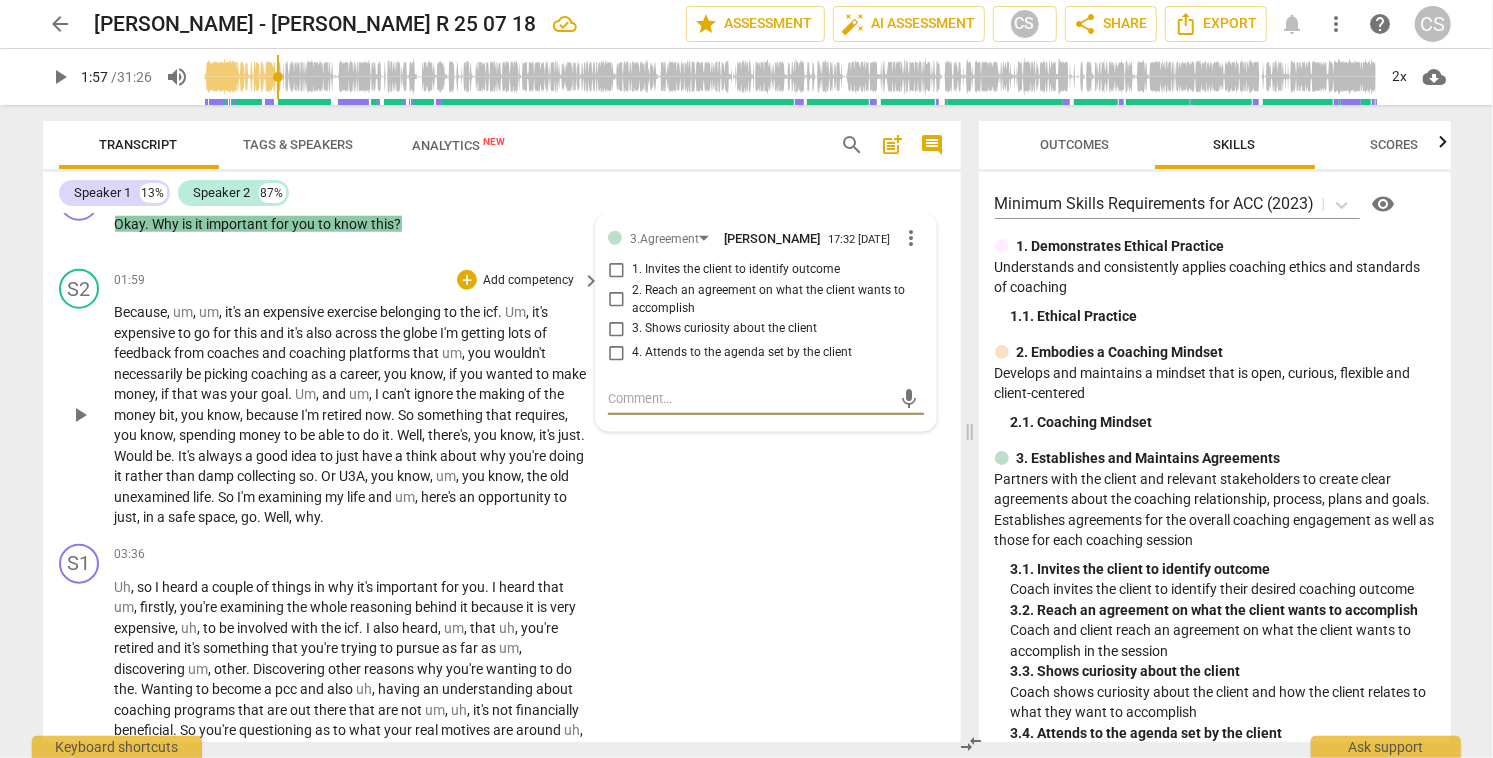 click on "play_arrow" at bounding box center [80, 415] 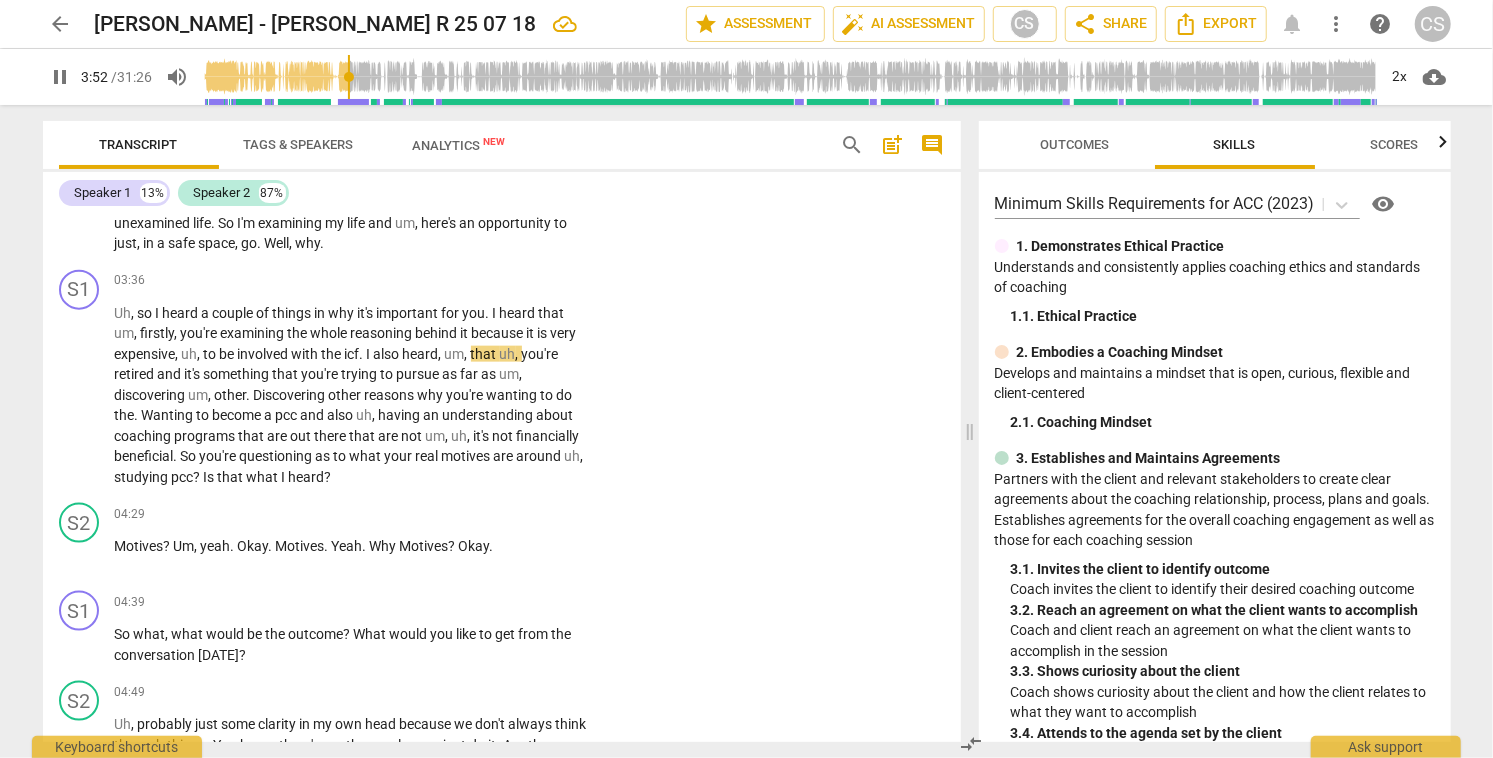 scroll, scrollTop: 1507, scrollLeft: 0, axis: vertical 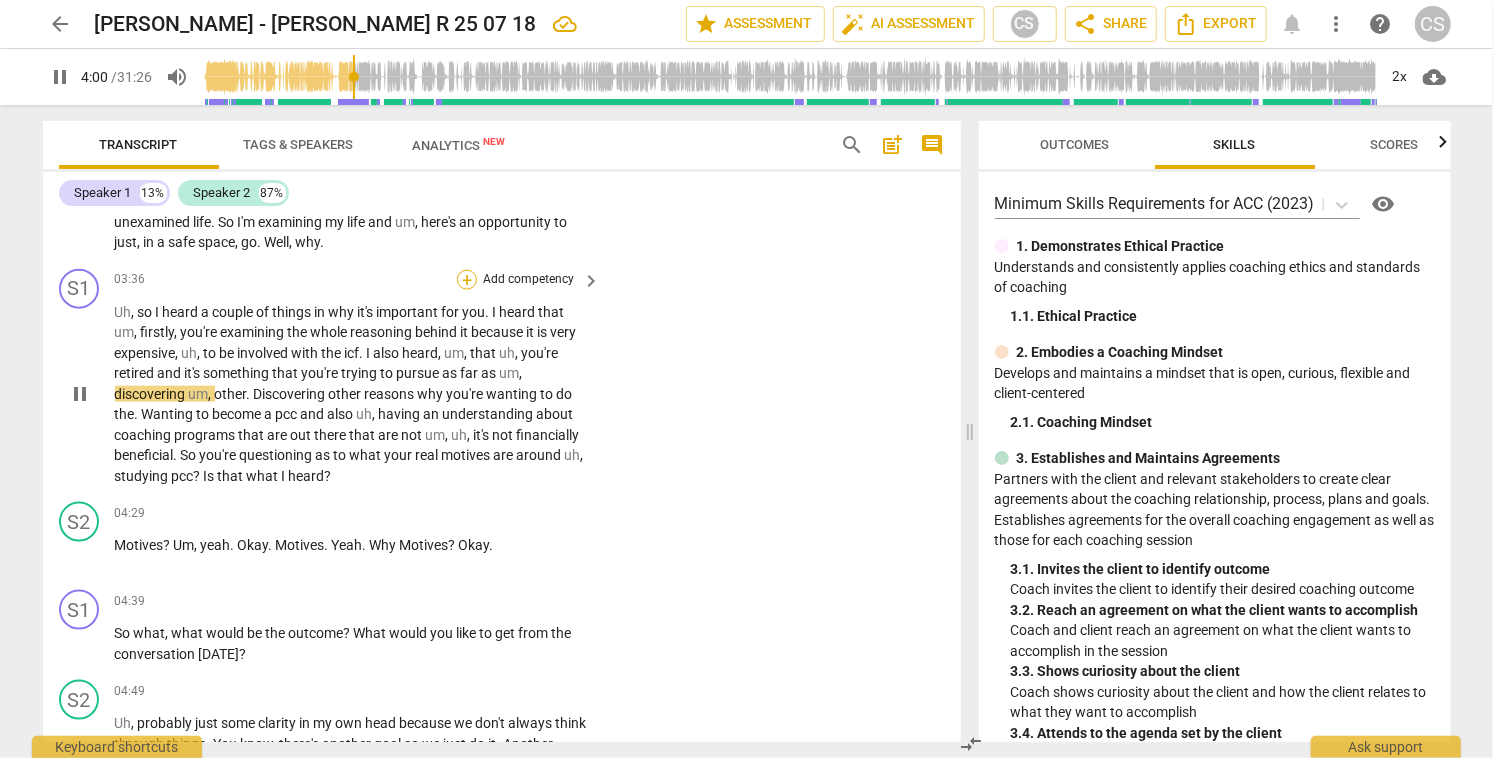 click on "+" at bounding box center (467, 280) 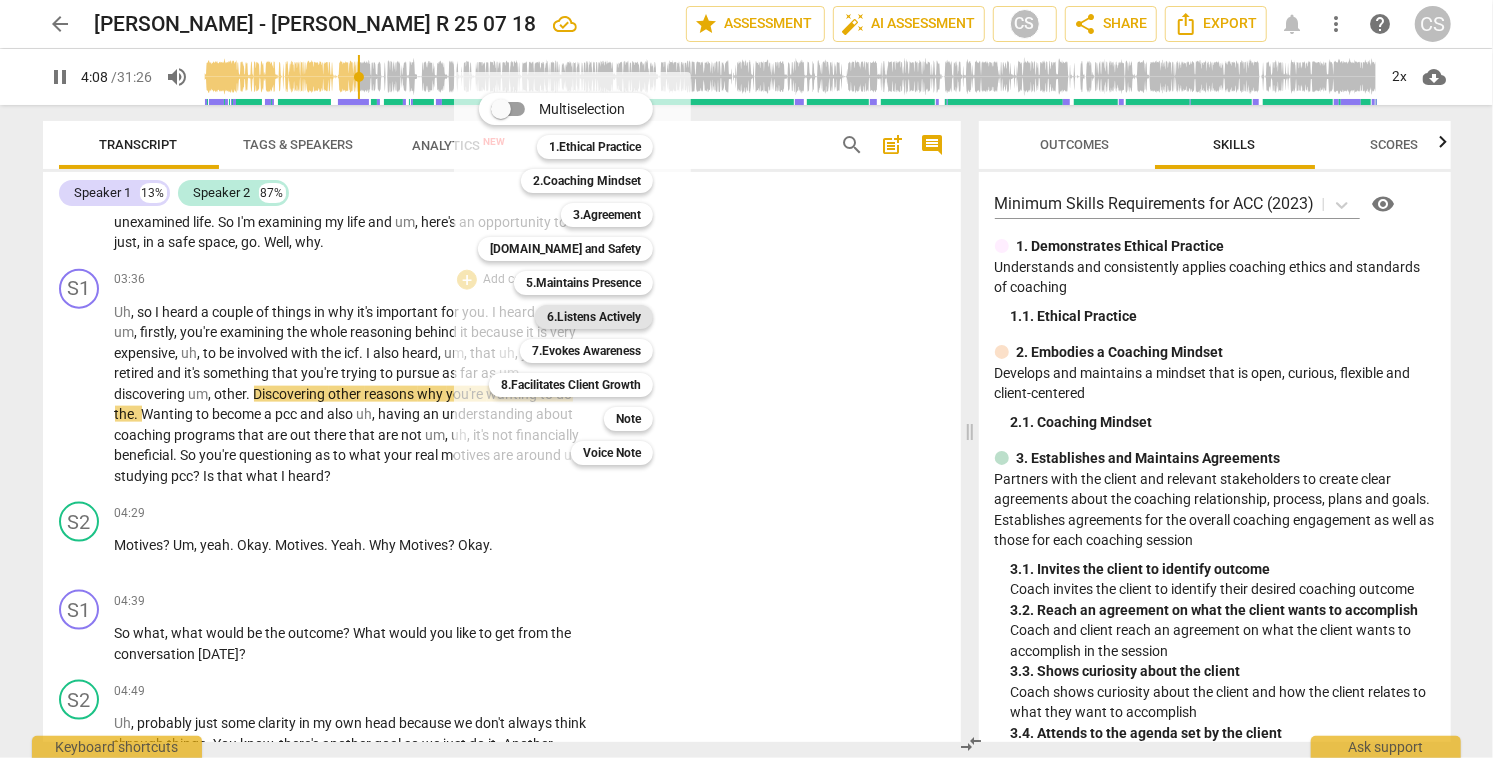click on "6.Listens Actively" at bounding box center (594, 317) 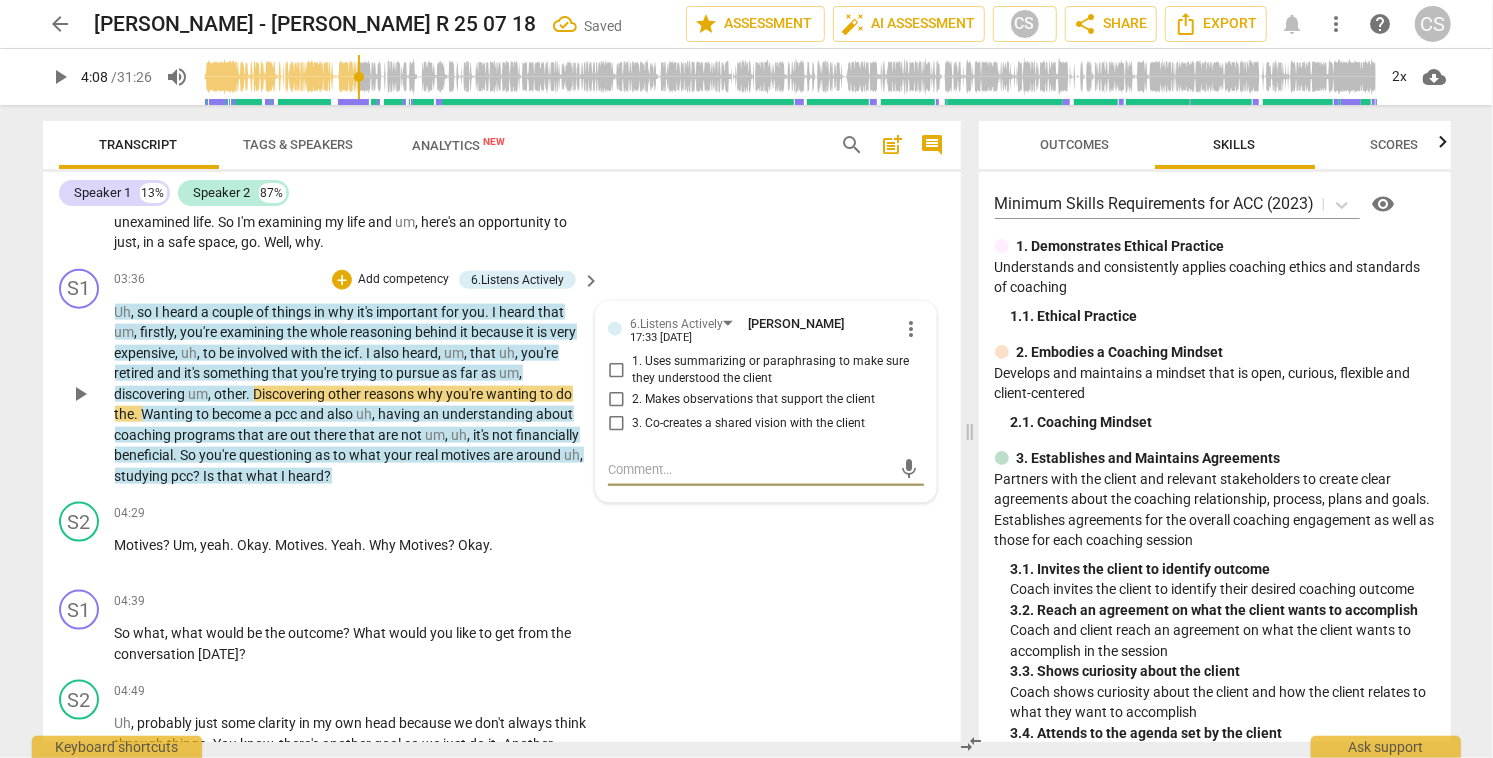 click on "play_arrow" at bounding box center [80, 394] 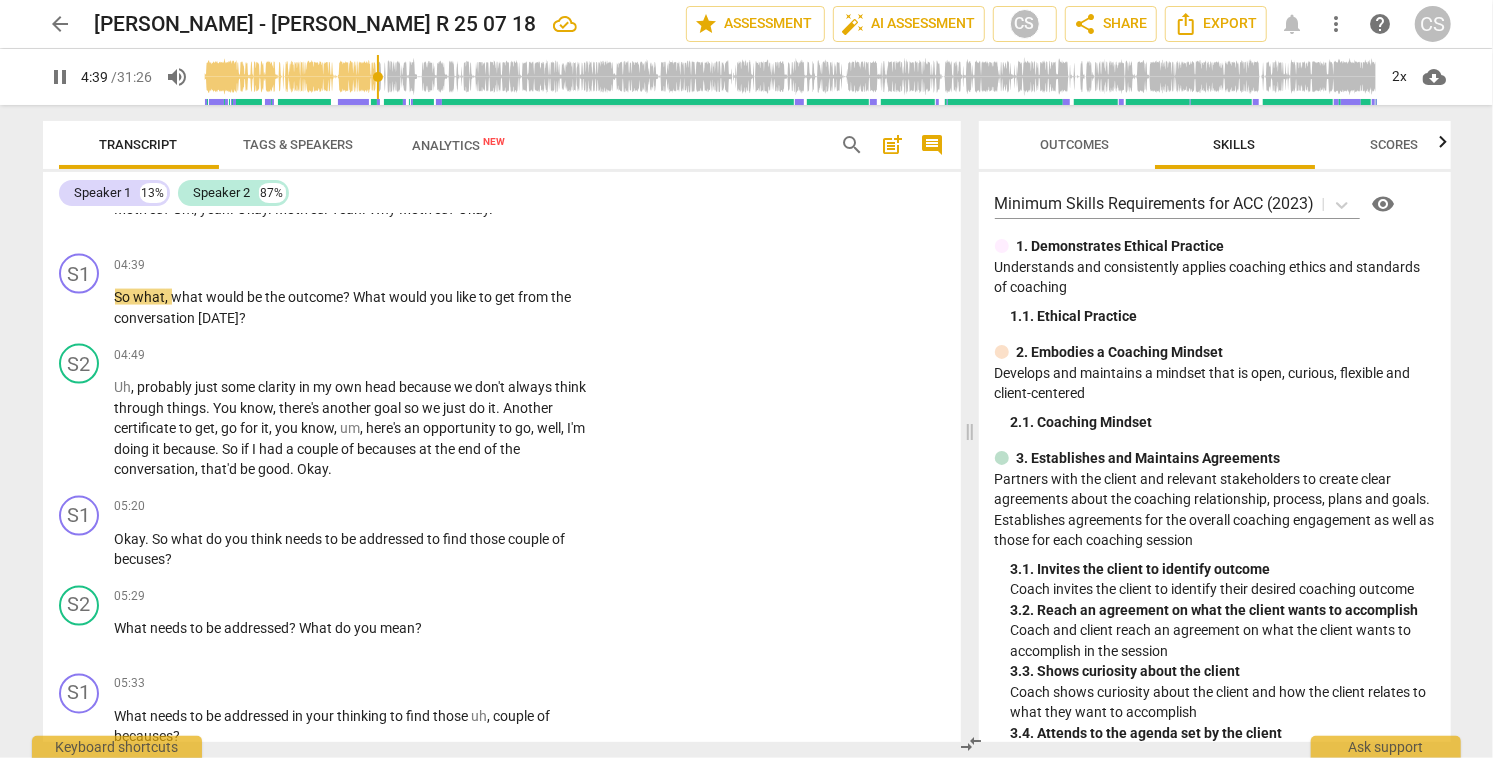 scroll, scrollTop: 1851, scrollLeft: 0, axis: vertical 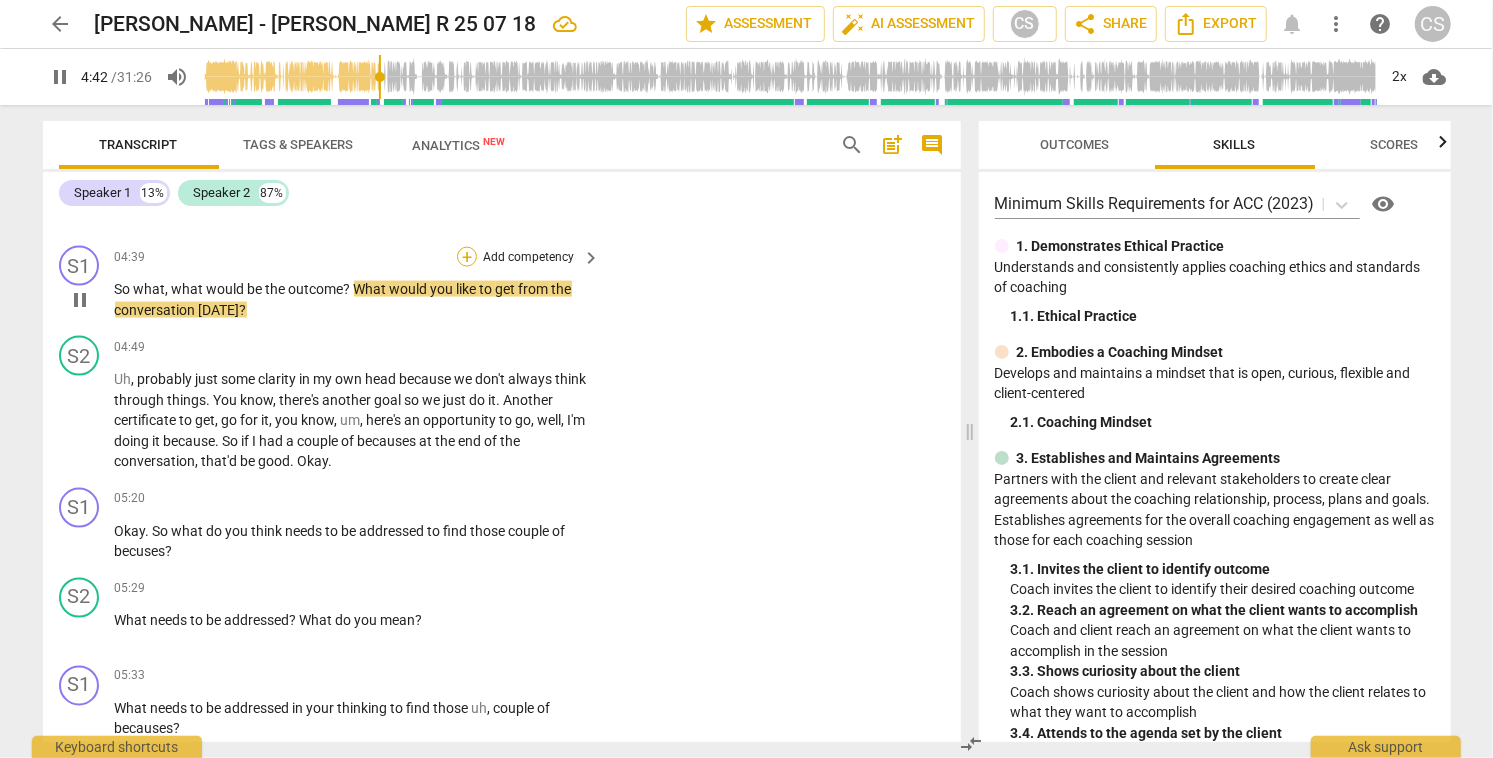 click on "+" at bounding box center (467, 257) 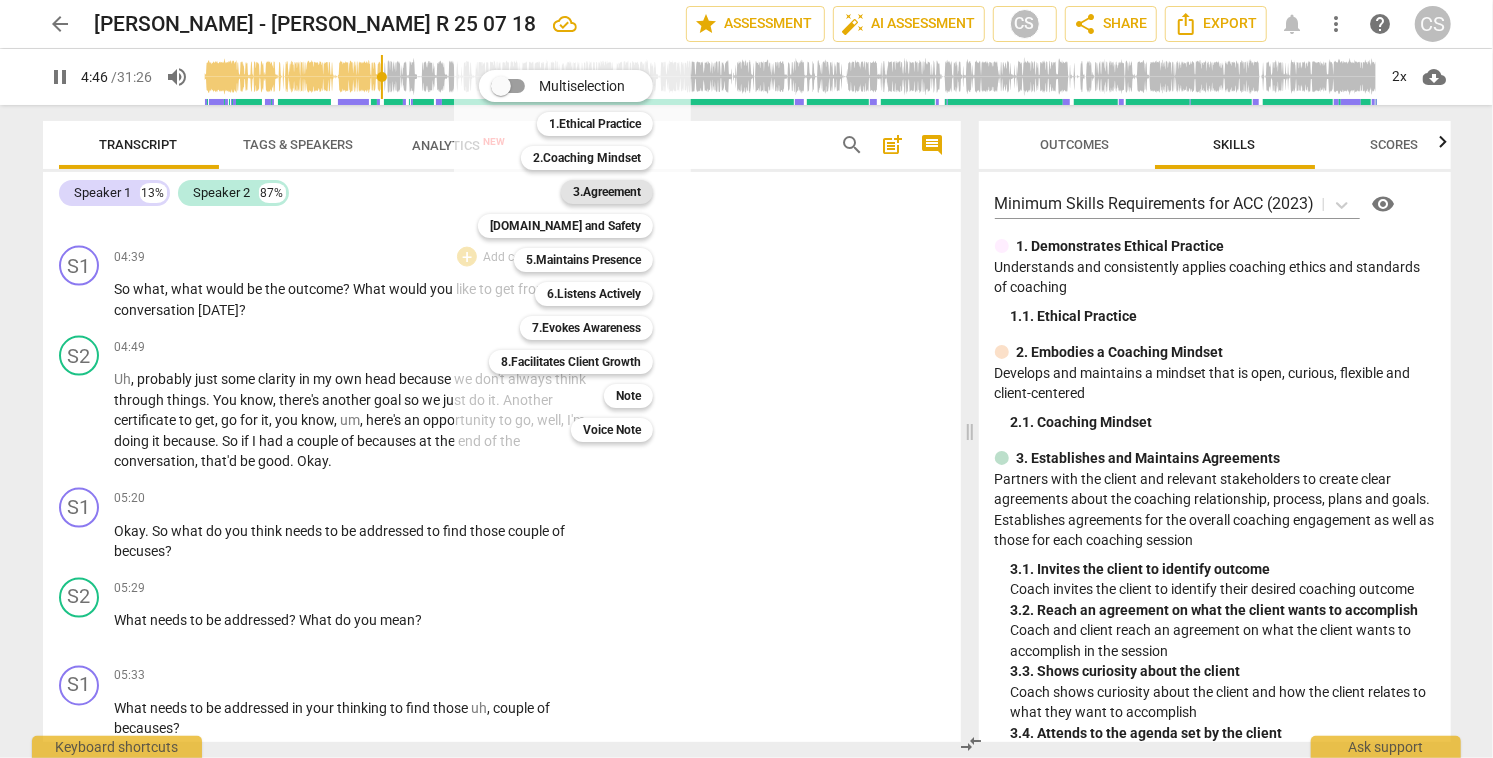 click on "3.Agreement" at bounding box center [607, 192] 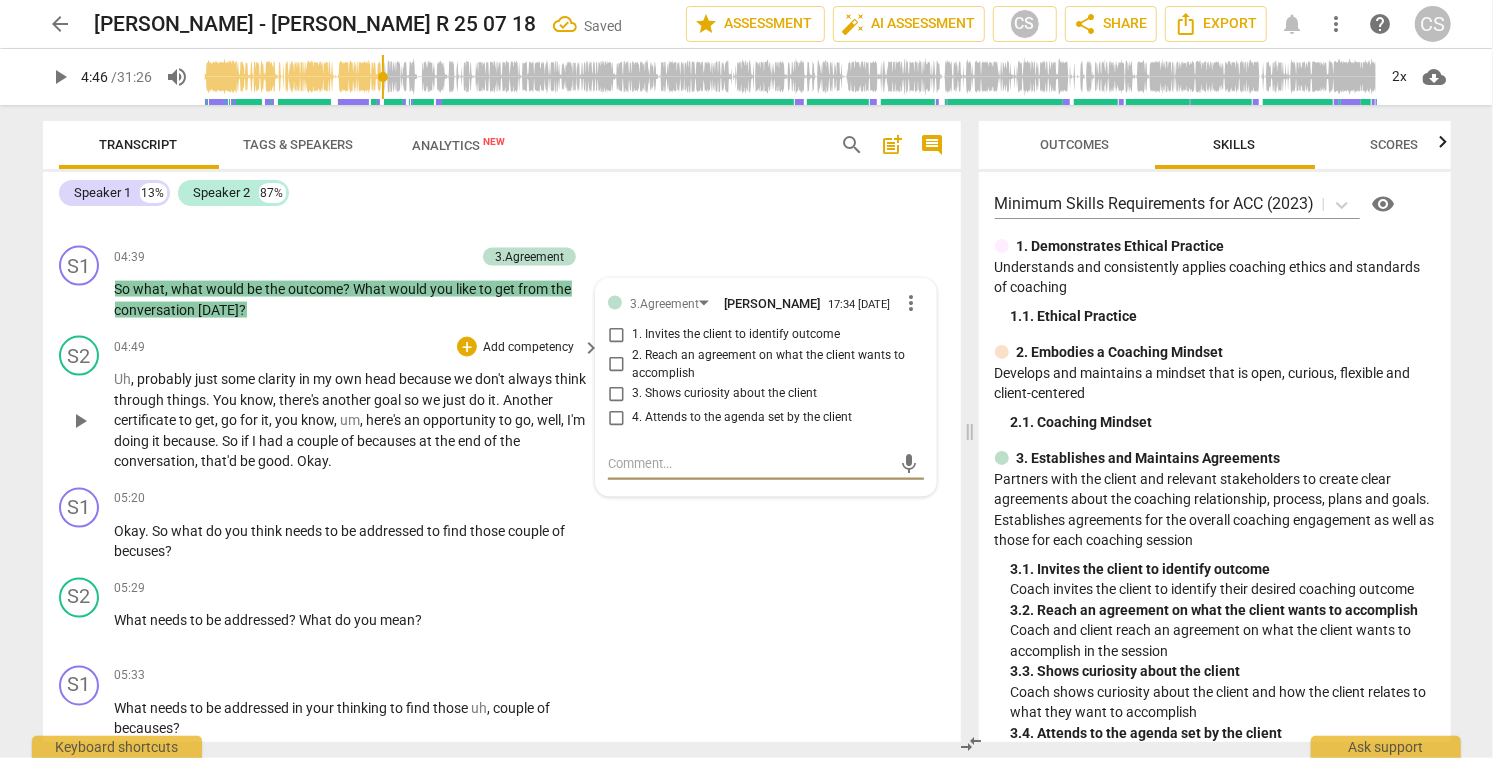 click on "play_arrow" at bounding box center (80, 421) 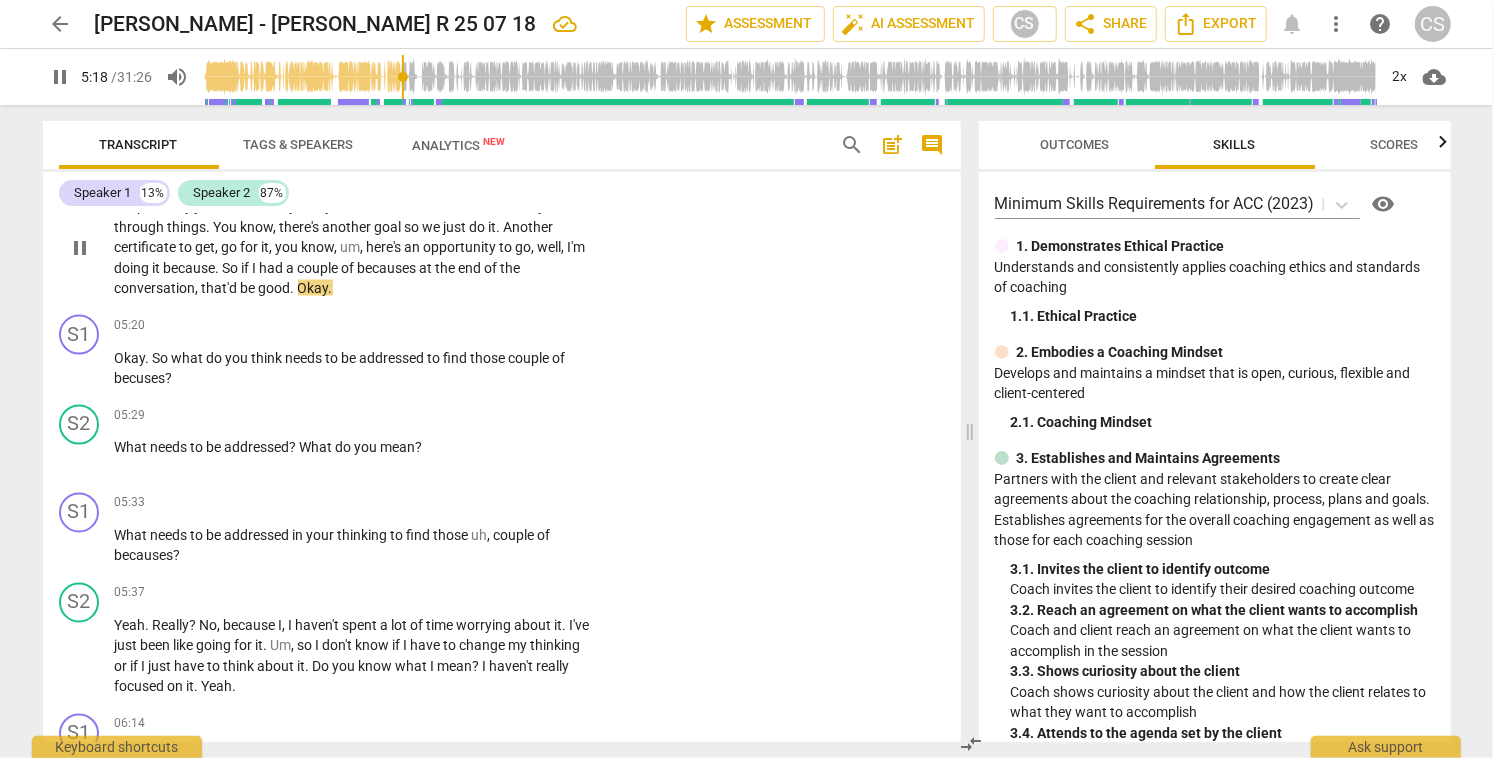 scroll, scrollTop: 2029, scrollLeft: 0, axis: vertical 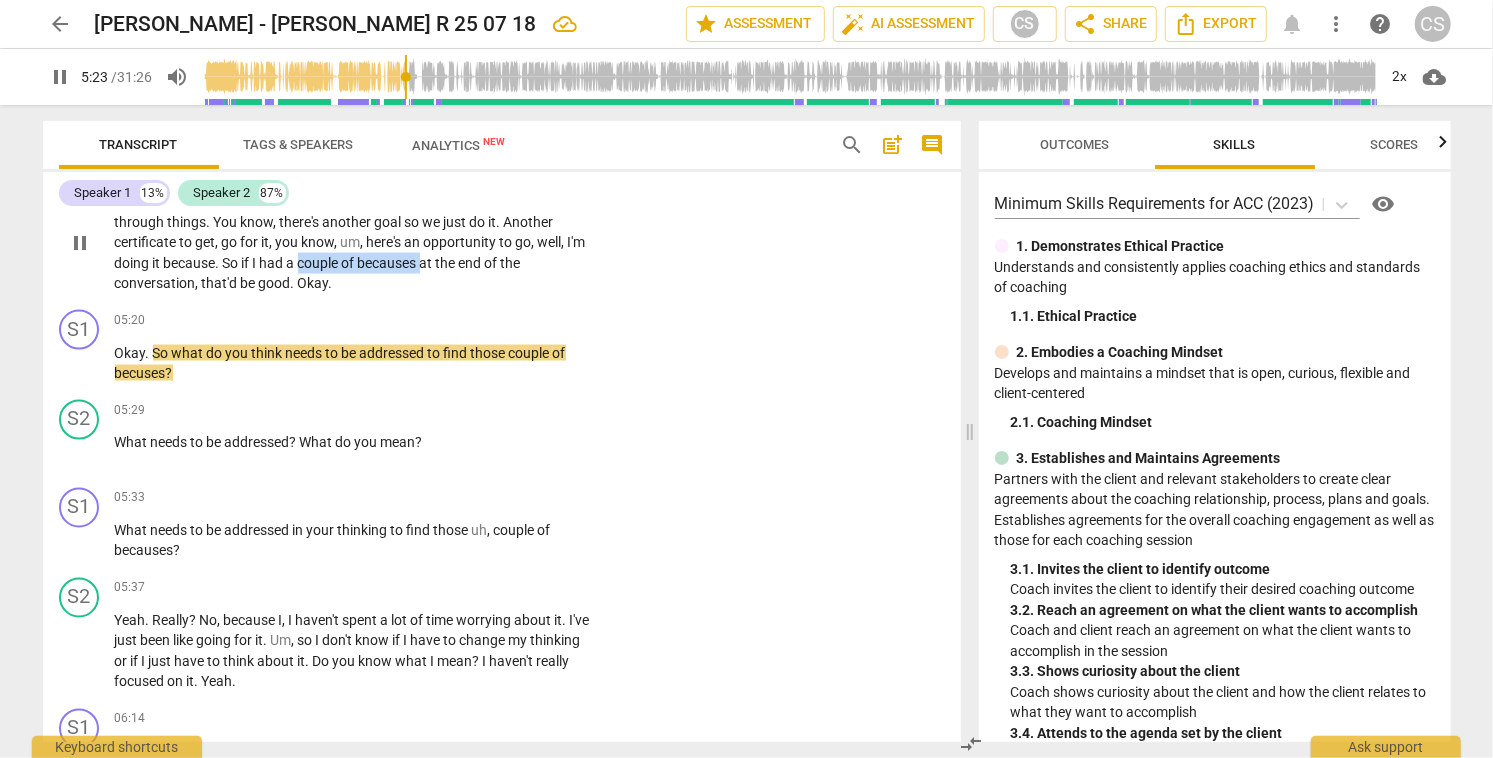 drag, startPoint x: 376, startPoint y: 264, endPoint x: 499, endPoint y: 265, distance: 123.00407 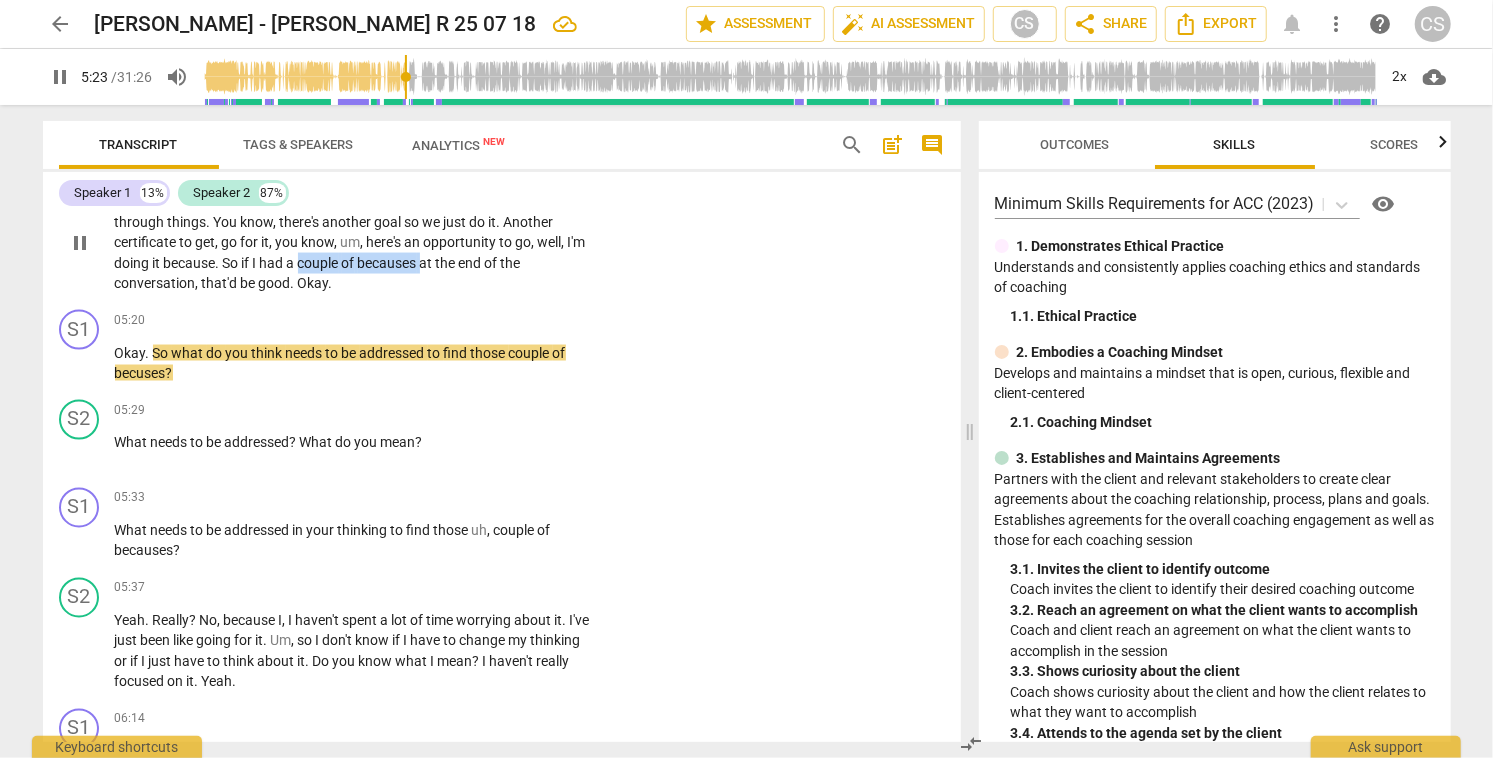 click on "Uh ,   probably   just   some   clarity   in   my   own   head   because   we   don't   always   think   through   things .   You   know ,   there's   another   goal   so   we   just   do   it .   Another   certificate   to   get ,   go   for   it ,   you   know ,   um ,   here's   an   opportunity   to   go ,   well ,   I'm   doing   it   because .   So   if   I   had   a   couple   of   becauses   at   the   end   of   the   conversation ,   that'd   be   good .   Okay ." at bounding box center (352, 242) 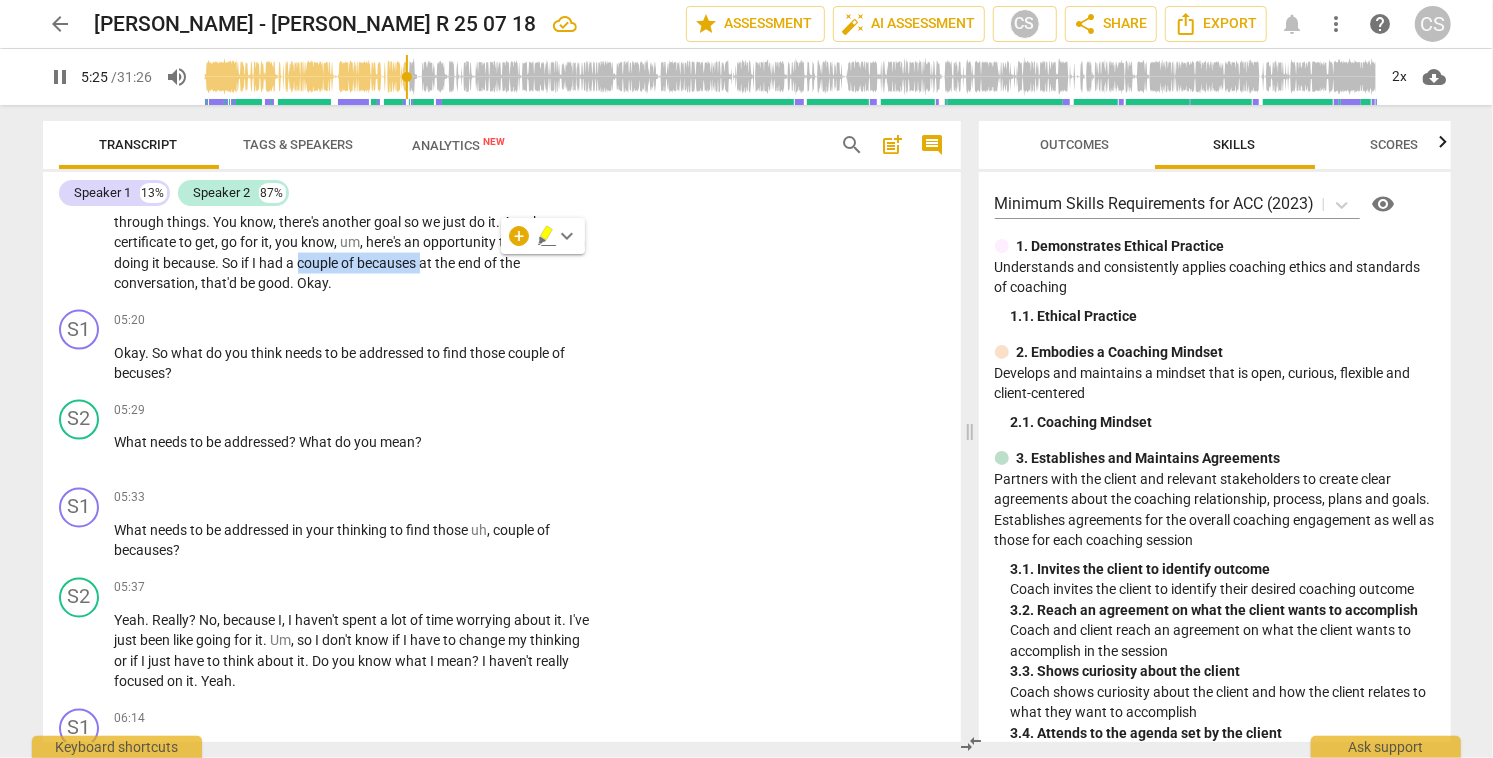 click 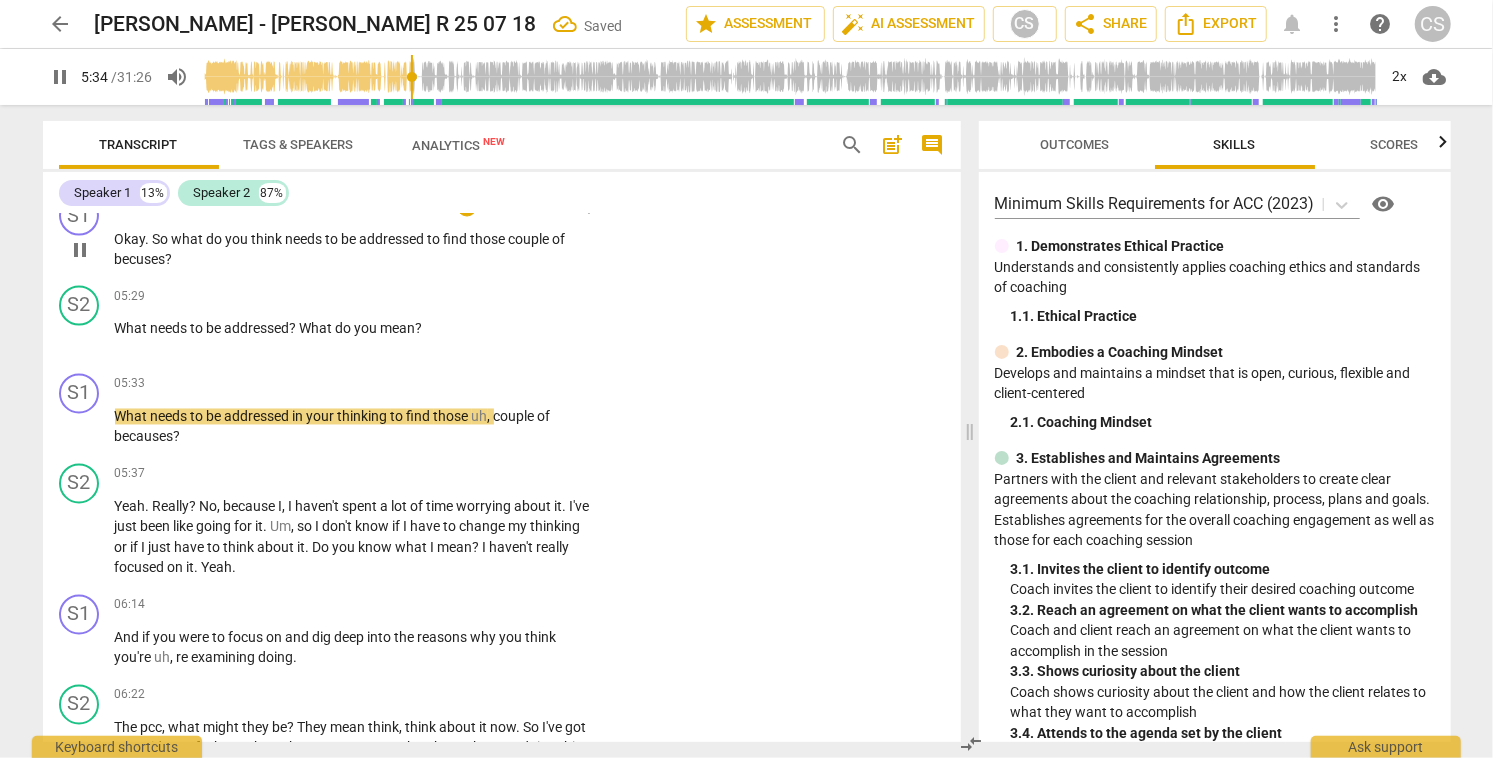 scroll, scrollTop: 2151, scrollLeft: 0, axis: vertical 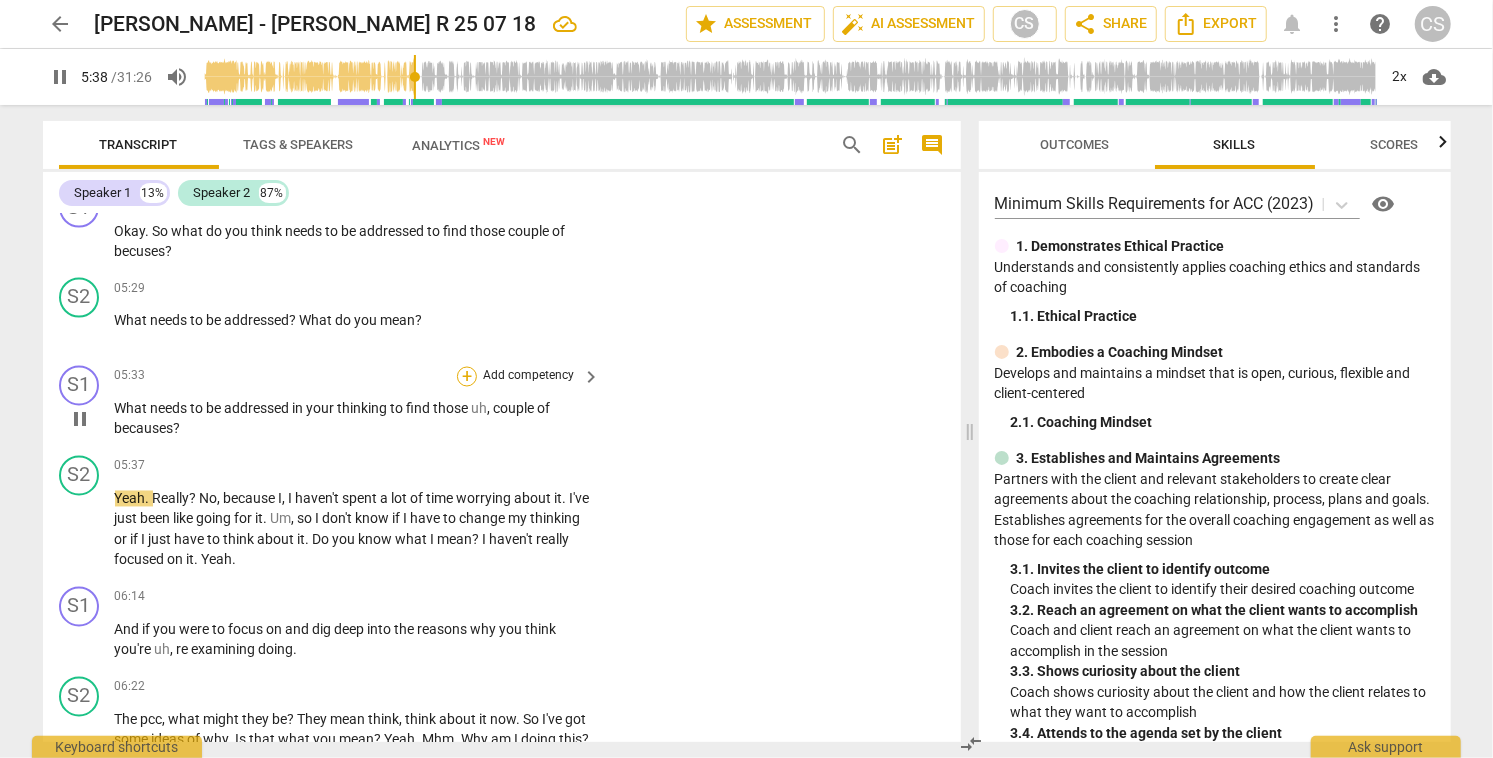 click on "+" at bounding box center (467, 377) 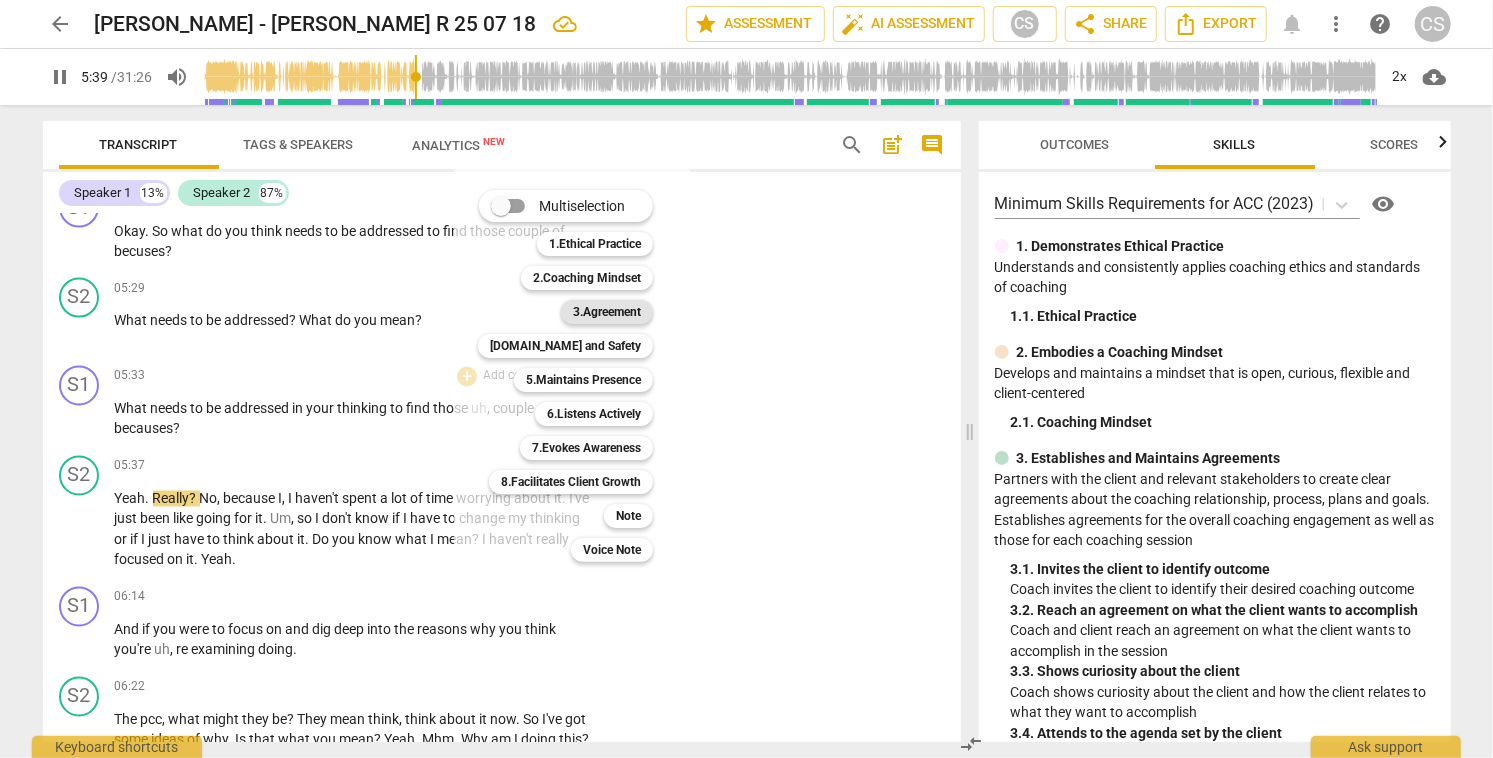 click on "3.Agreement" at bounding box center [607, 312] 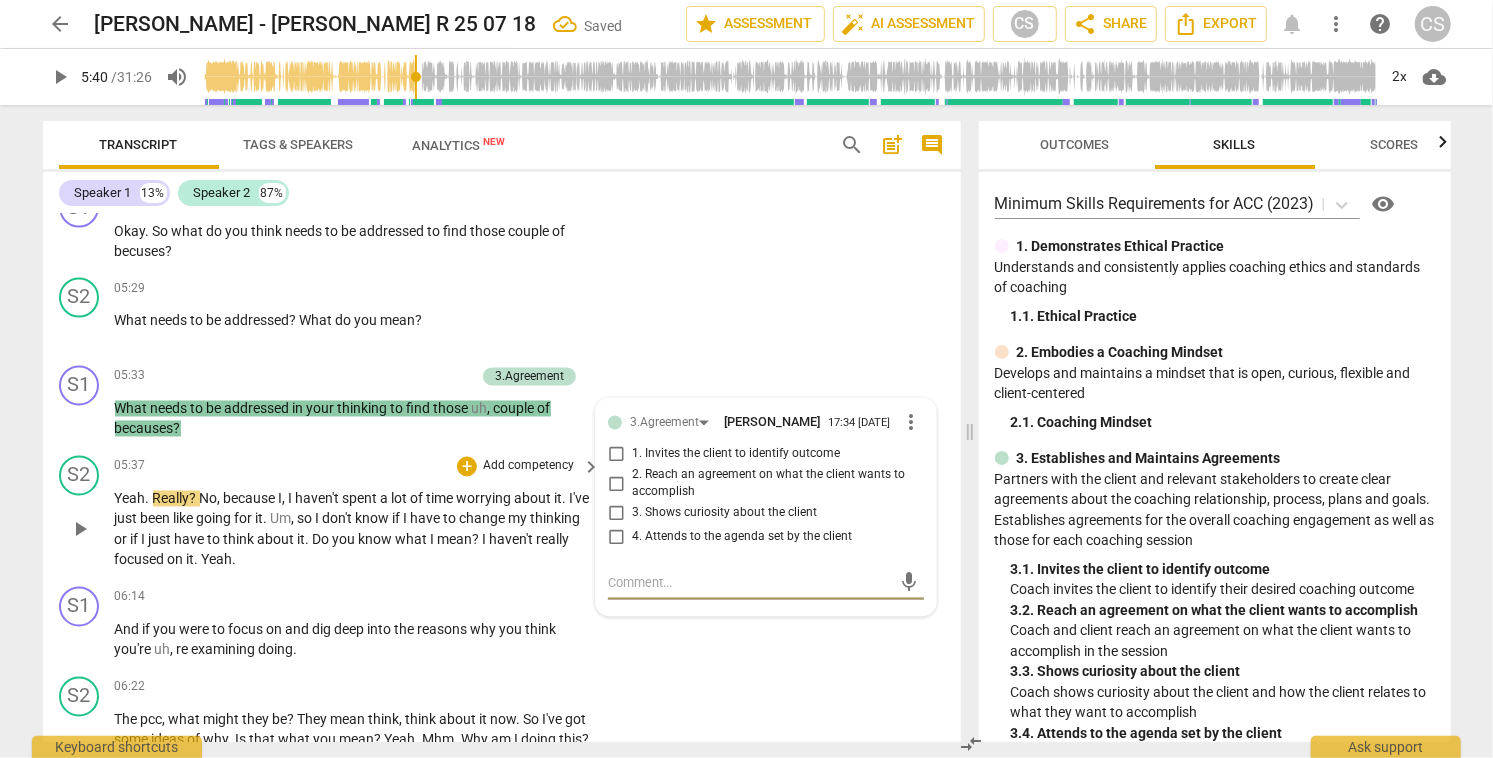 click on "play_arrow" at bounding box center (80, 530) 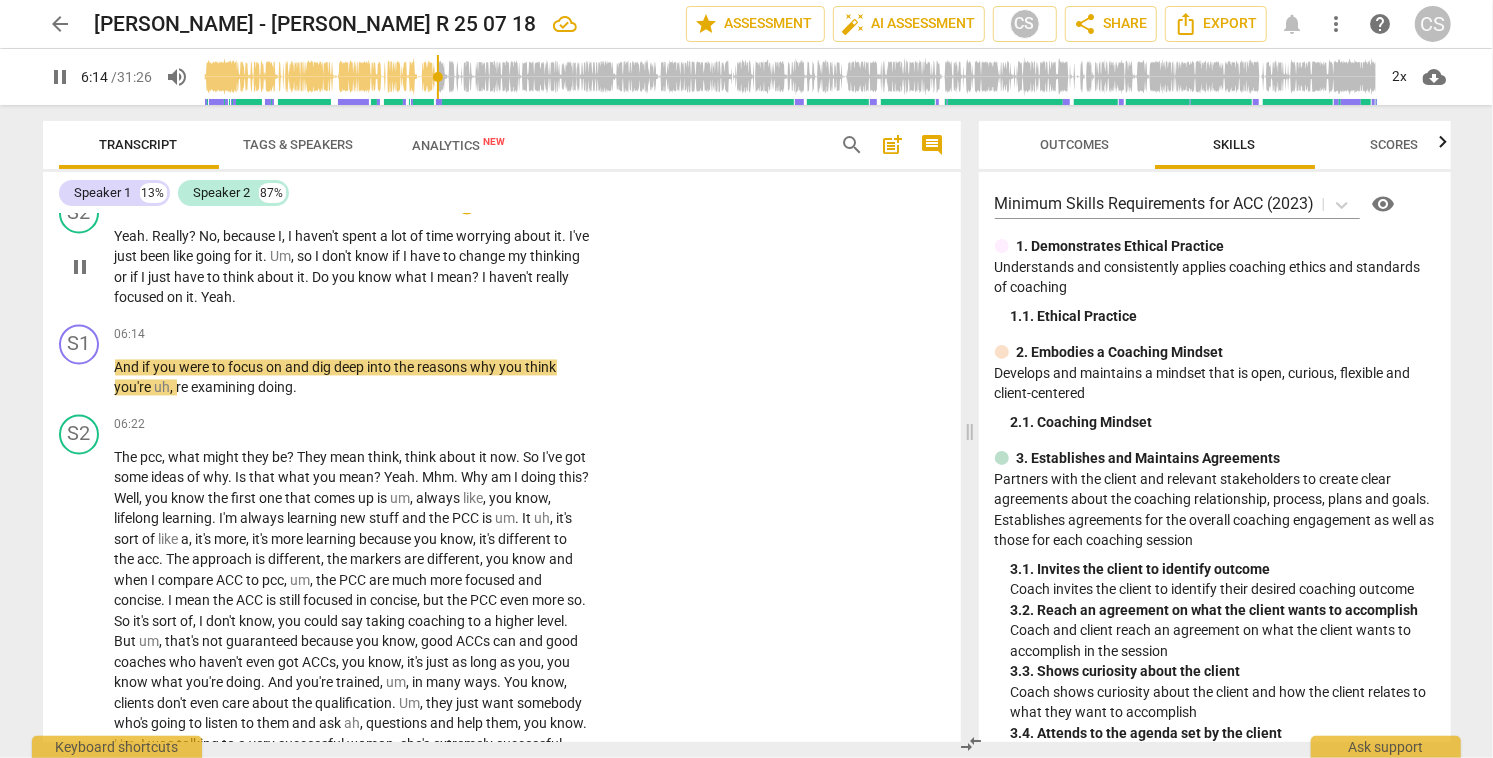 scroll, scrollTop: 2412, scrollLeft: 0, axis: vertical 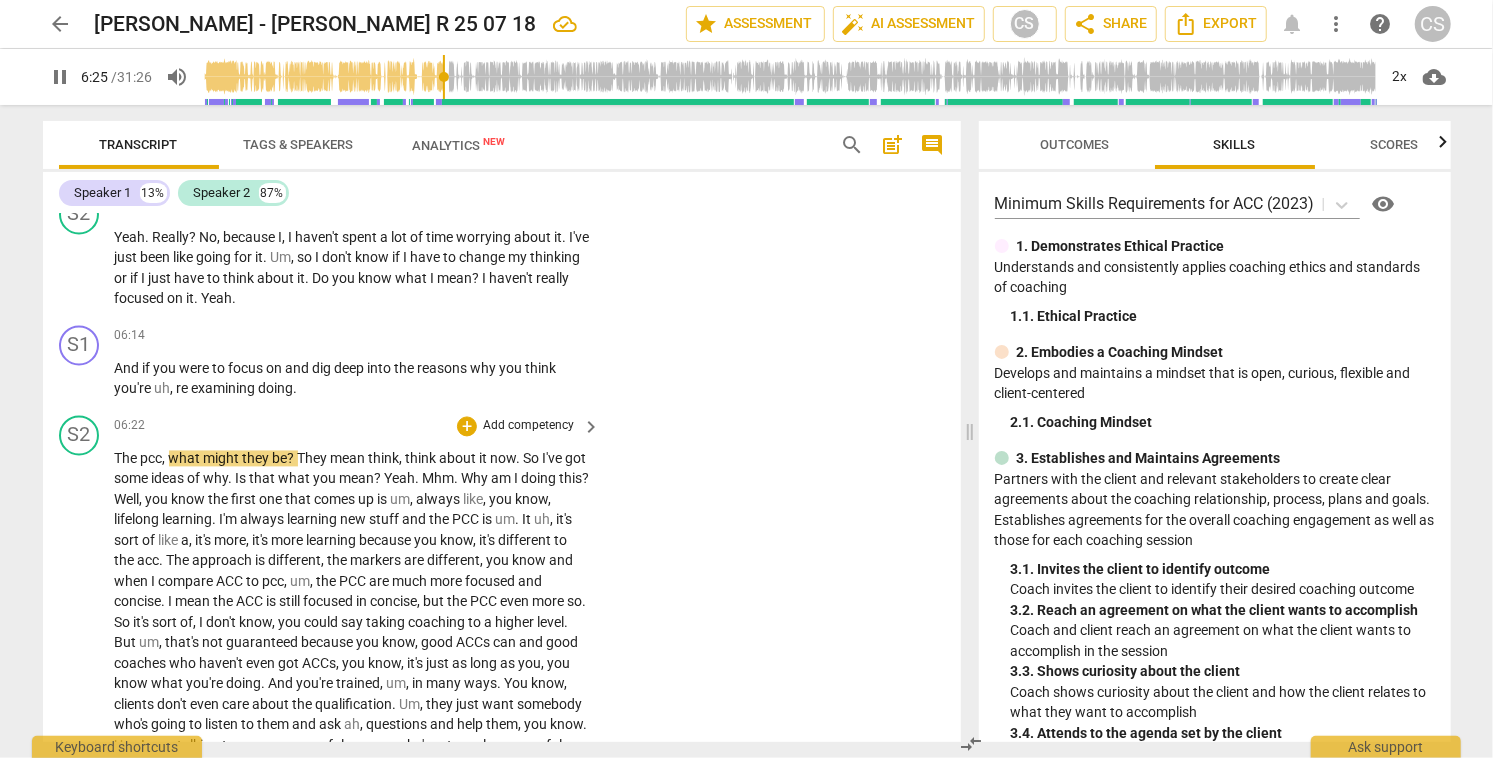 click on "The" at bounding box center [128, 459] 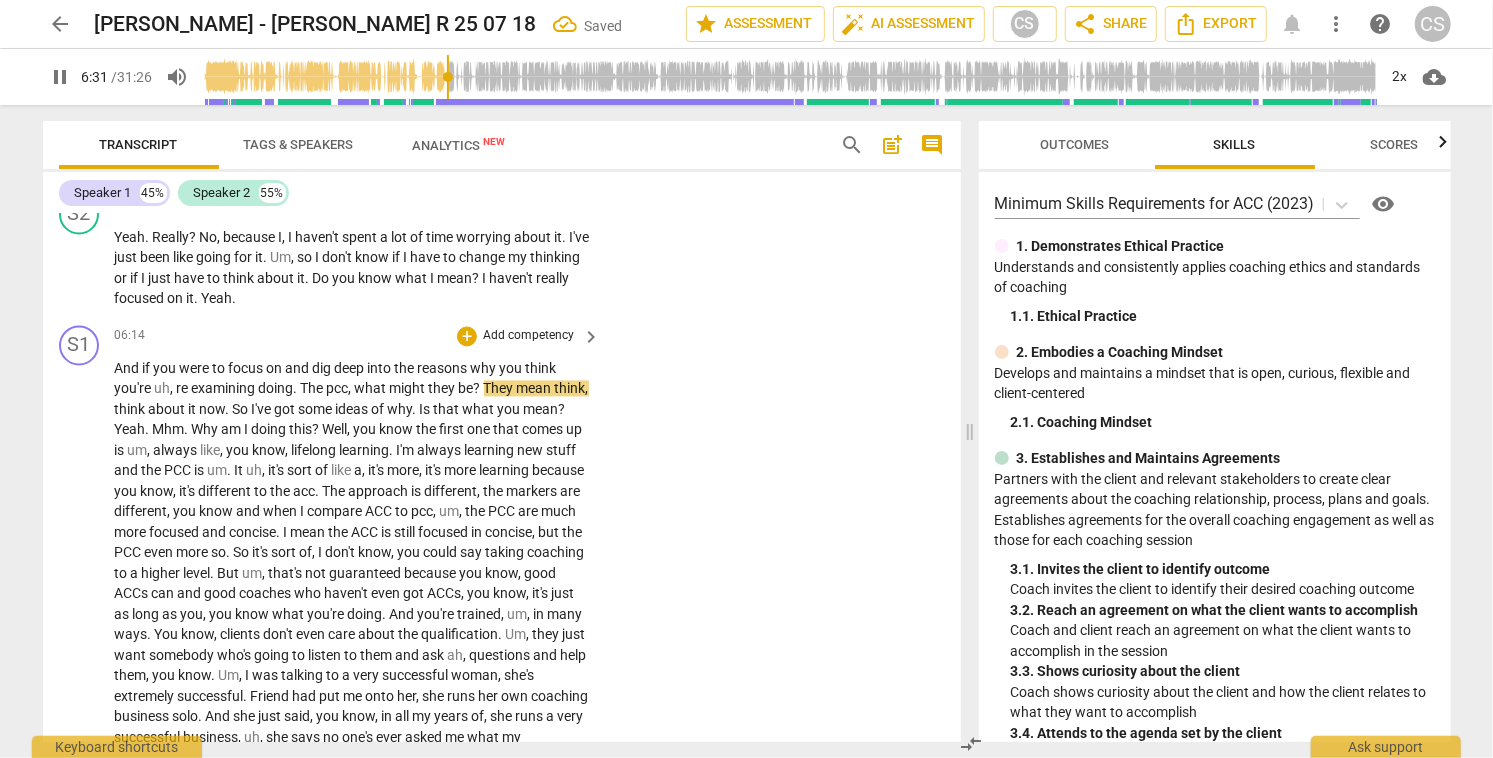 click on "They" at bounding box center [500, 389] 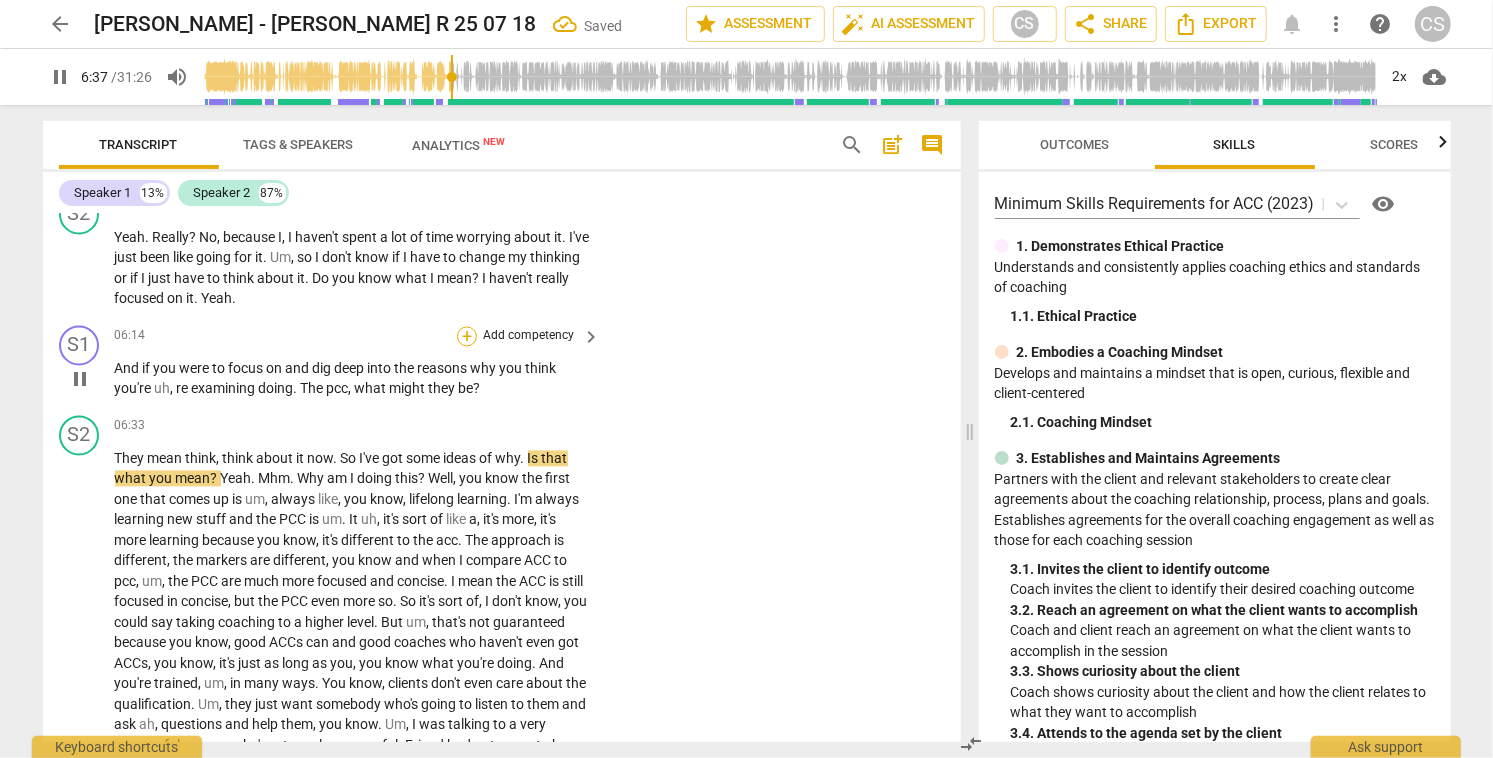 click on "+" at bounding box center [467, 337] 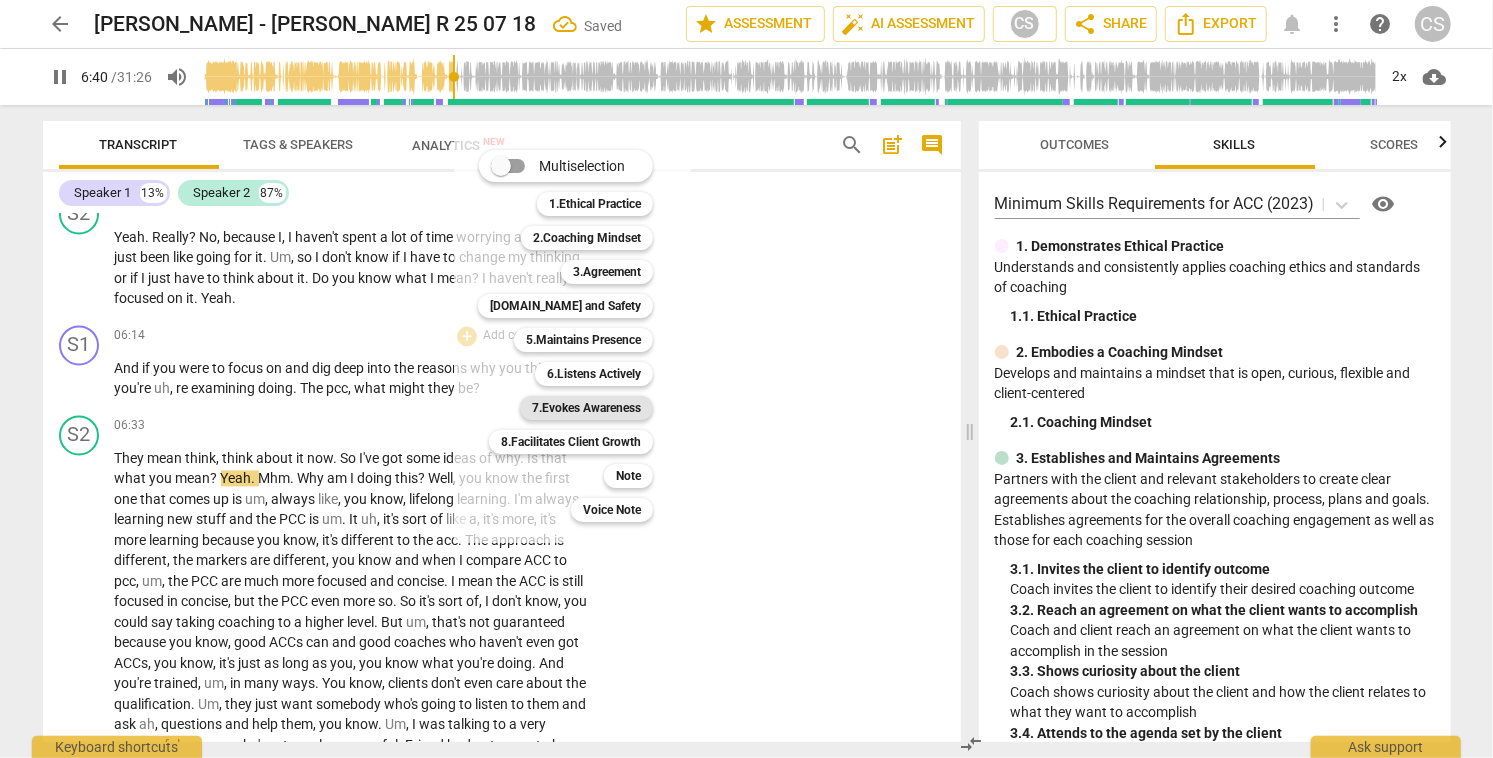 click on "7.Evokes Awareness" at bounding box center [586, 408] 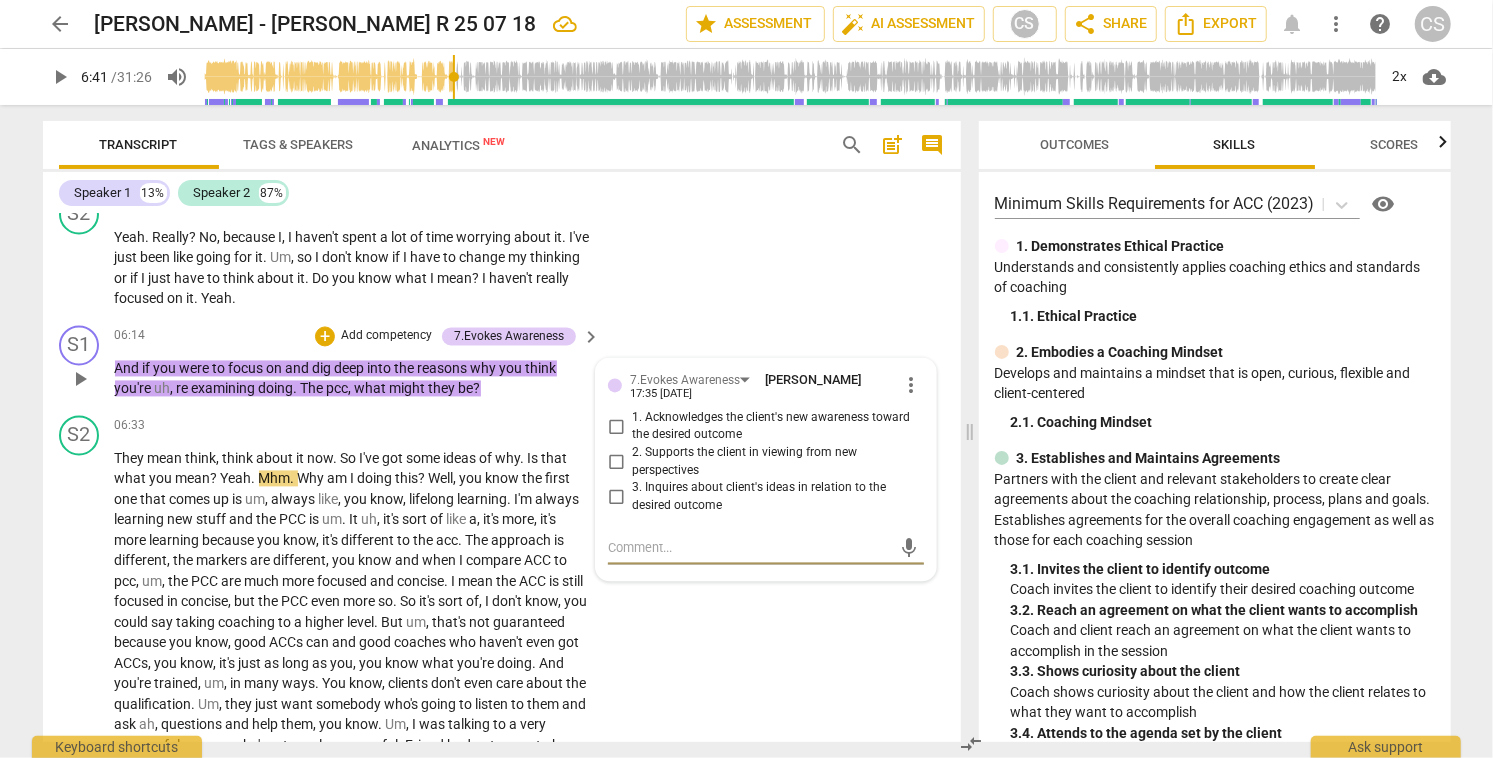 click on "3. Inquires about client's ideas in relation to the desired outcome" at bounding box center [616, 498] 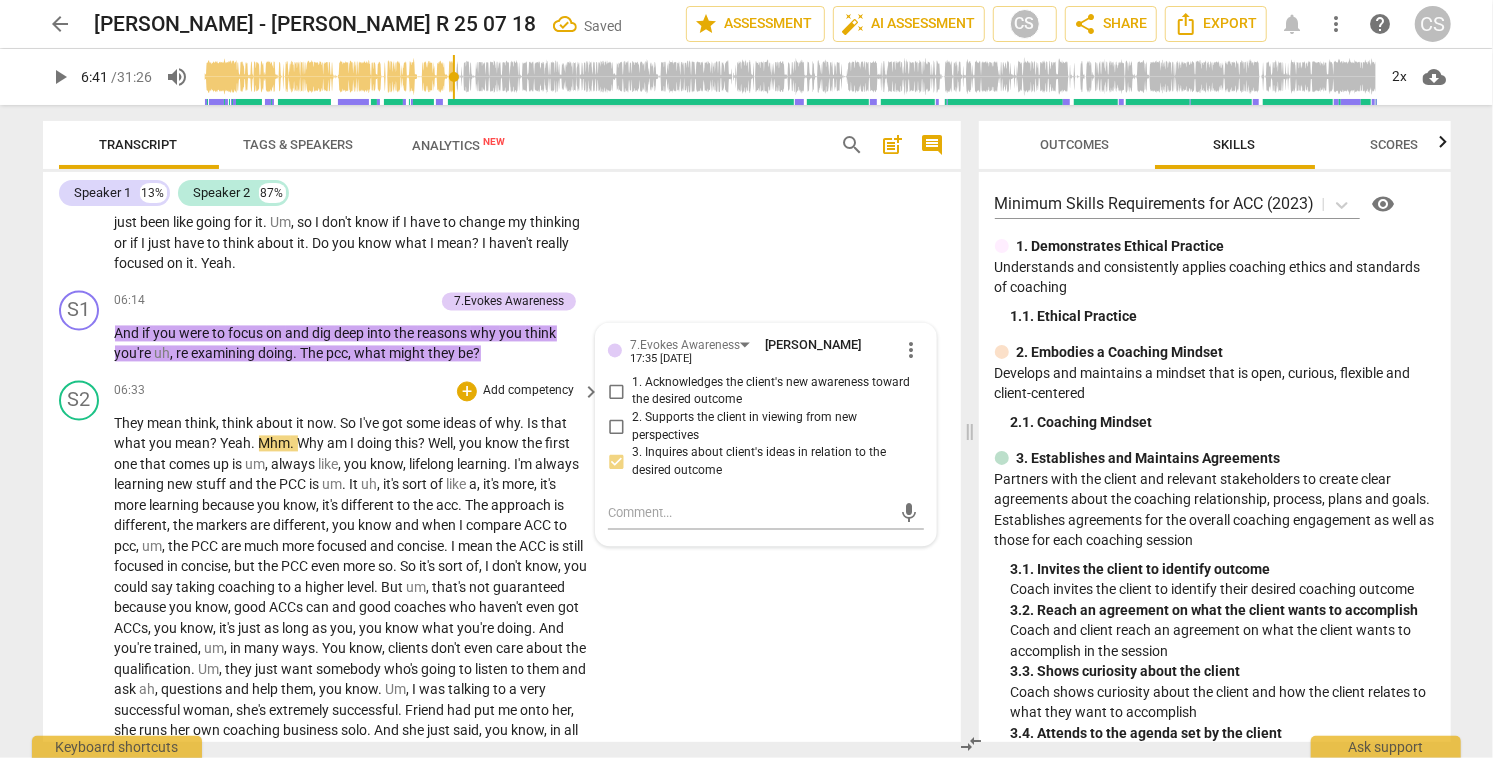 scroll, scrollTop: 2450, scrollLeft: 0, axis: vertical 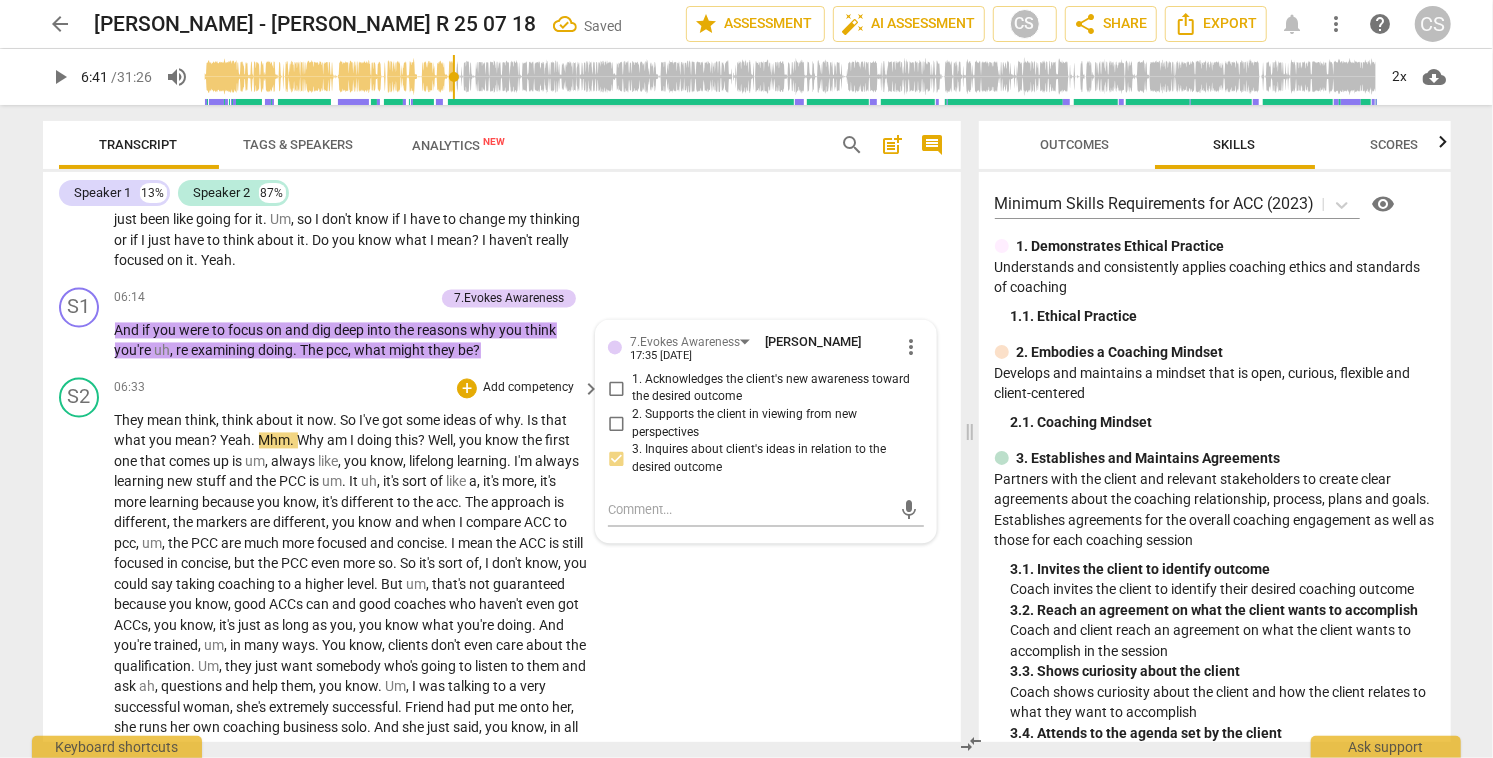 click on "Mhm" at bounding box center (275, 441) 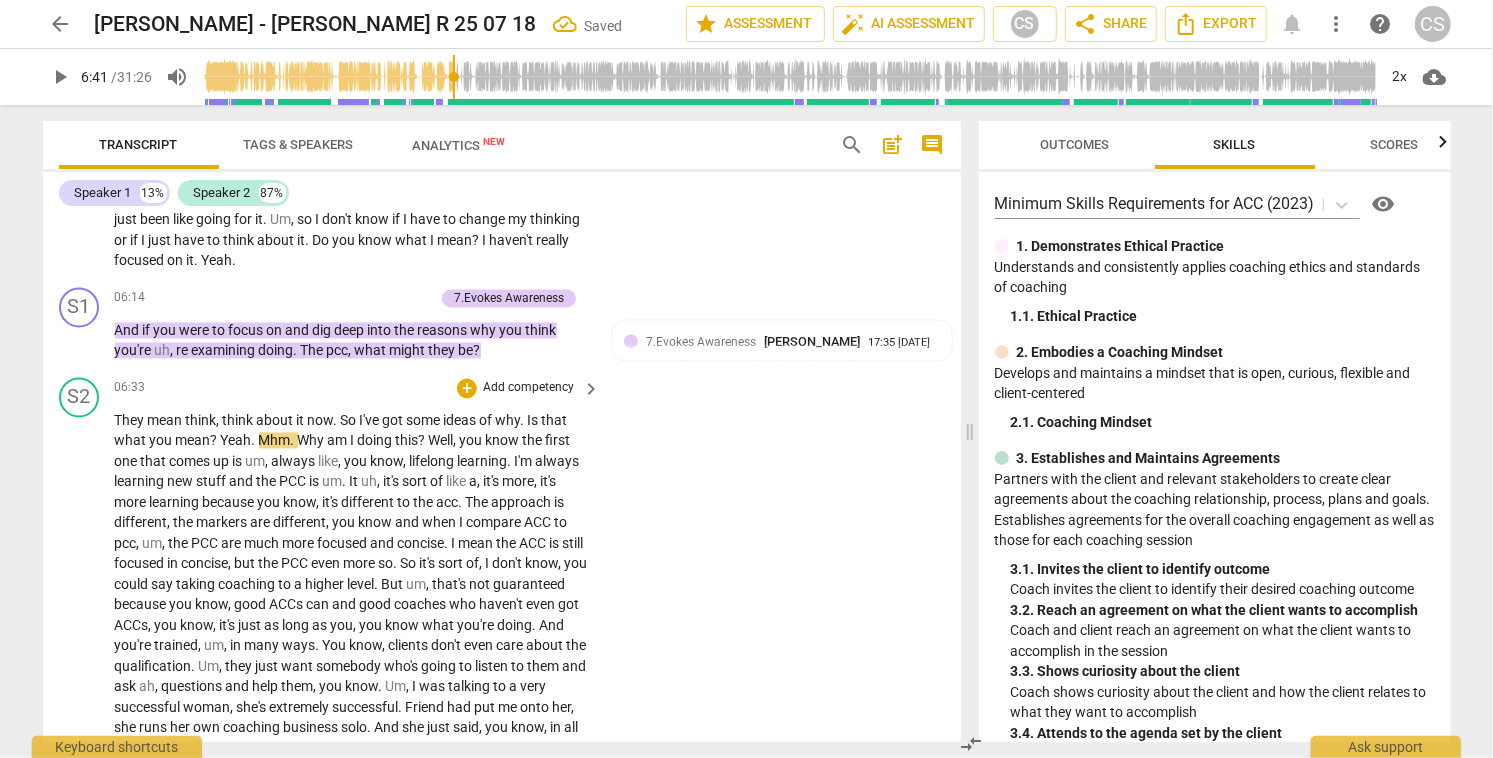 click on "Mhm" at bounding box center (275, 441) 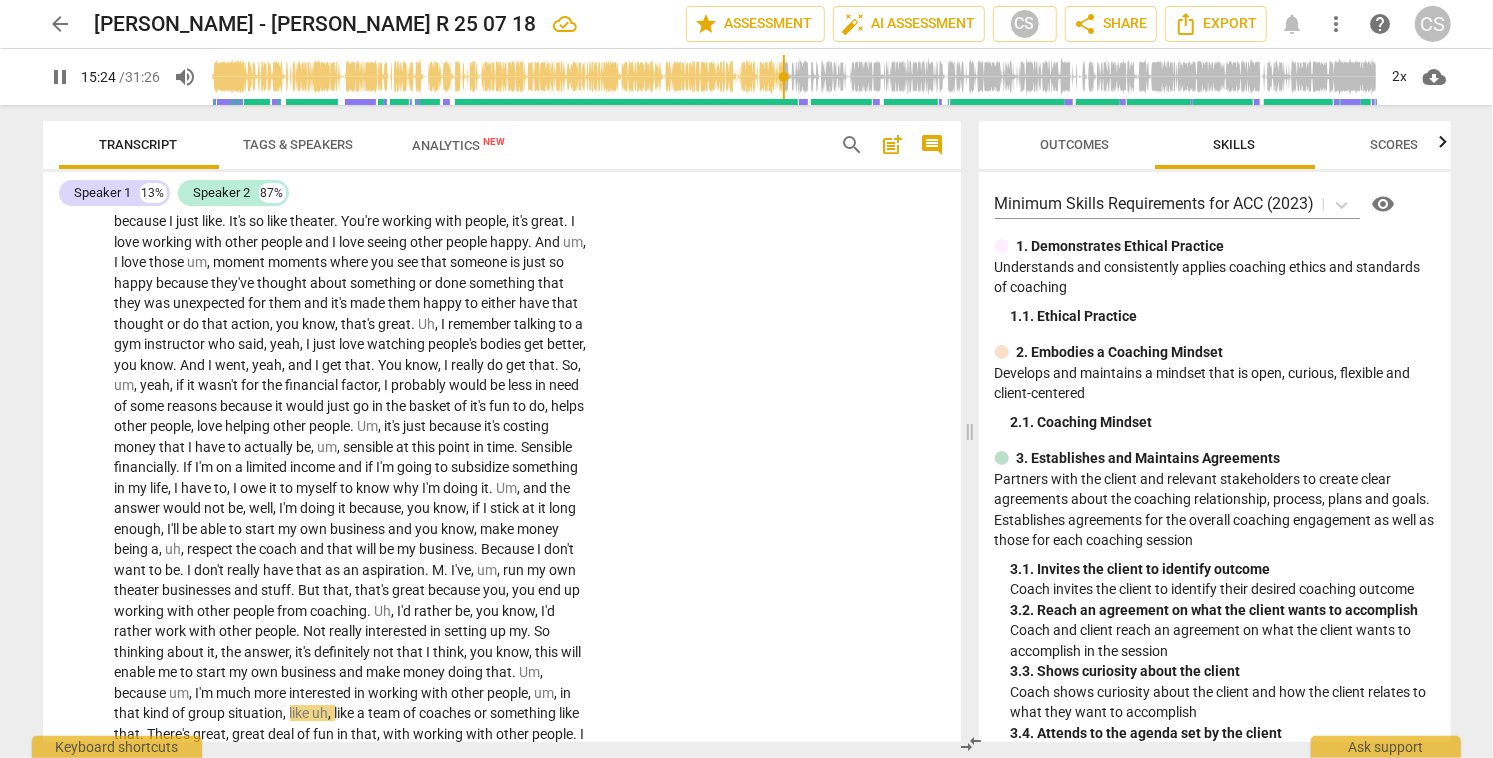 scroll, scrollTop: 4145, scrollLeft: 0, axis: vertical 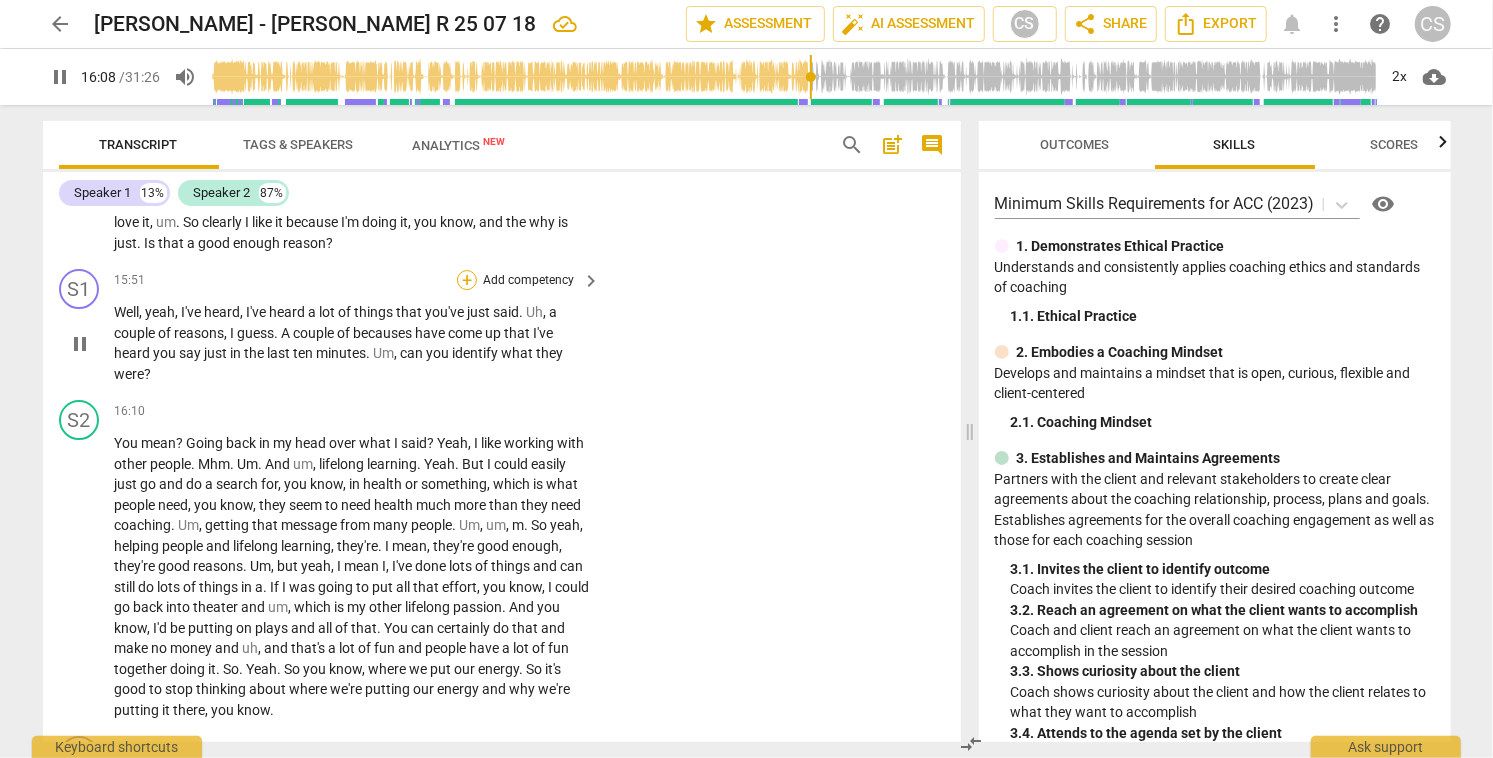 click on "+" at bounding box center [467, 280] 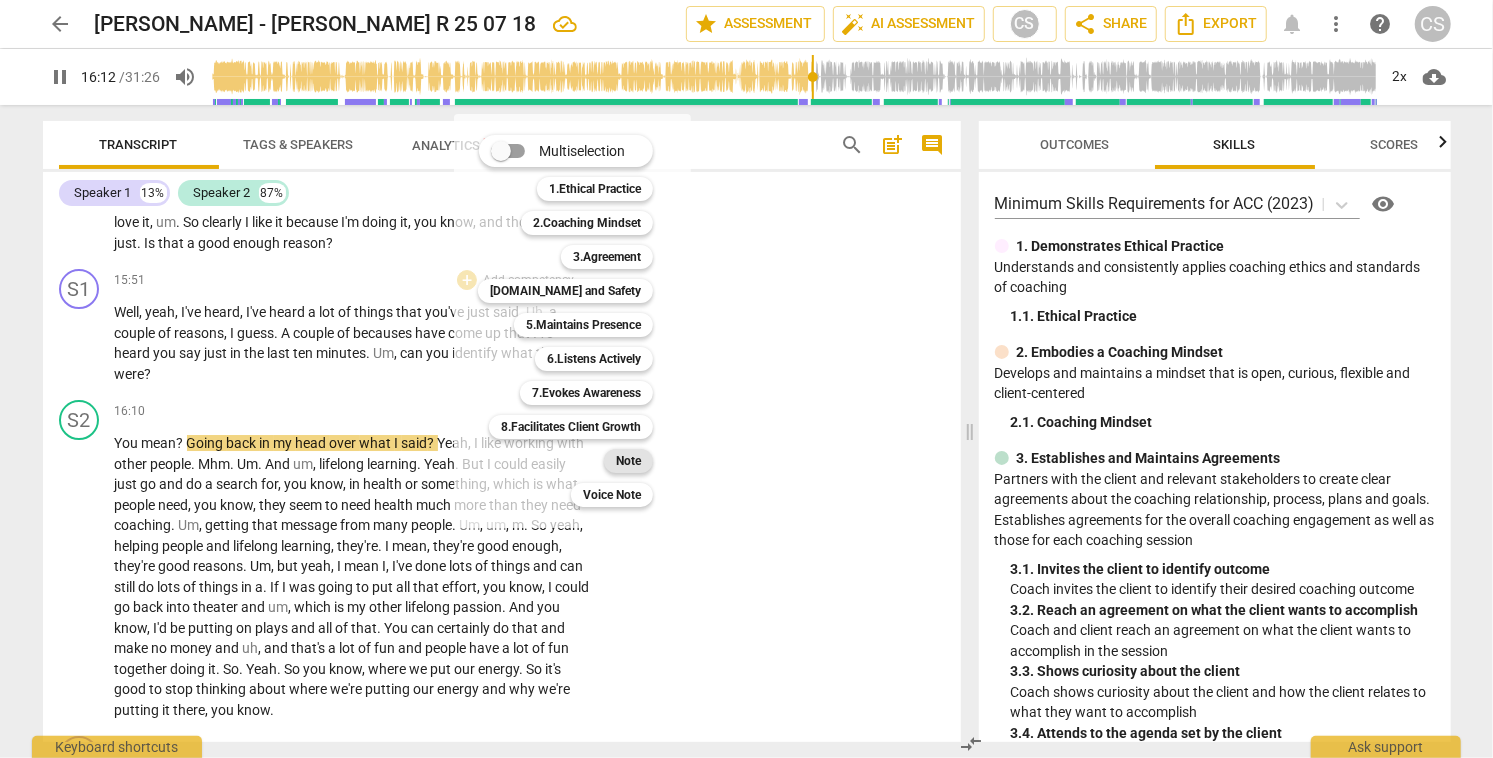 click on "Note" at bounding box center (628, 461) 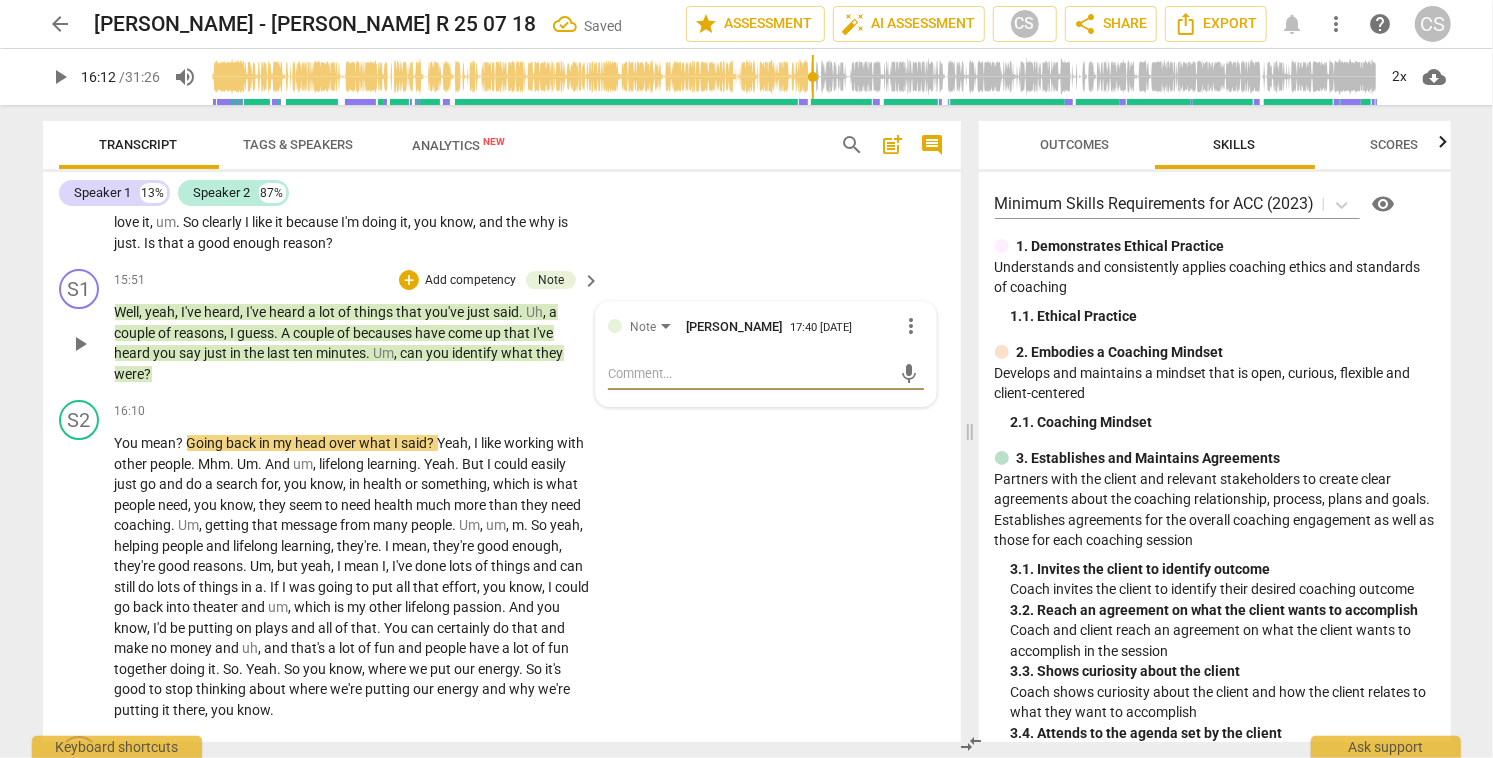 click on "more_vert" at bounding box center [912, 326] 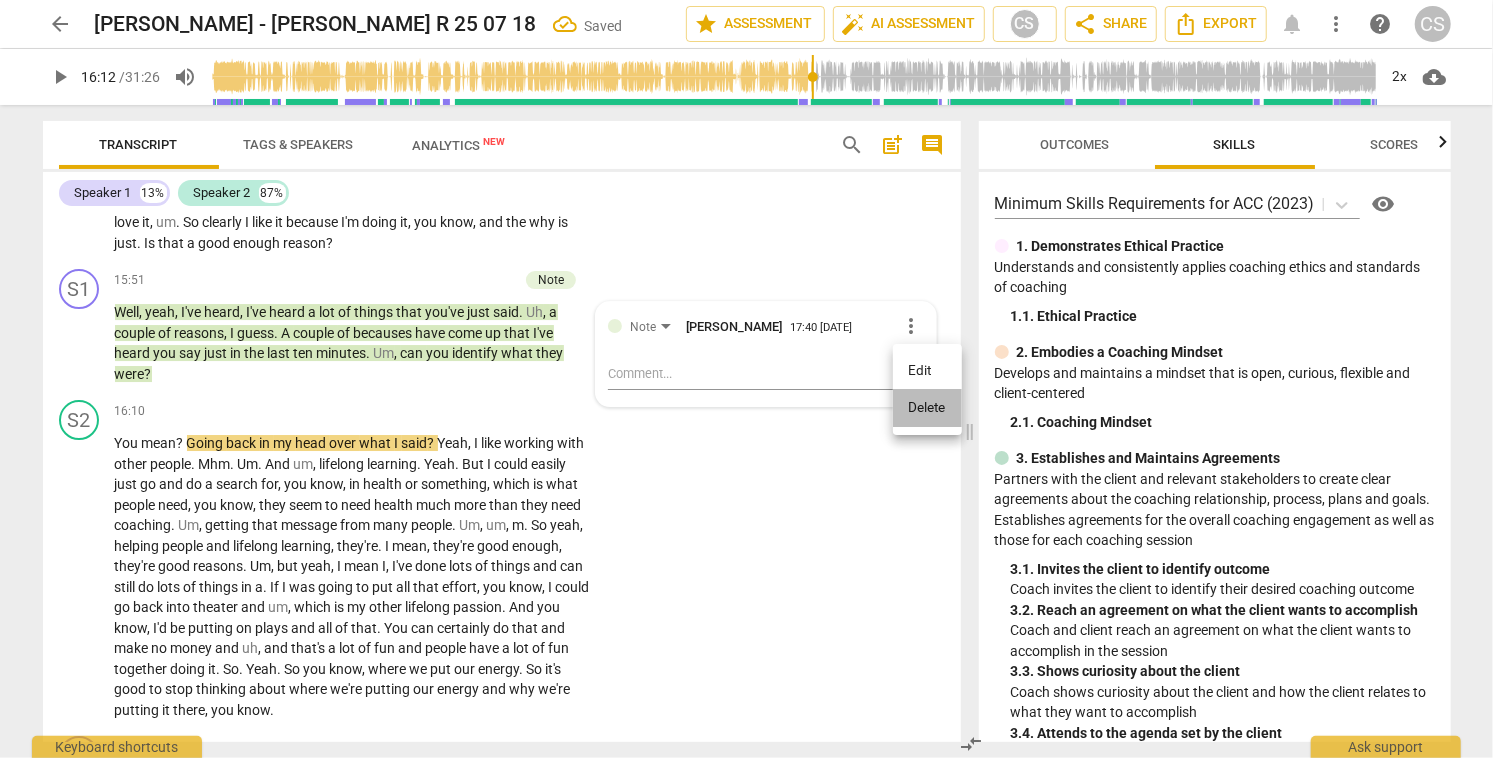 click on "Delete" at bounding box center [927, 408] 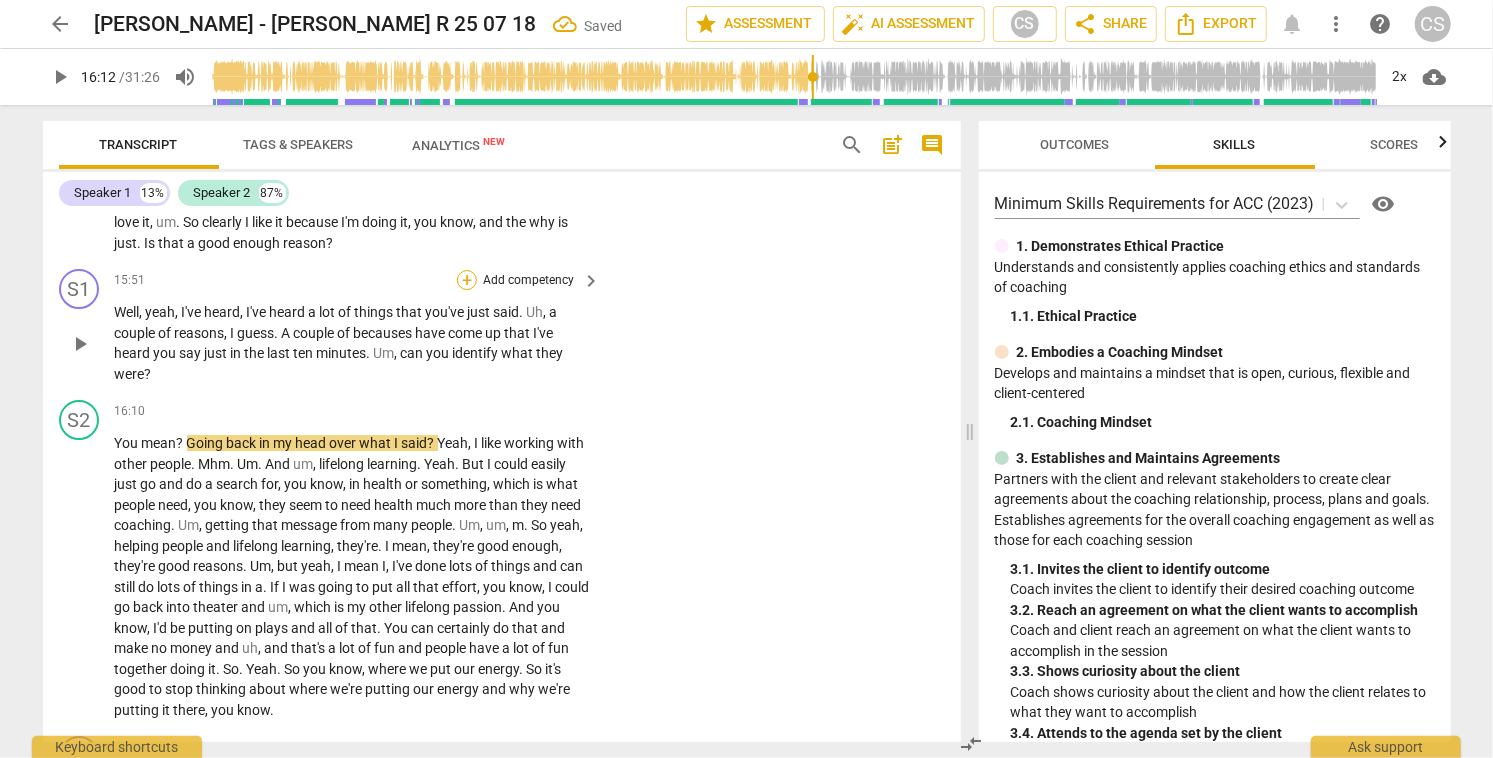 click on "+" at bounding box center (467, 280) 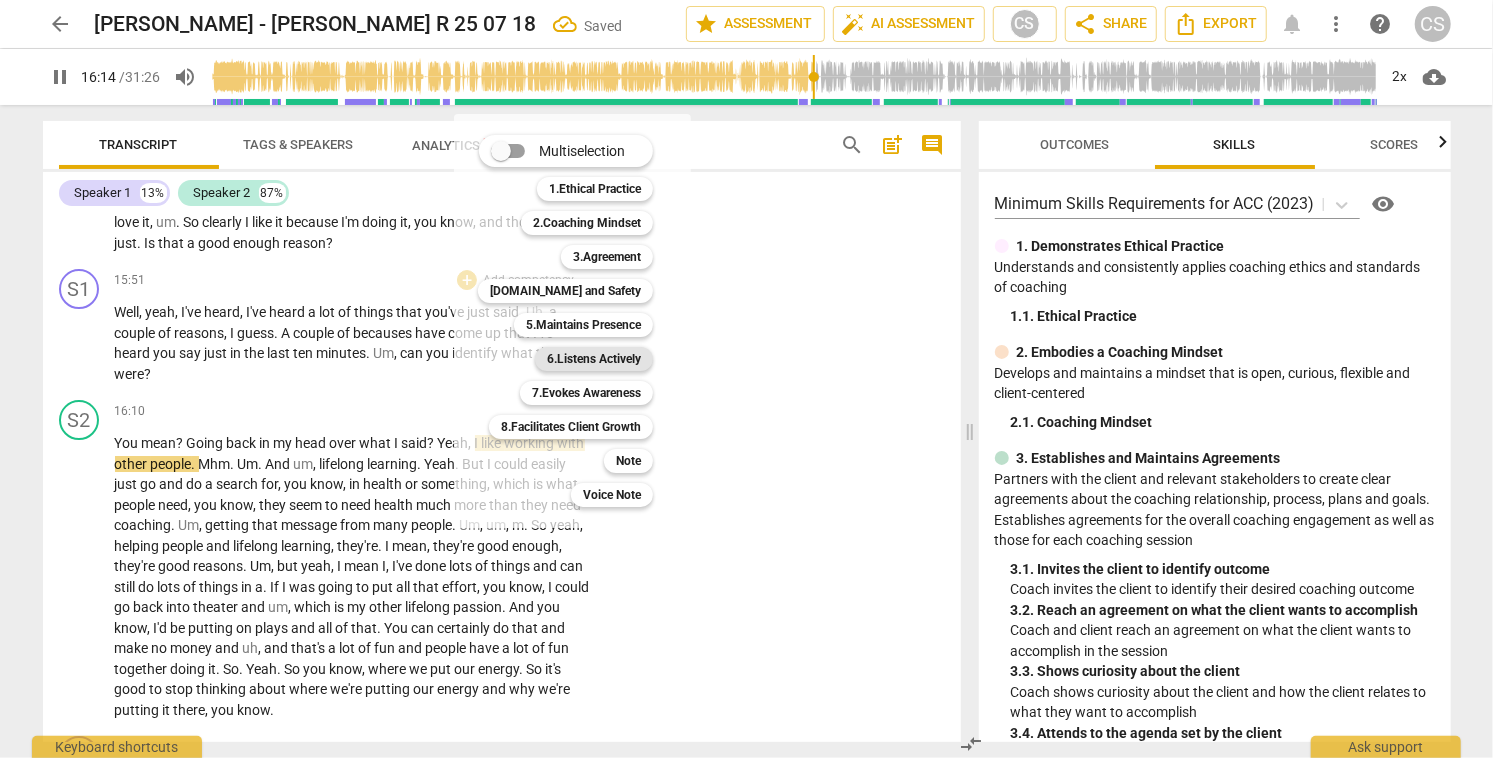 click on "6.Listens Actively" at bounding box center [594, 359] 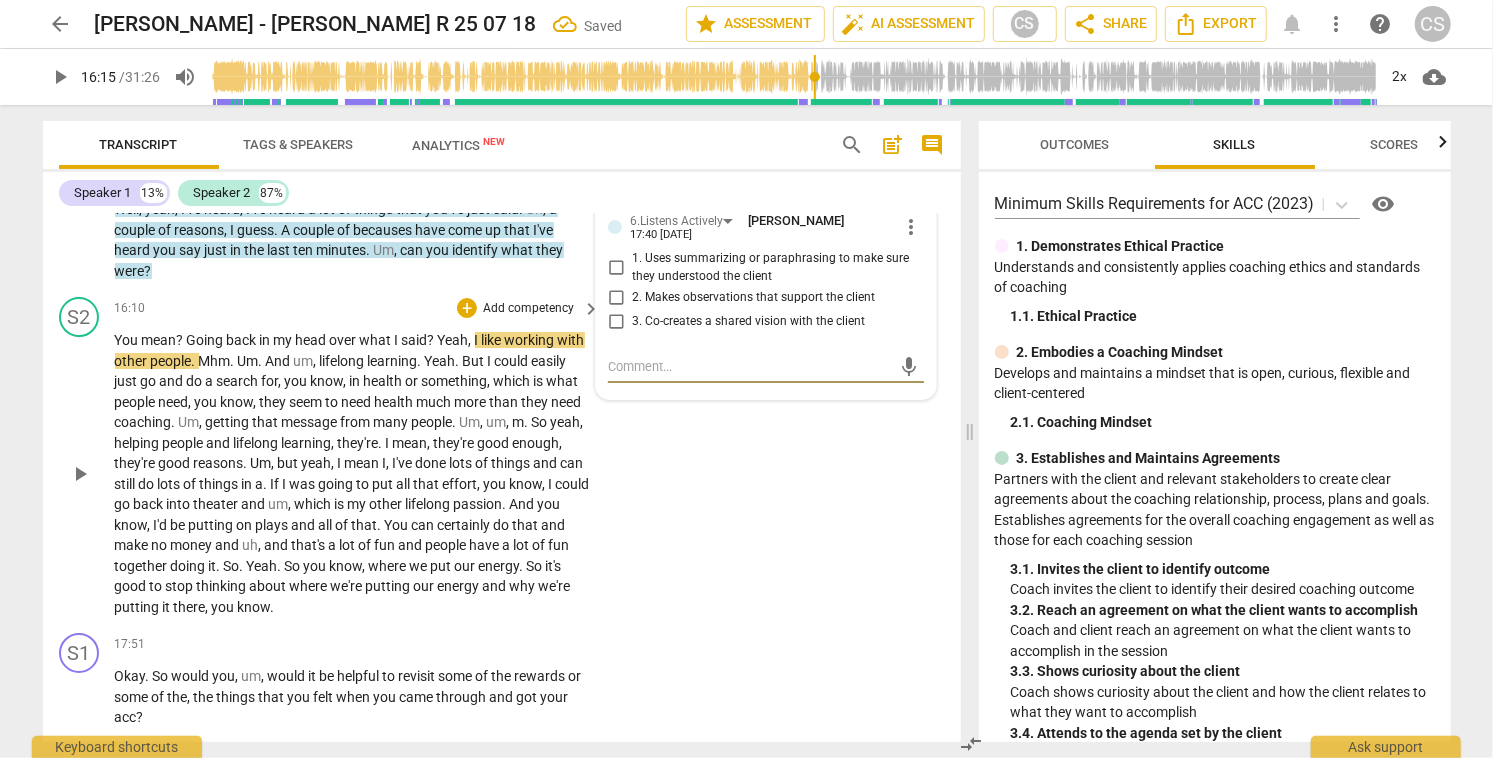 scroll, scrollTop: 4249, scrollLeft: 0, axis: vertical 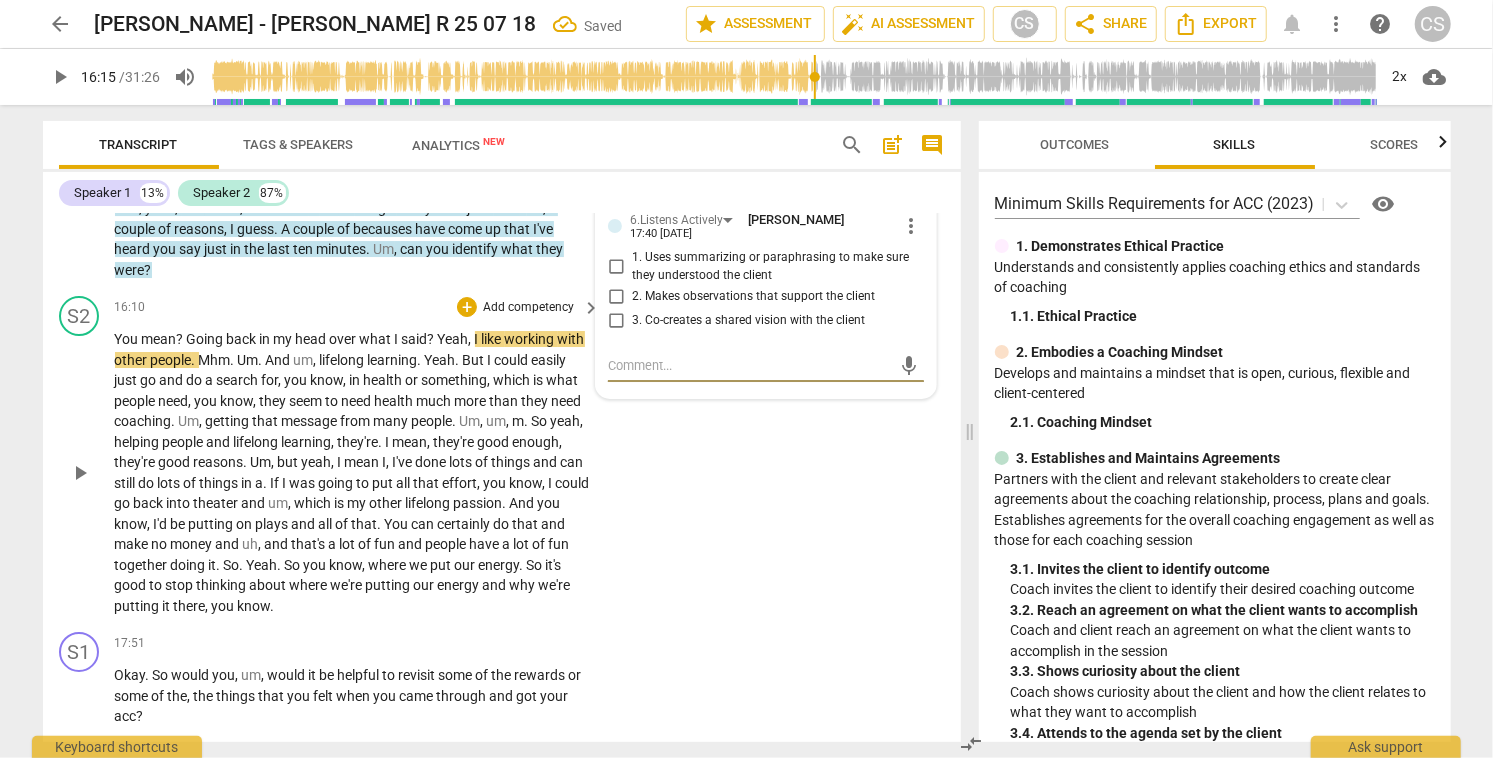 click on "play_arrow" at bounding box center (80, 473) 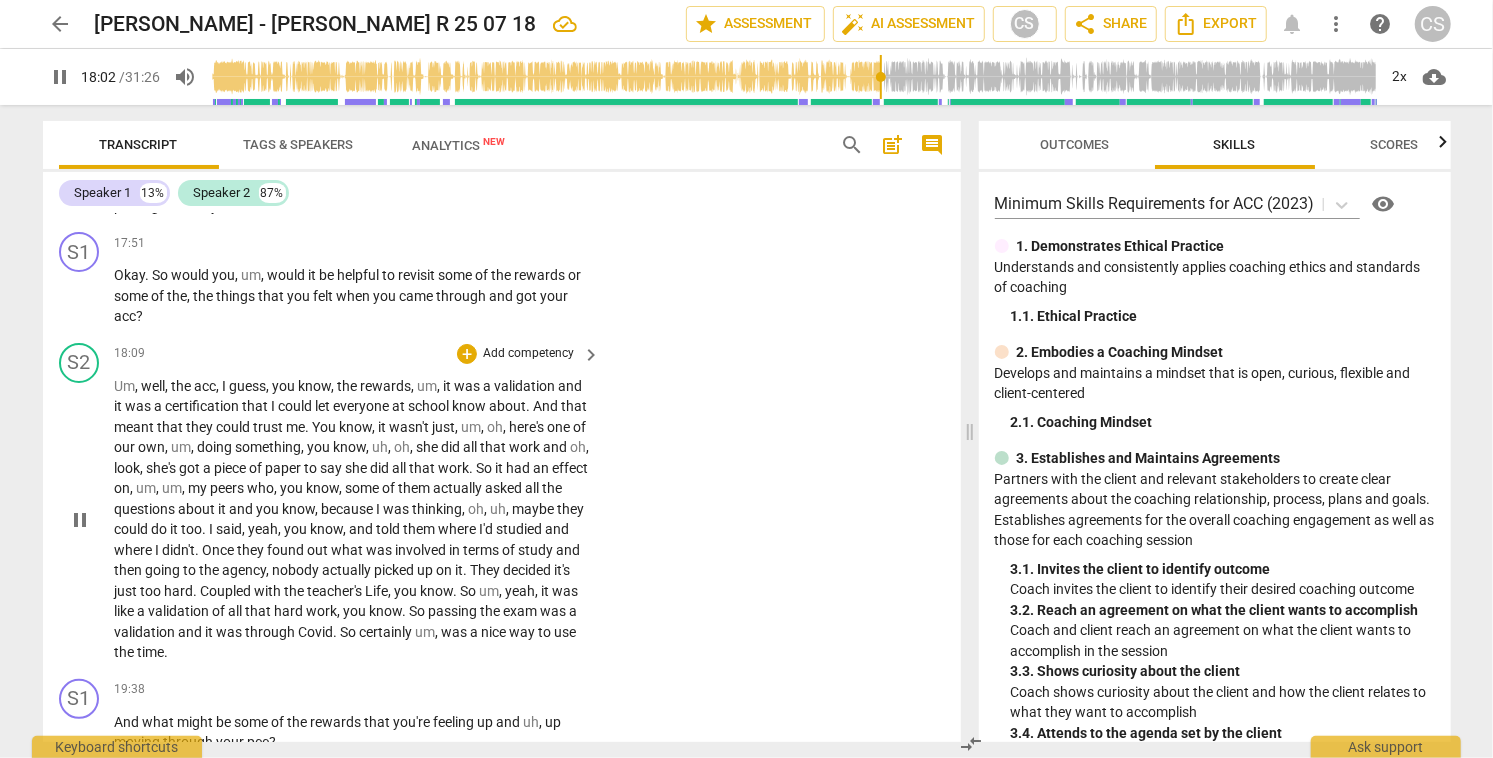 scroll, scrollTop: 4645, scrollLeft: 0, axis: vertical 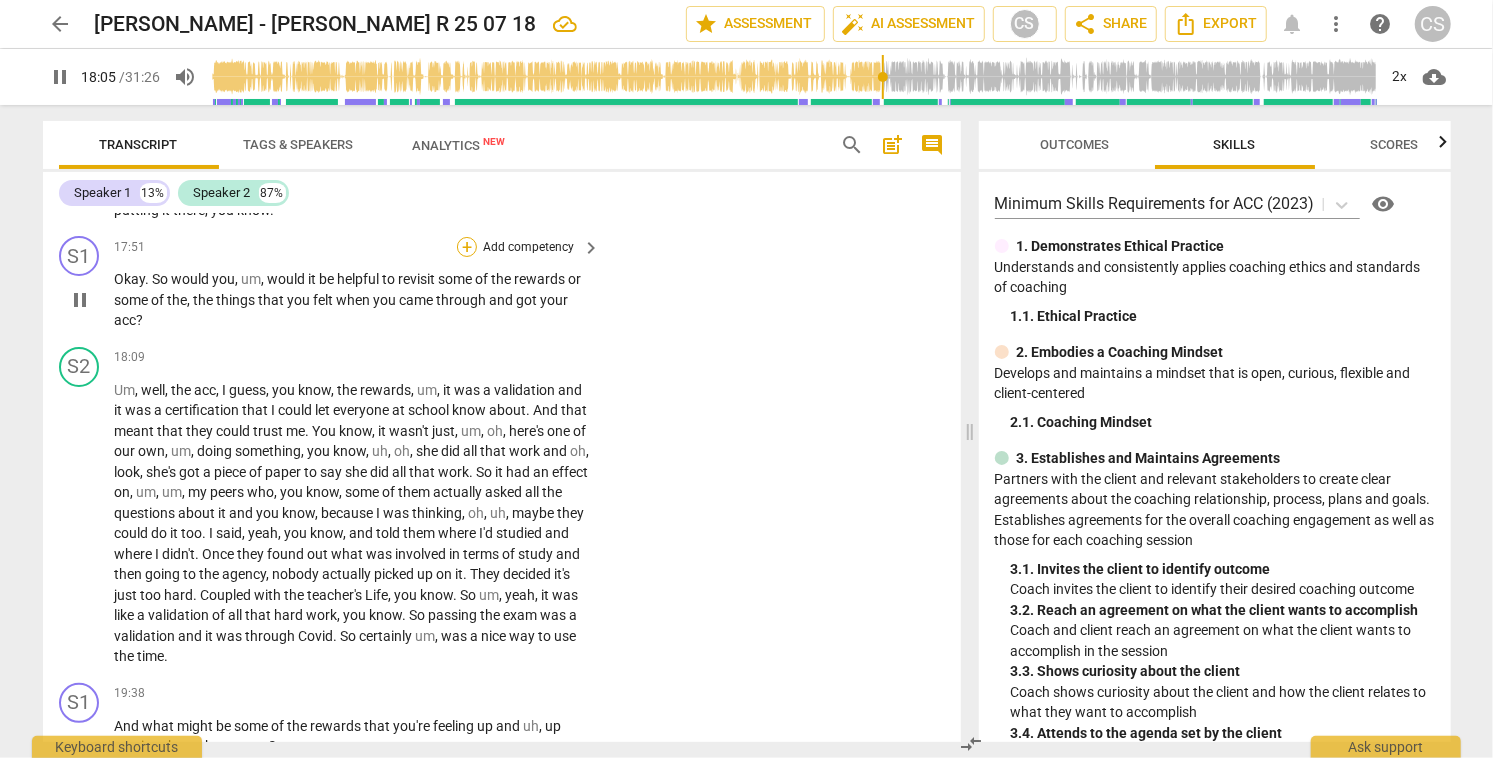 click on "+" at bounding box center (467, 247) 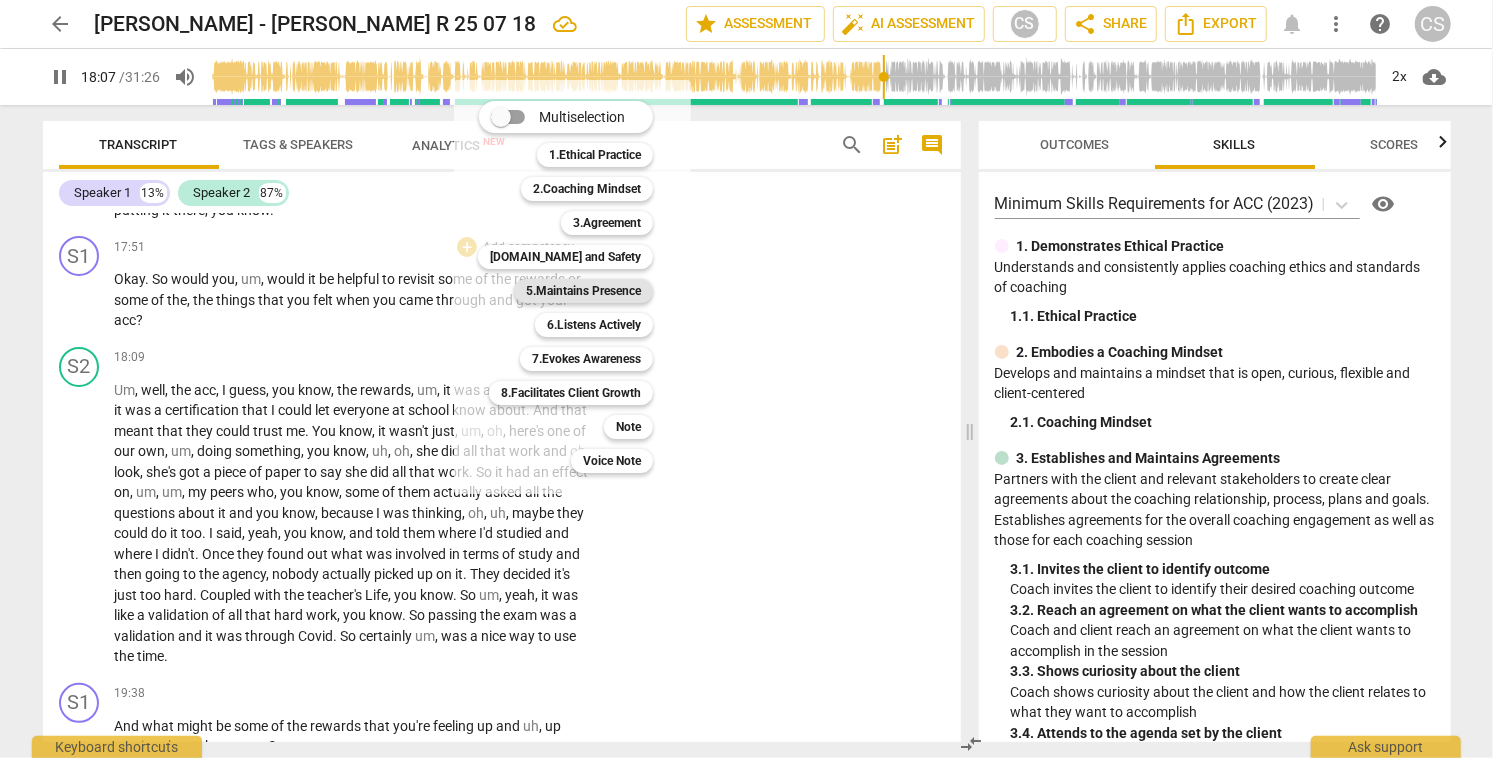 click on "5.Maintains Presence" at bounding box center [583, 291] 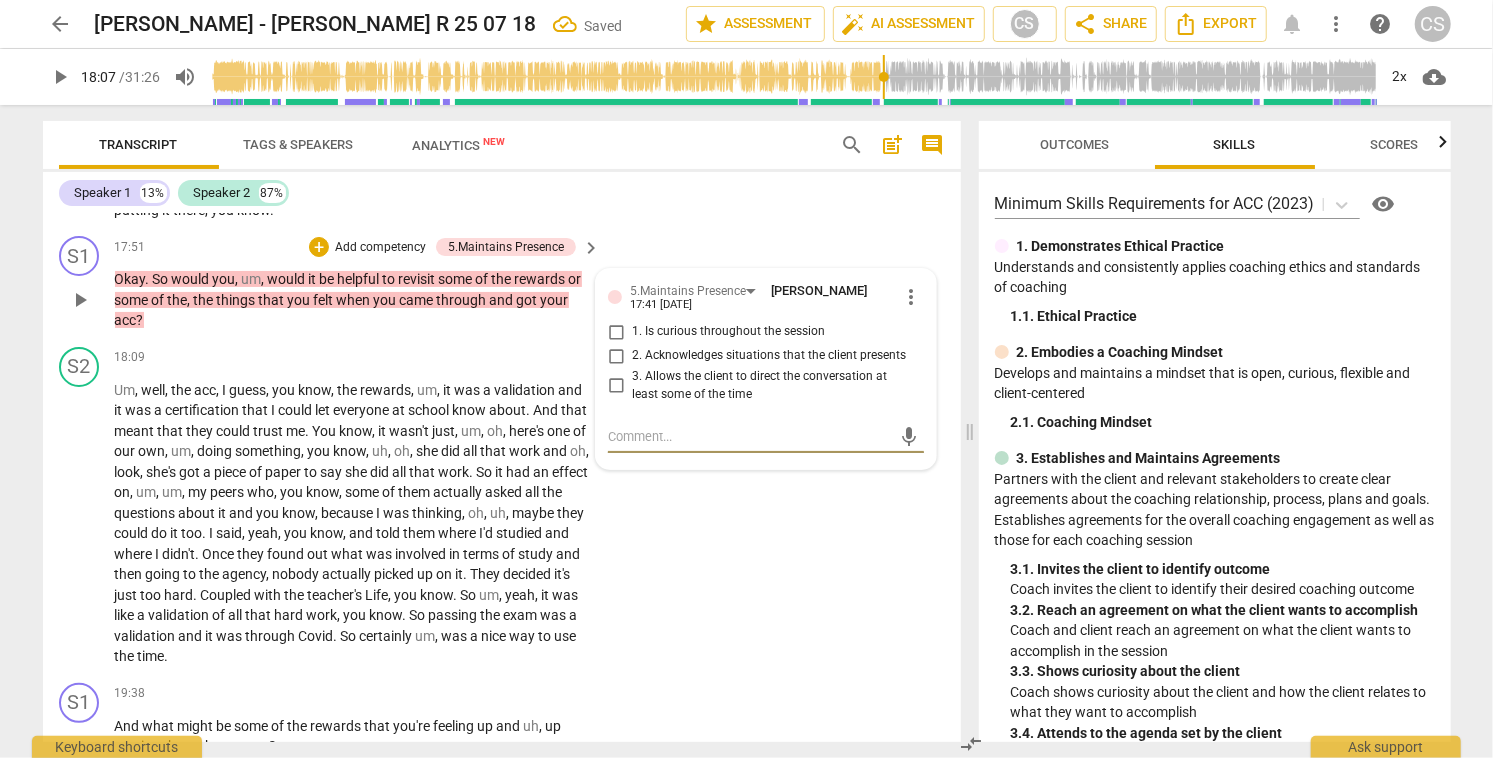 click on "3. Allows the client to direct the conversation at least some of the time" at bounding box center [616, 386] 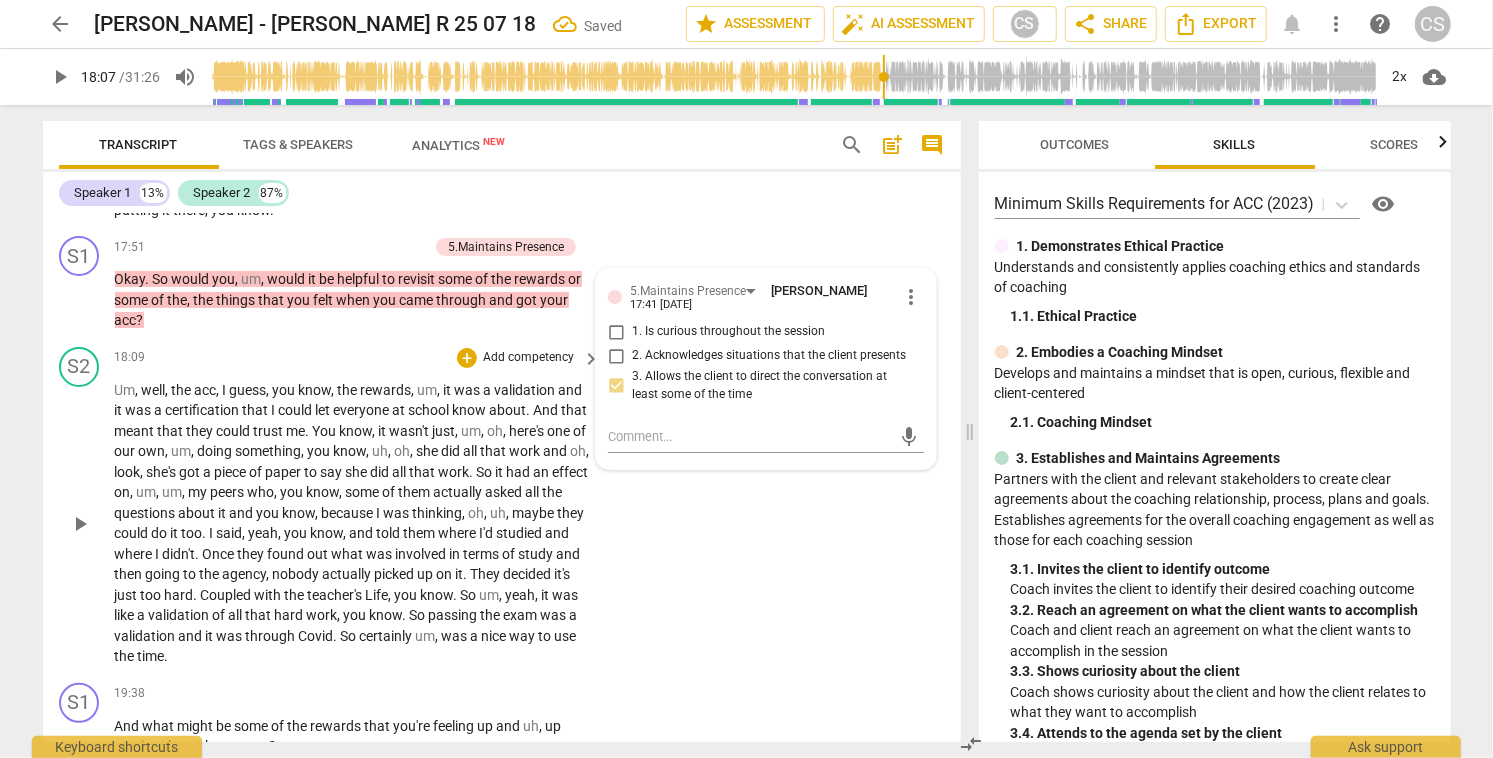 click on "play_arrow" at bounding box center [80, 524] 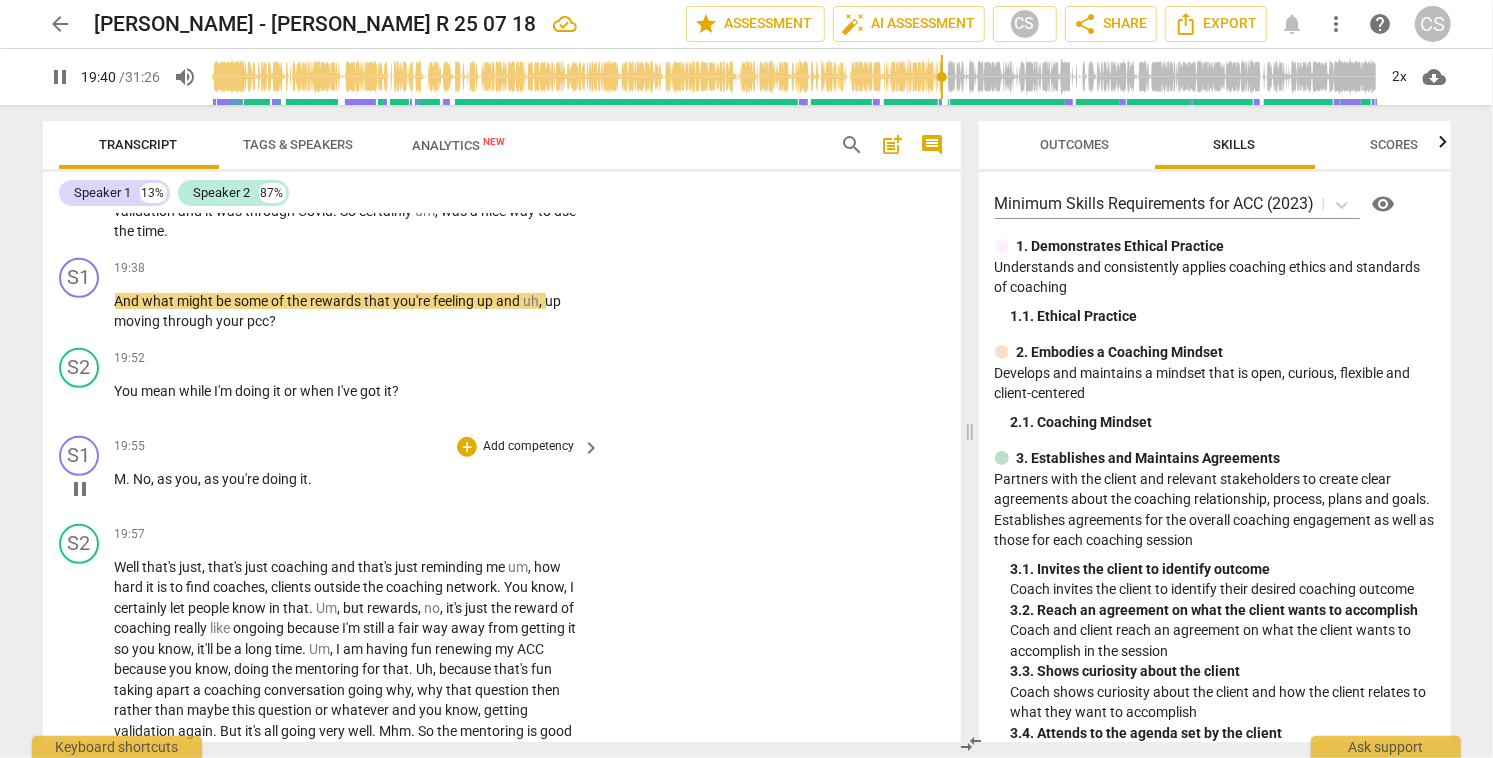 scroll, scrollTop: 5060, scrollLeft: 0, axis: vertical 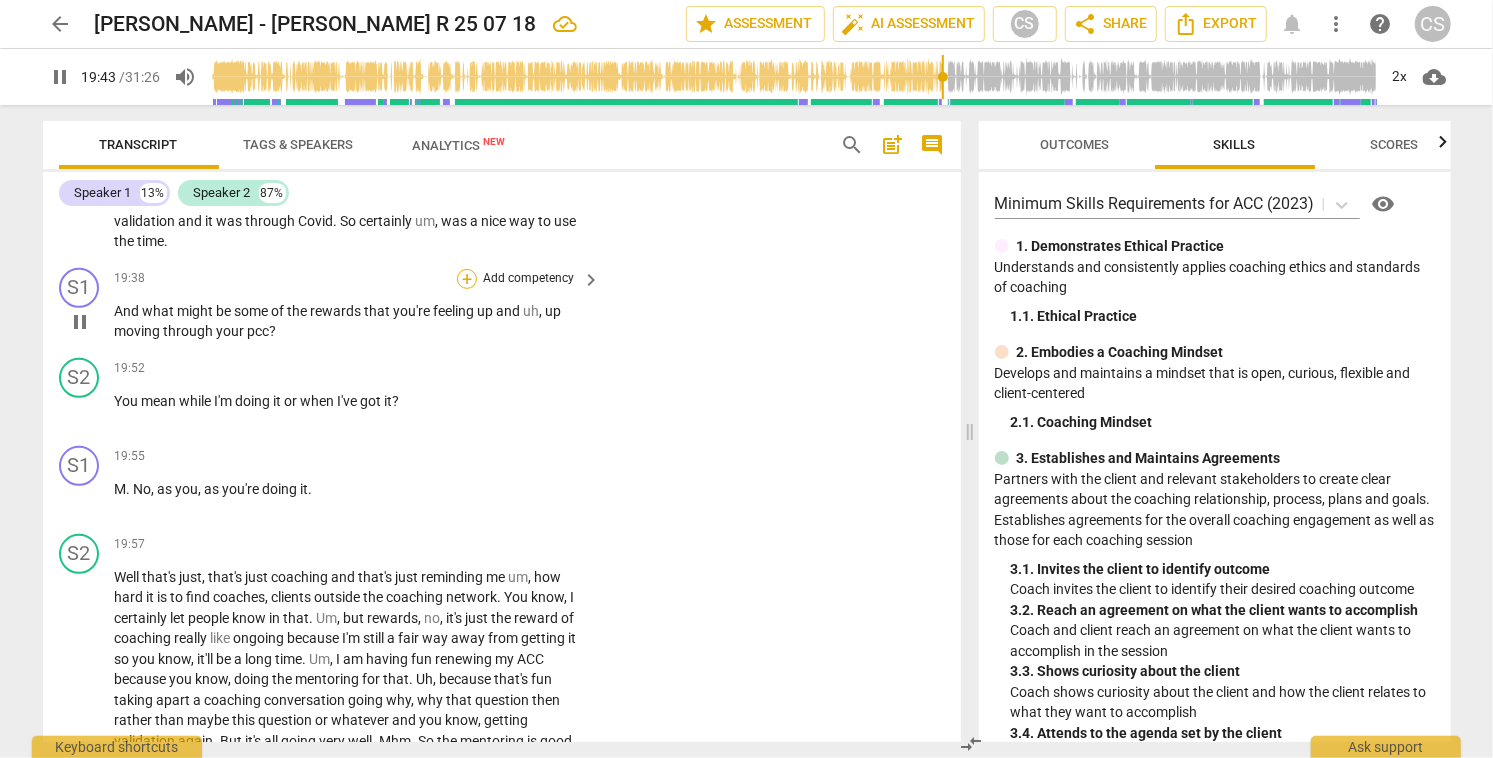 click on "+" at bounding box center [467, 279] 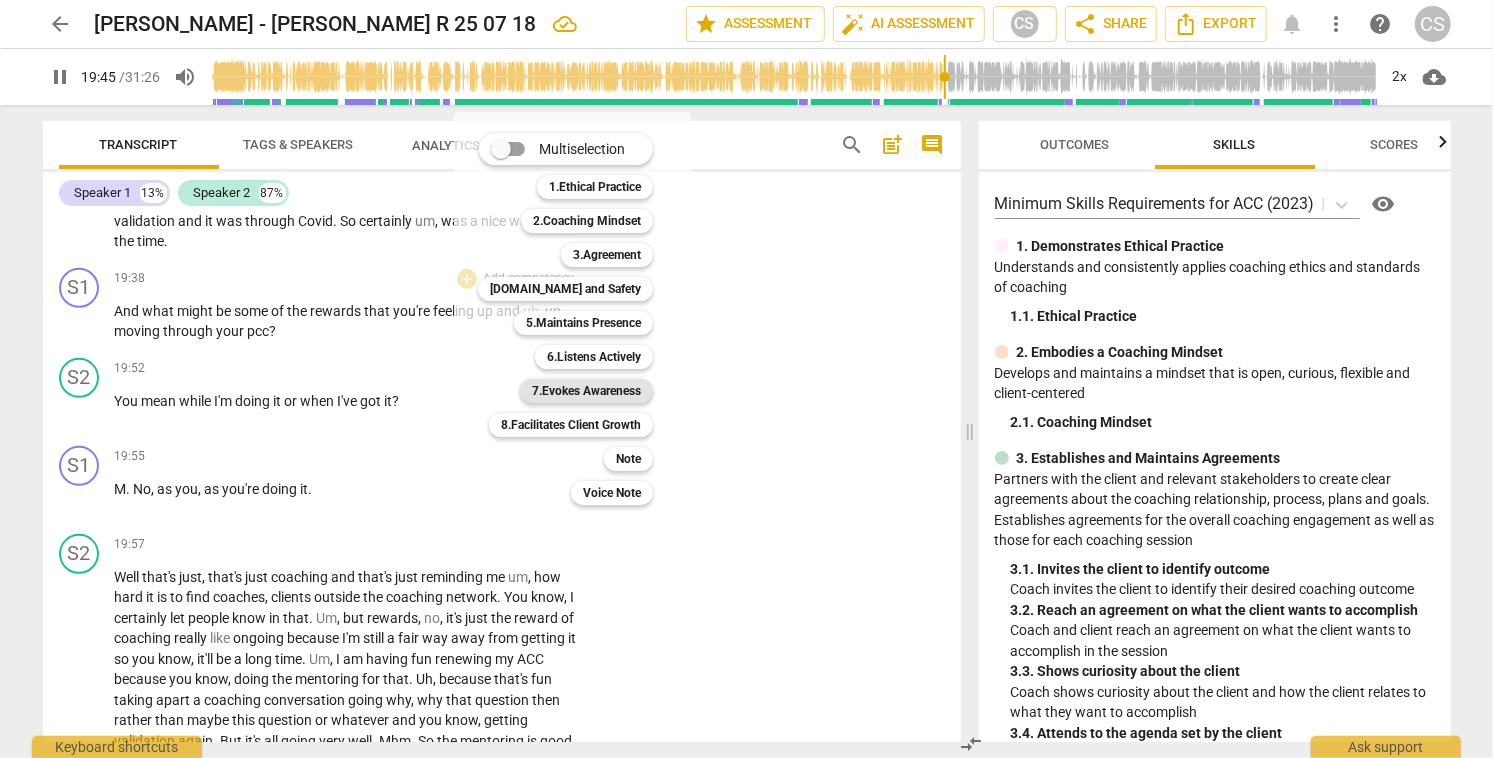 click on "7.Evokes Awareness" at bounding box center (586, 391) 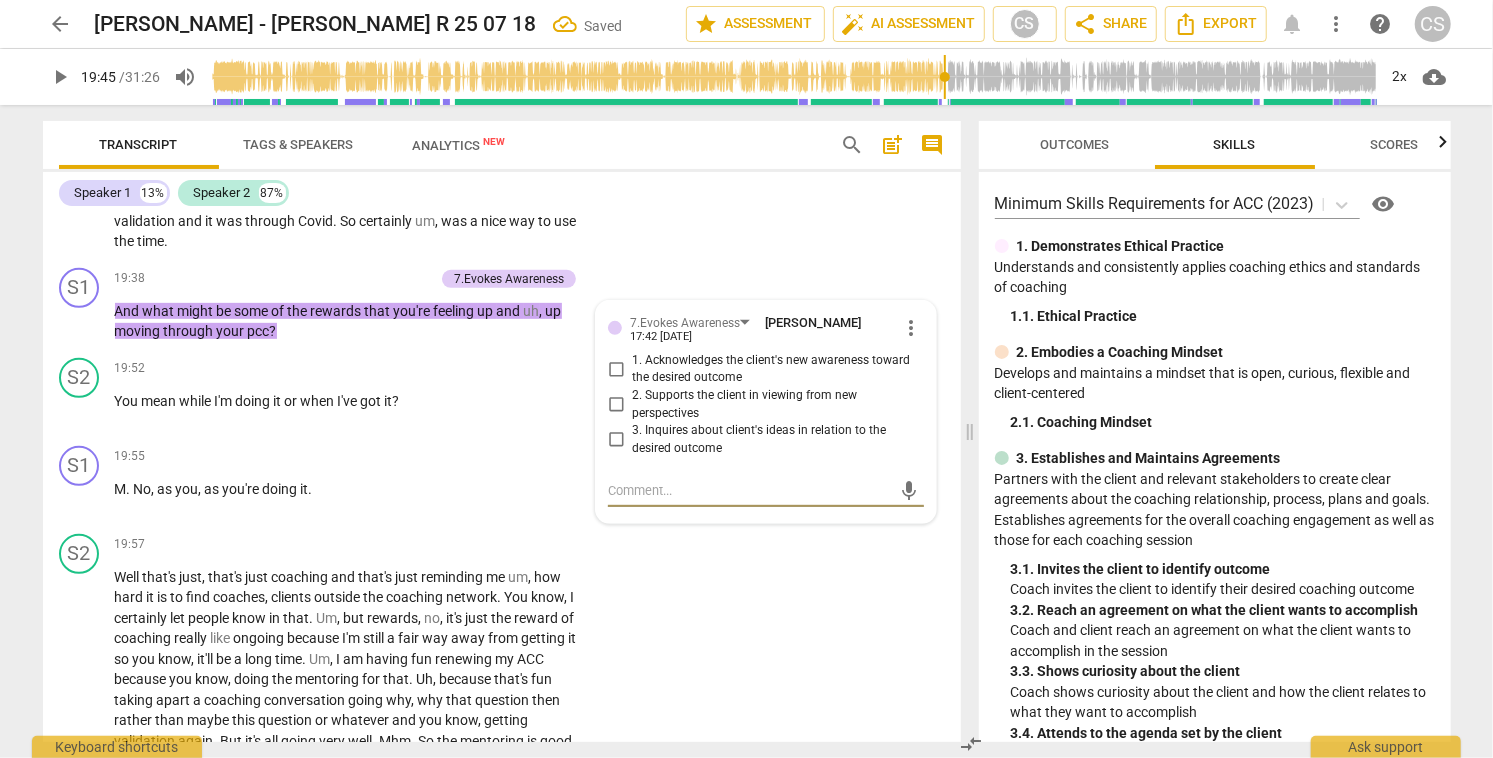 click on "Transcript Tags & Speakers Analytics   New search post_add comment Speaker 1 13% Speaker 2 87% S1 play_arrow pause 00:03 + Add competency keyboard_arrow_right Hello ,   [PERSON_NAME] .   It's   lovely   to   see   you .   How   are   you ? S2 play_arrow pause 00:05 + Add competency keyboard_arrow_right I'm   lovely   to   see   you   too . S1 play_arrow pause 00:09 + Add competency 1.Ethical Practice keyboard_arrow_right Thank   you .   Um ,   now   [DATE]   conversation ,   it's   grounded   in   the   ICF   competencies   and   ethics .   Um ,   it's   where   I'm   going   to   be   your   thinking   partner .   So   I'm   going   to   be   partnering   with   you   to   um ,   uh ,   in   a   non   judgmental   space   where   it's   100 %   confidentiality .   Um ,   this   is   going   to   be   a   space   just   for   you   [DATE] .   Now   what   would   you . 1.Ethical Practice [PERSON_NAME] 17:32 [DATE] S2 play_arrow pause 00:32 + Add competency keyboard_arrow_right Are   you   using   this" at bounding box center (498, 431) 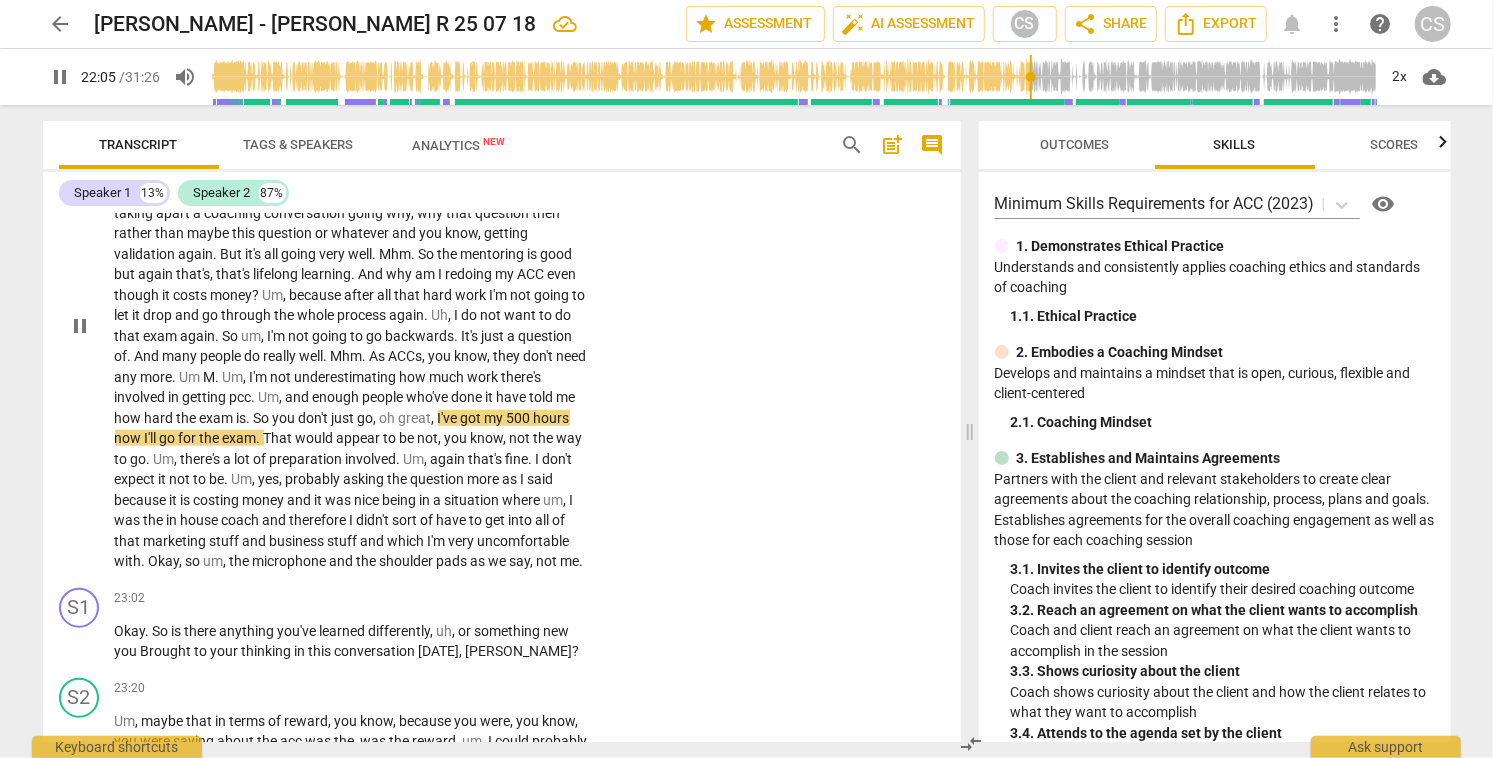scroll, scrollTop: 5555, scrollLeft: 0, axis: vertical 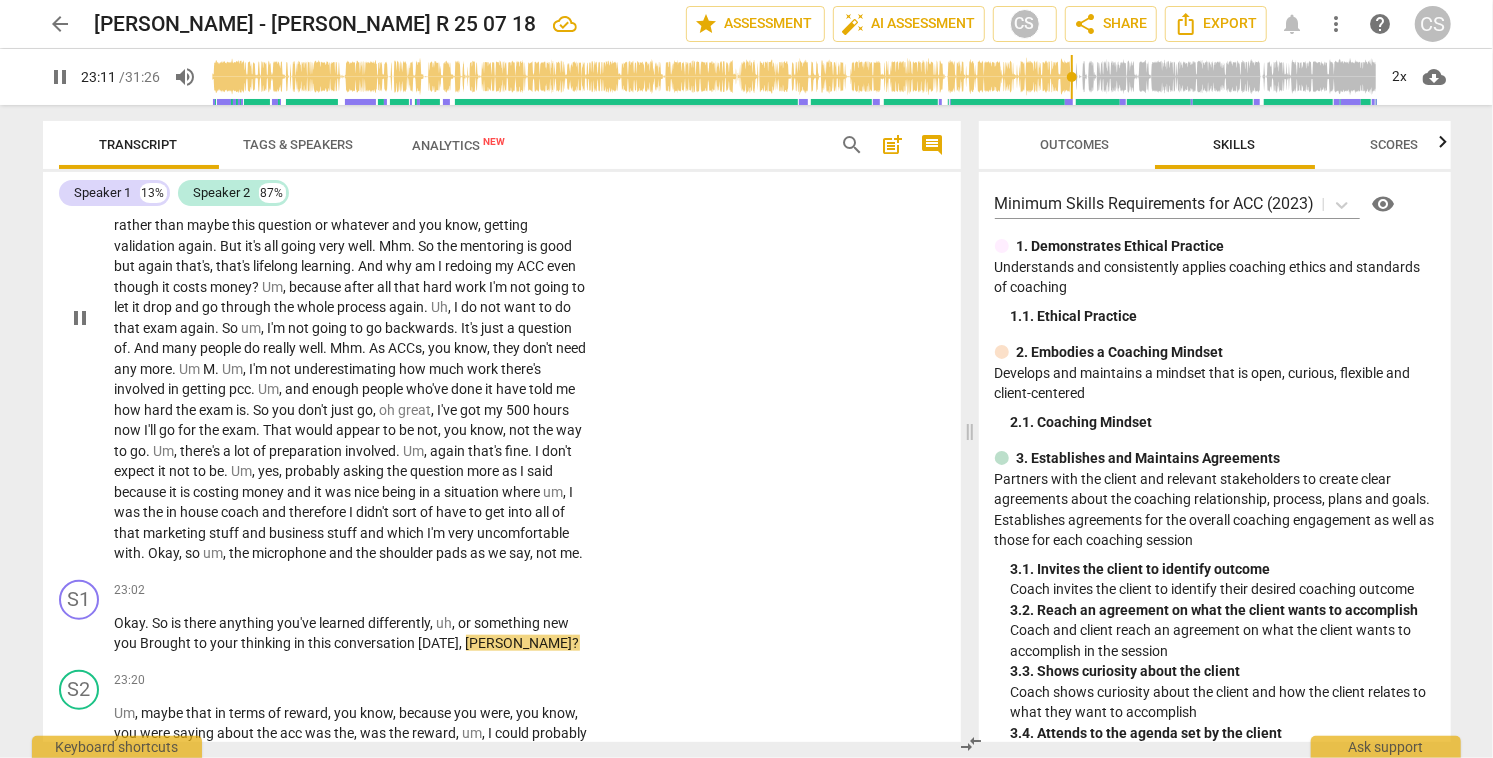 click on "pause" at bounding box center [80, 318] 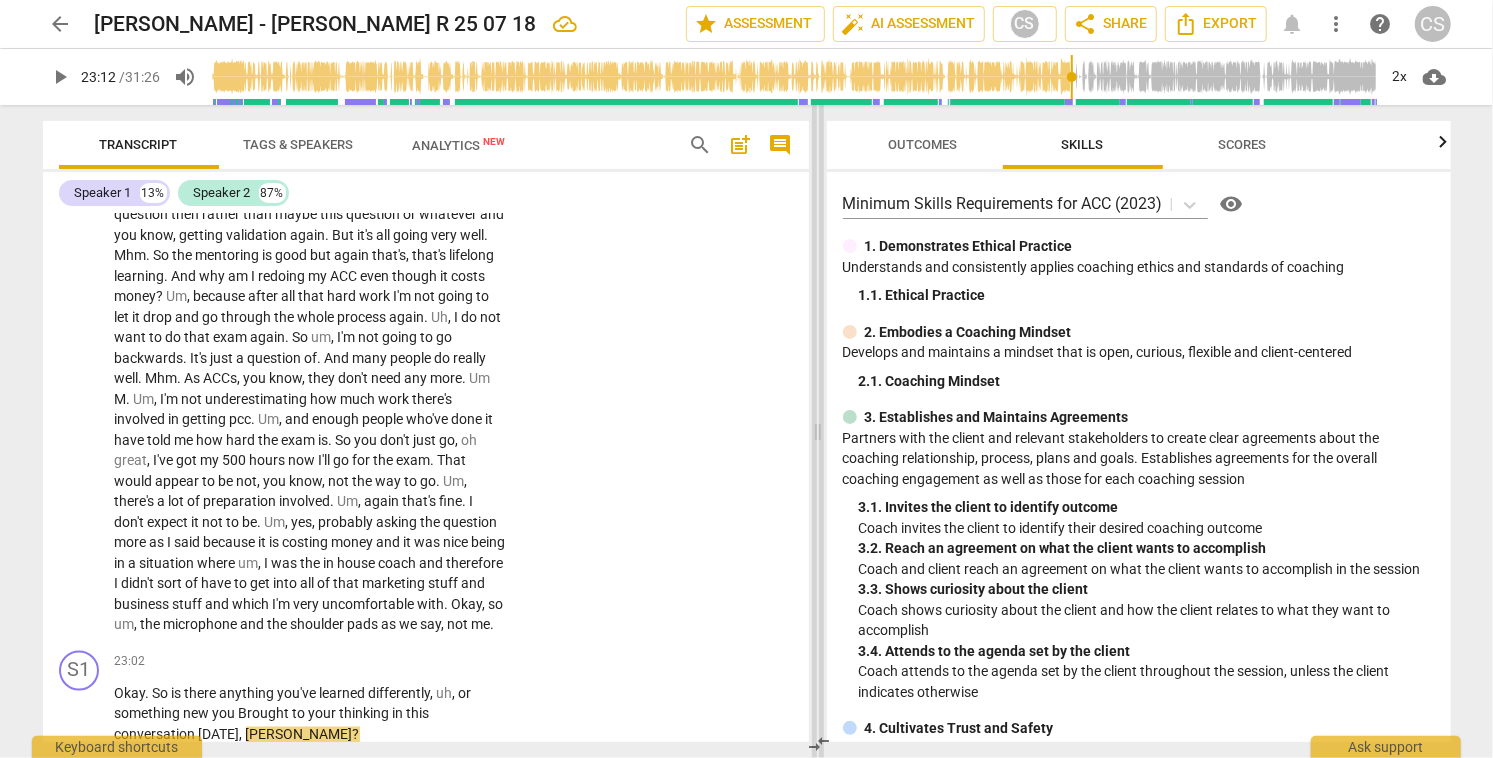 scroll, scrollTop: 6242, scrollLeft: 0, axis: vertical 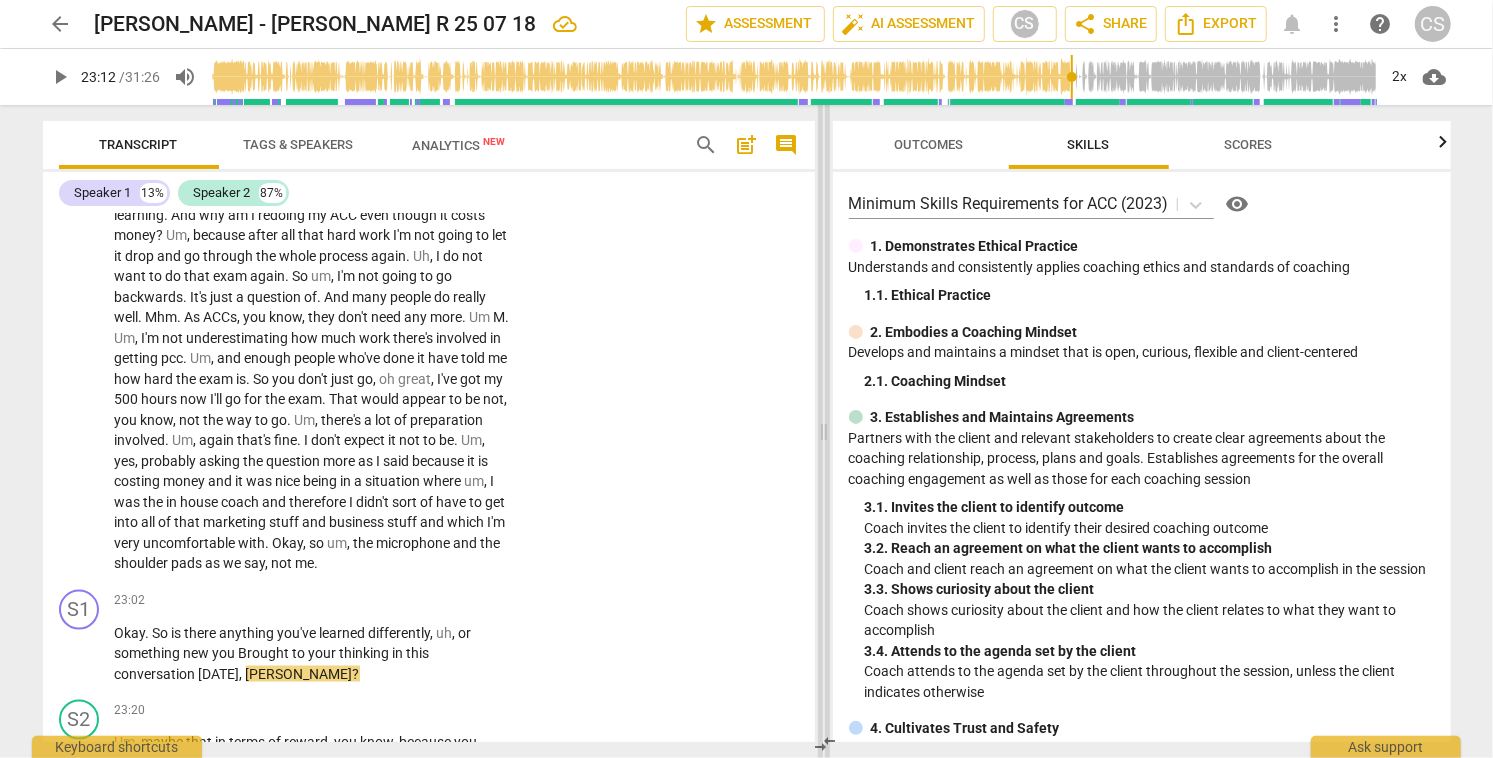 drag, startPoint x: 968, startPoint y: 432, endPoint x: 821, endPoint y: 423, distance: 147.27525 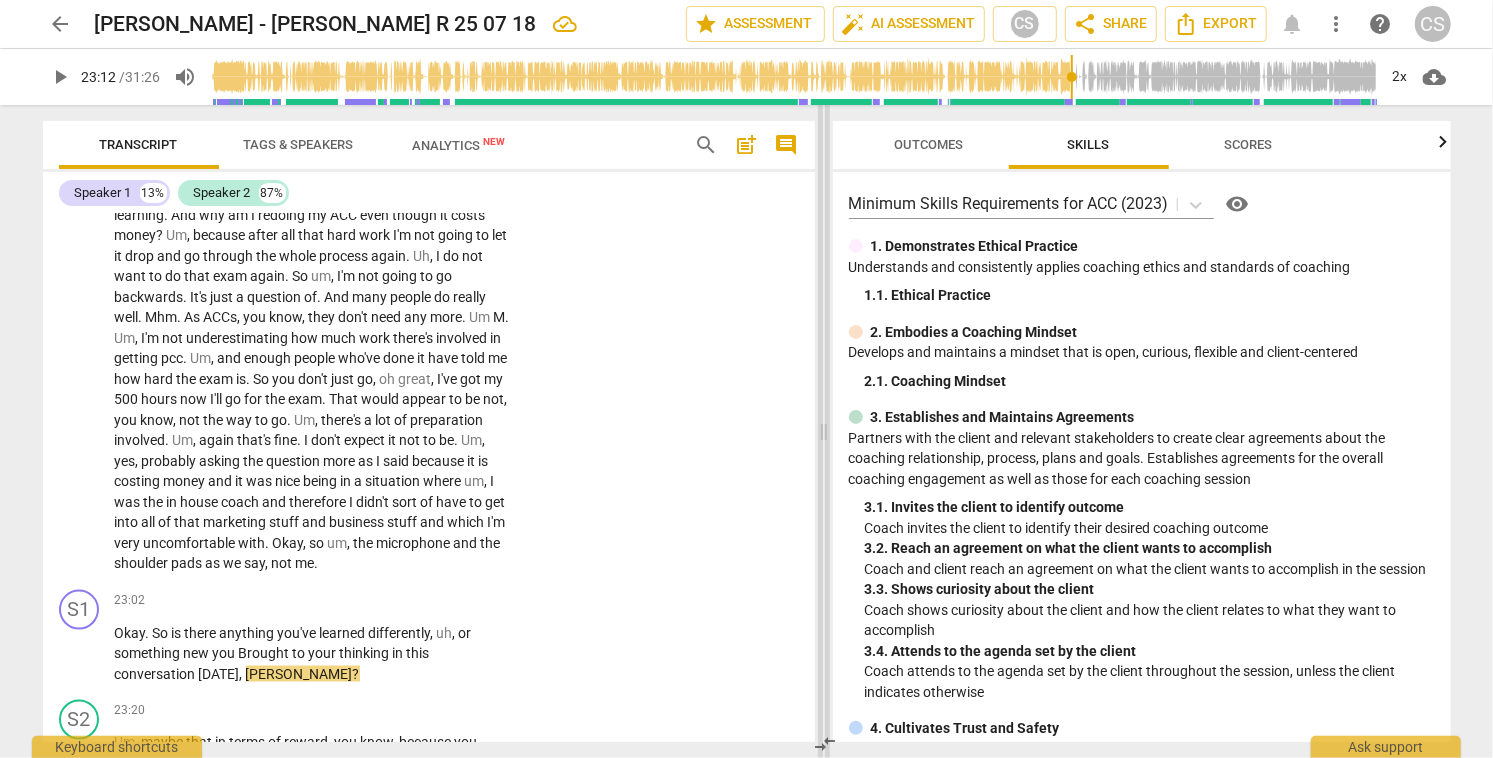 click at bounding box center [824, 431] 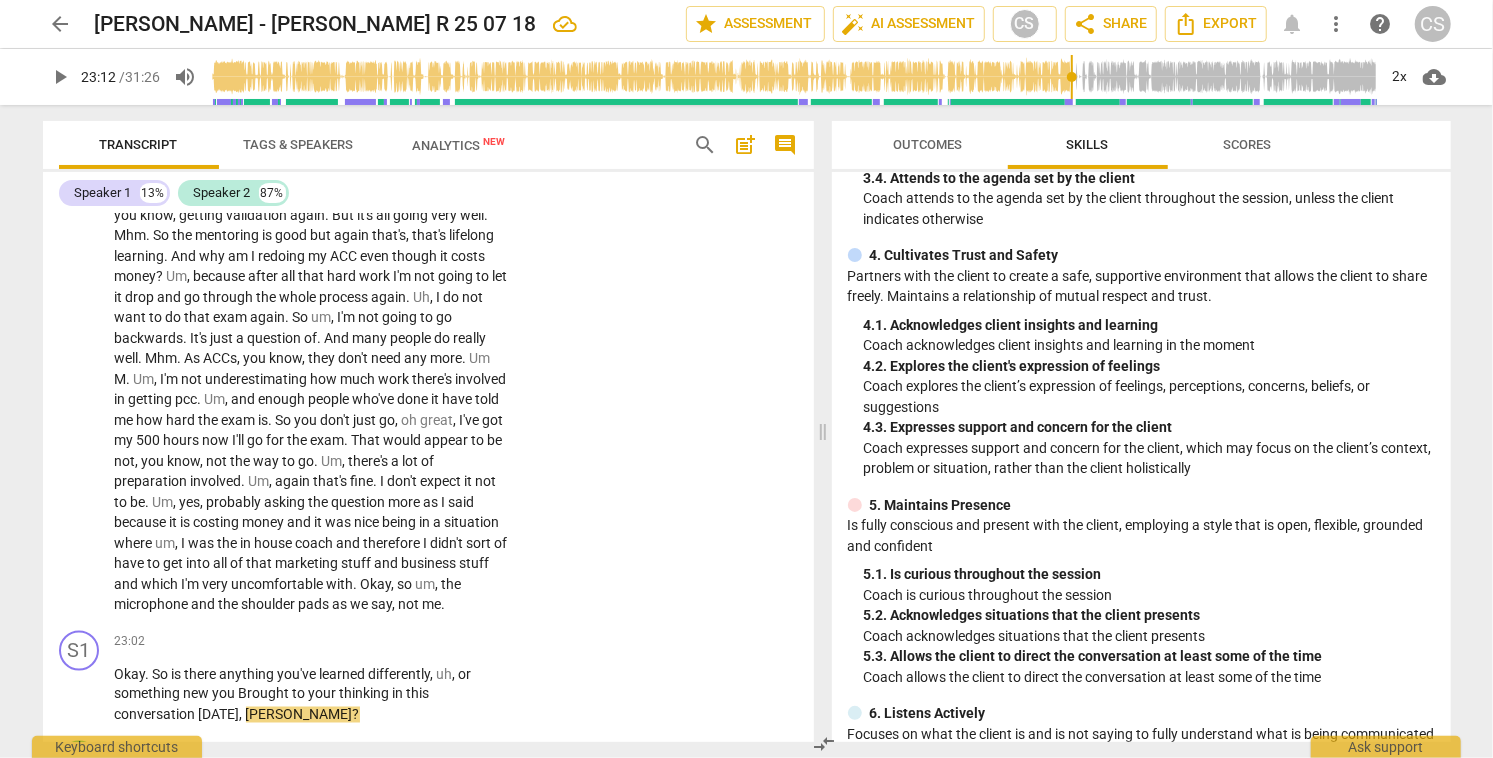 scroll, scrollTop: 475, scrollLeft: 0, axis: vertical 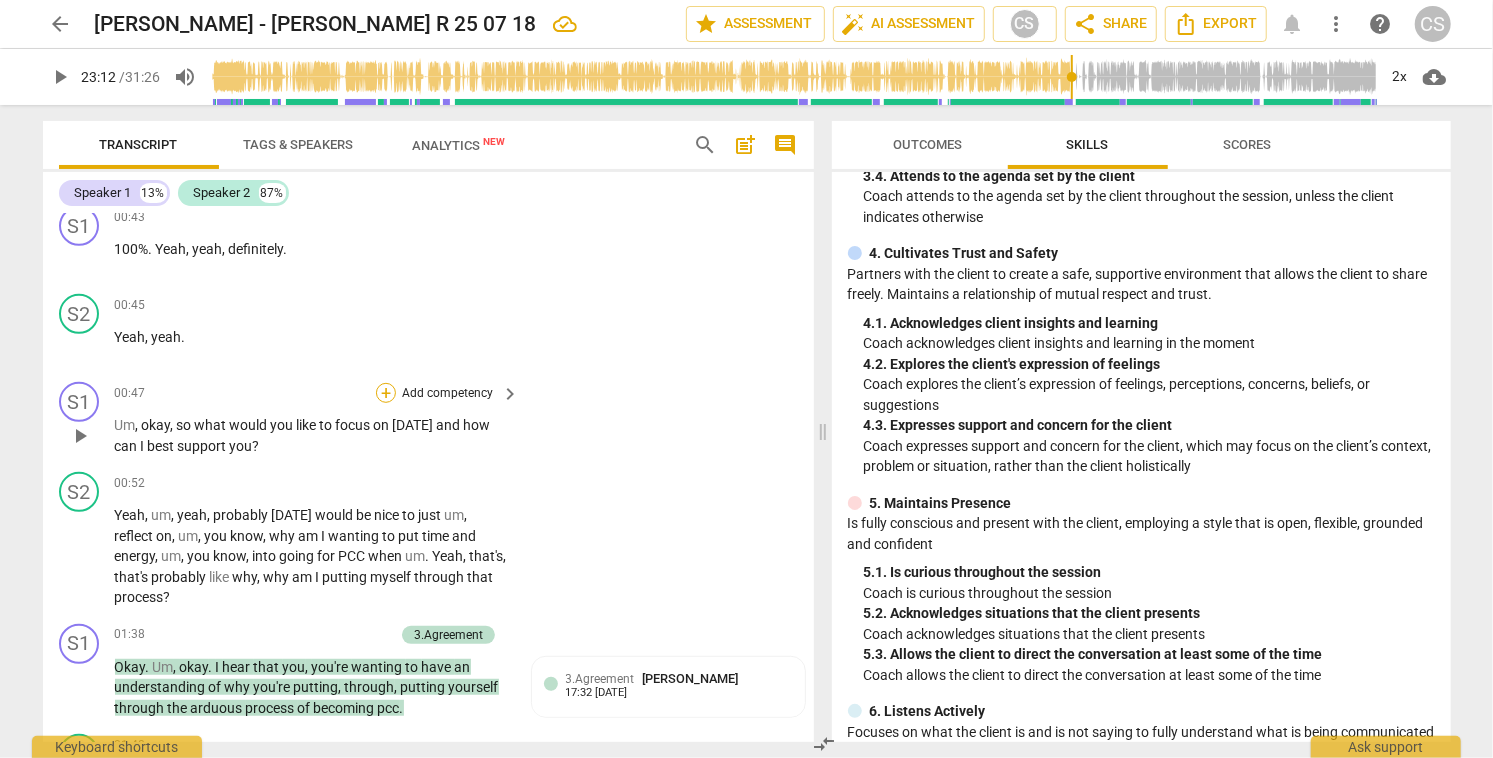 click on "+" at bounding box center (386, 393) 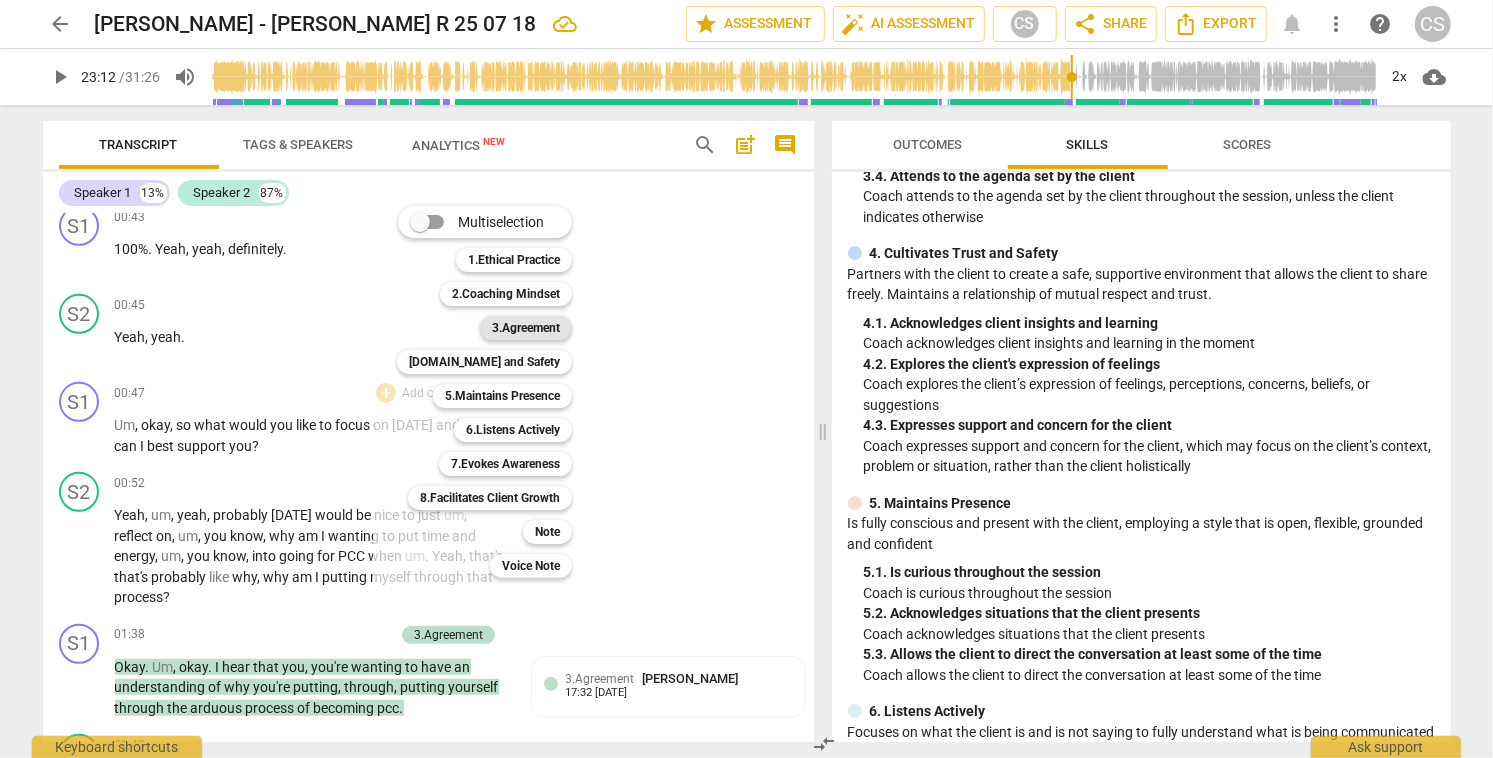 click on "3.Agreement" at bounding box center (526, 328) 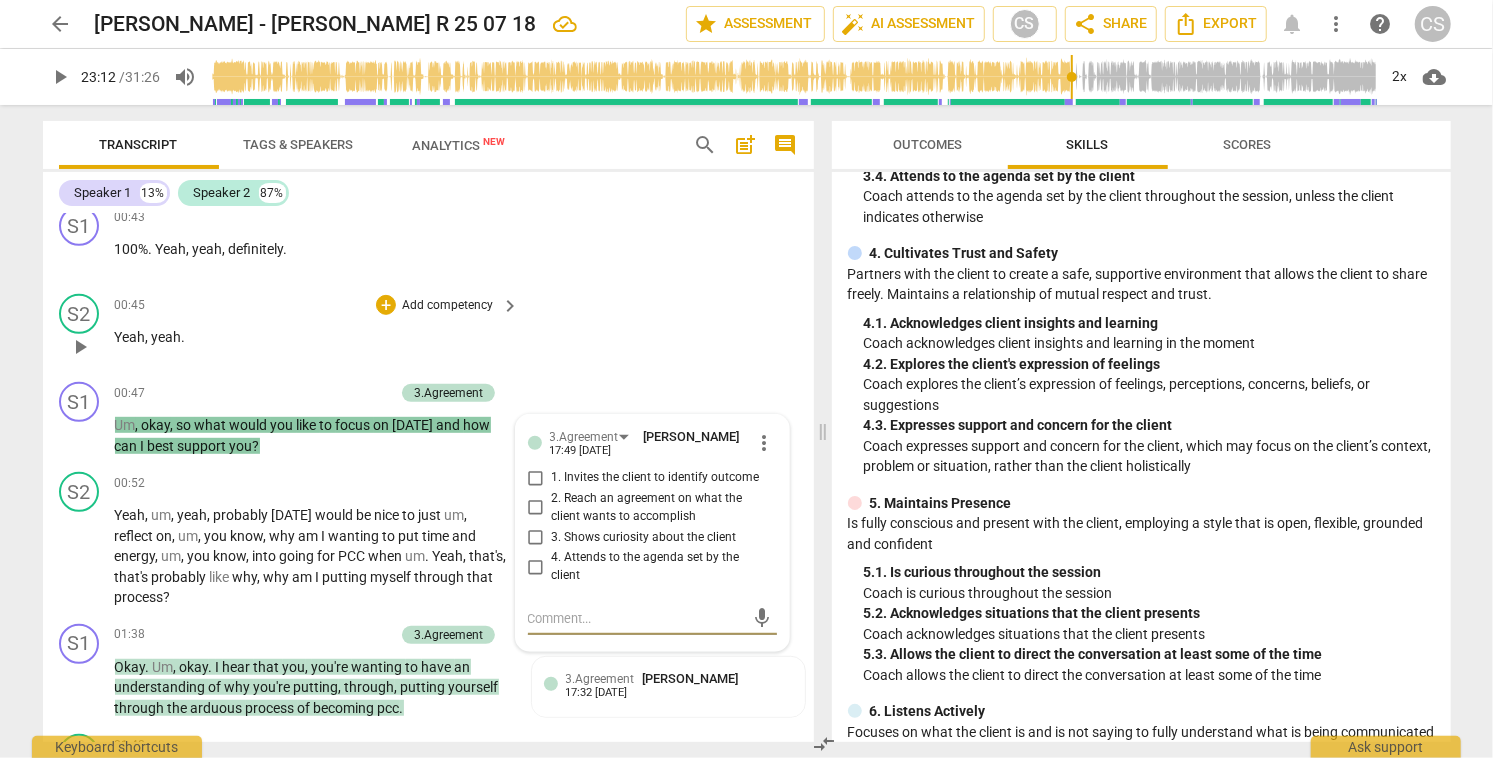click on "S2 play_arrow pause 00:45 + Add competency keyboard_arrow_right Yeah ,   yeah ." at bounding box center [428, 330] 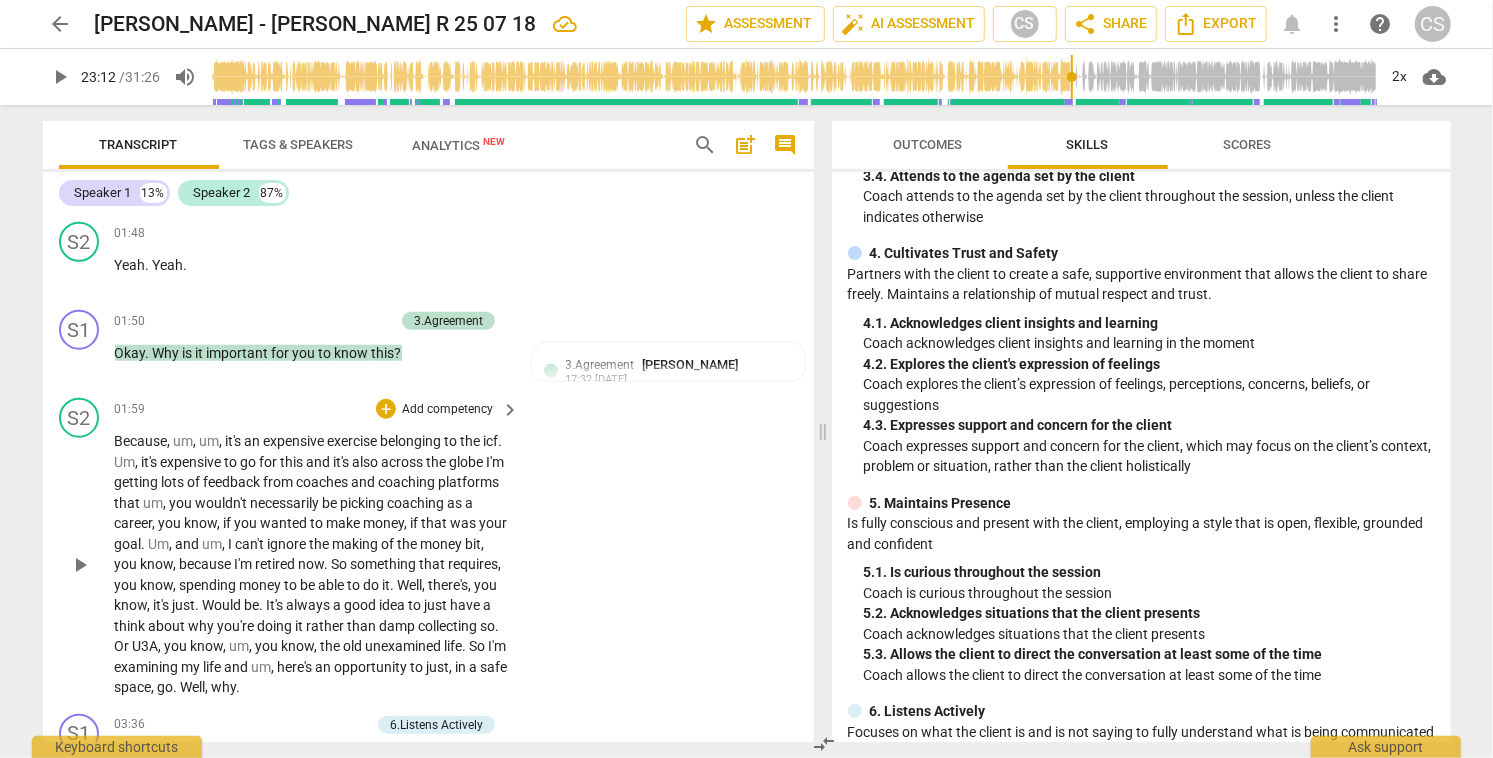 scroll, scrollTop: 1144, scrollLeft: 0, axis: vertical 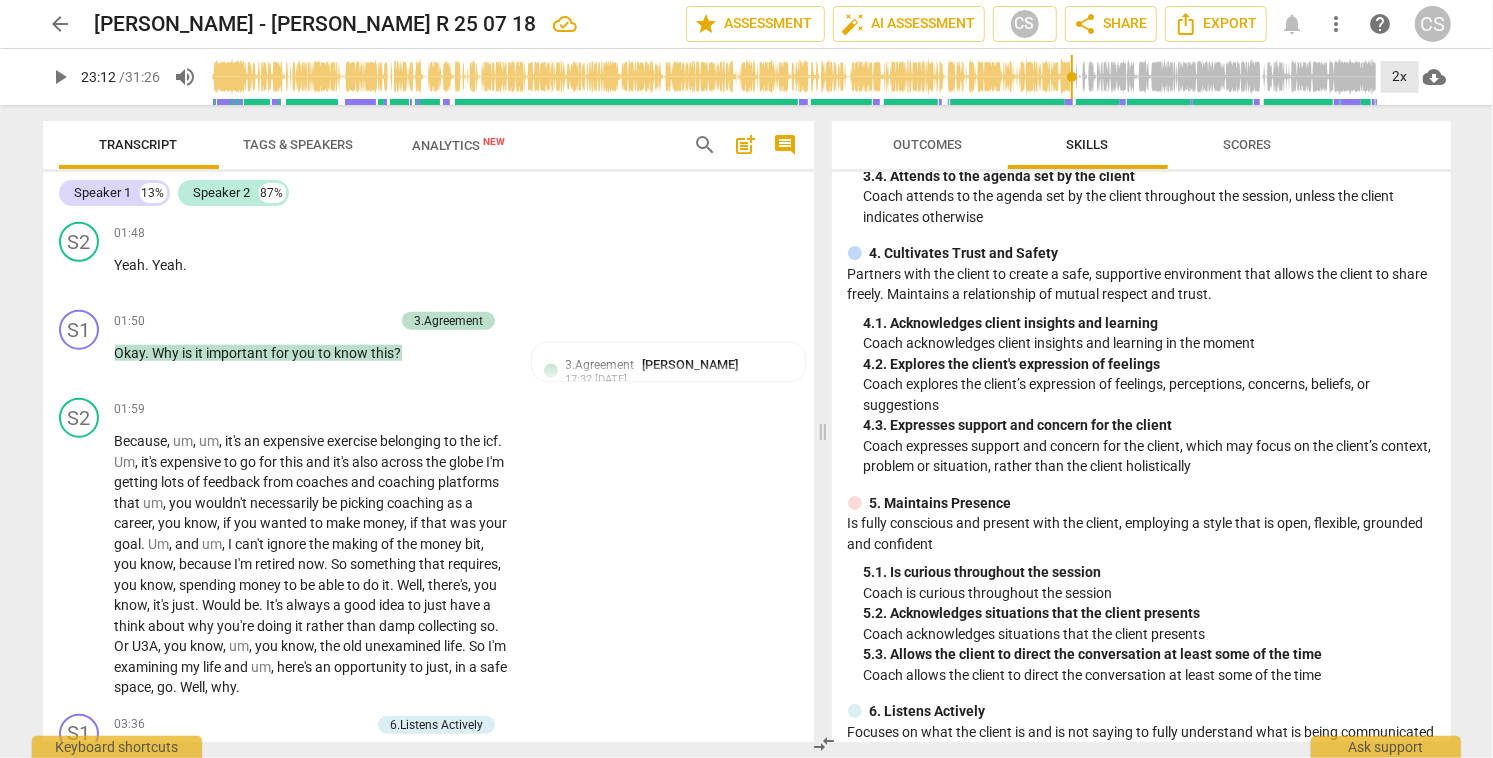 click on "2x" at bounding box center [1400, 77] 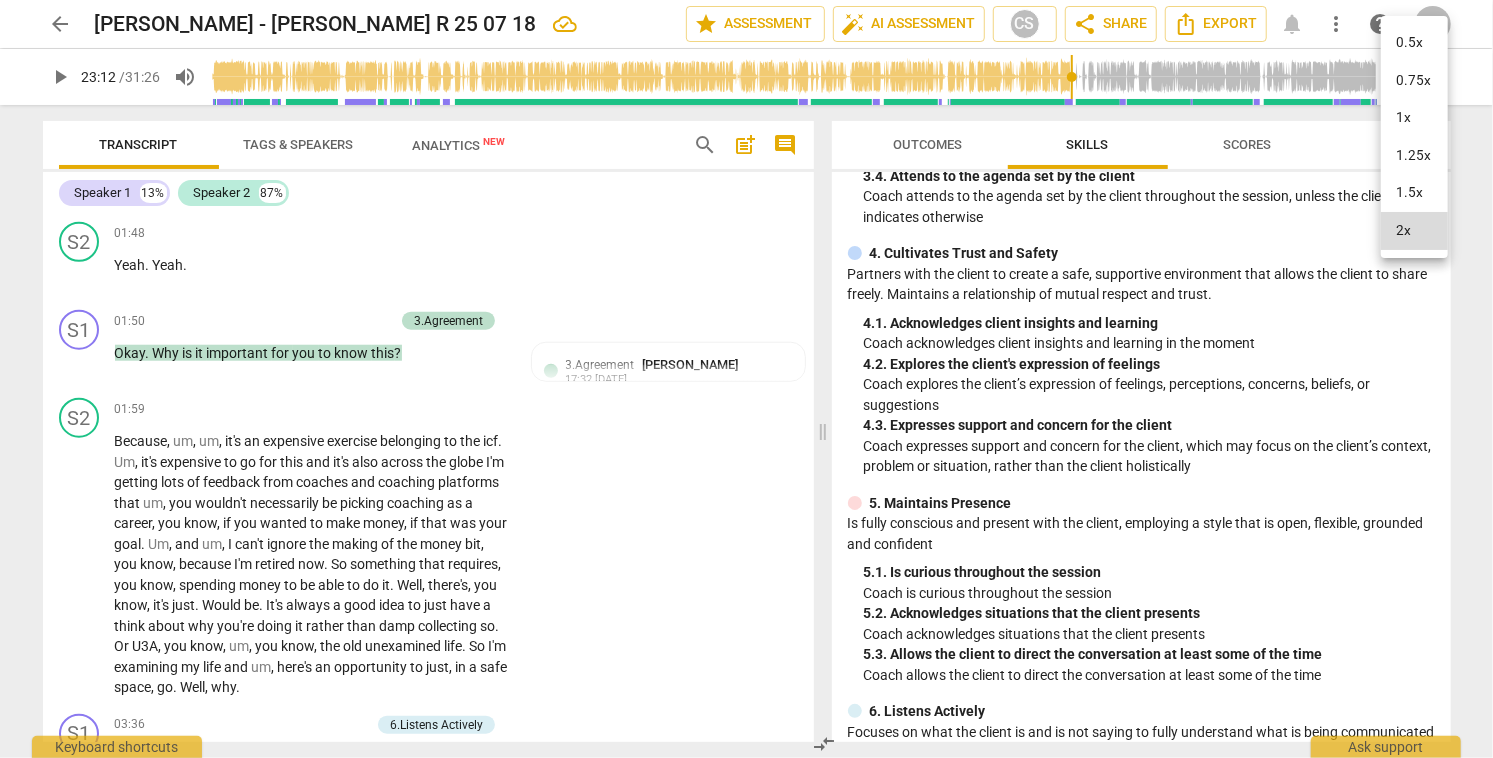 click on "1x" at bounding box center (1414, 118) 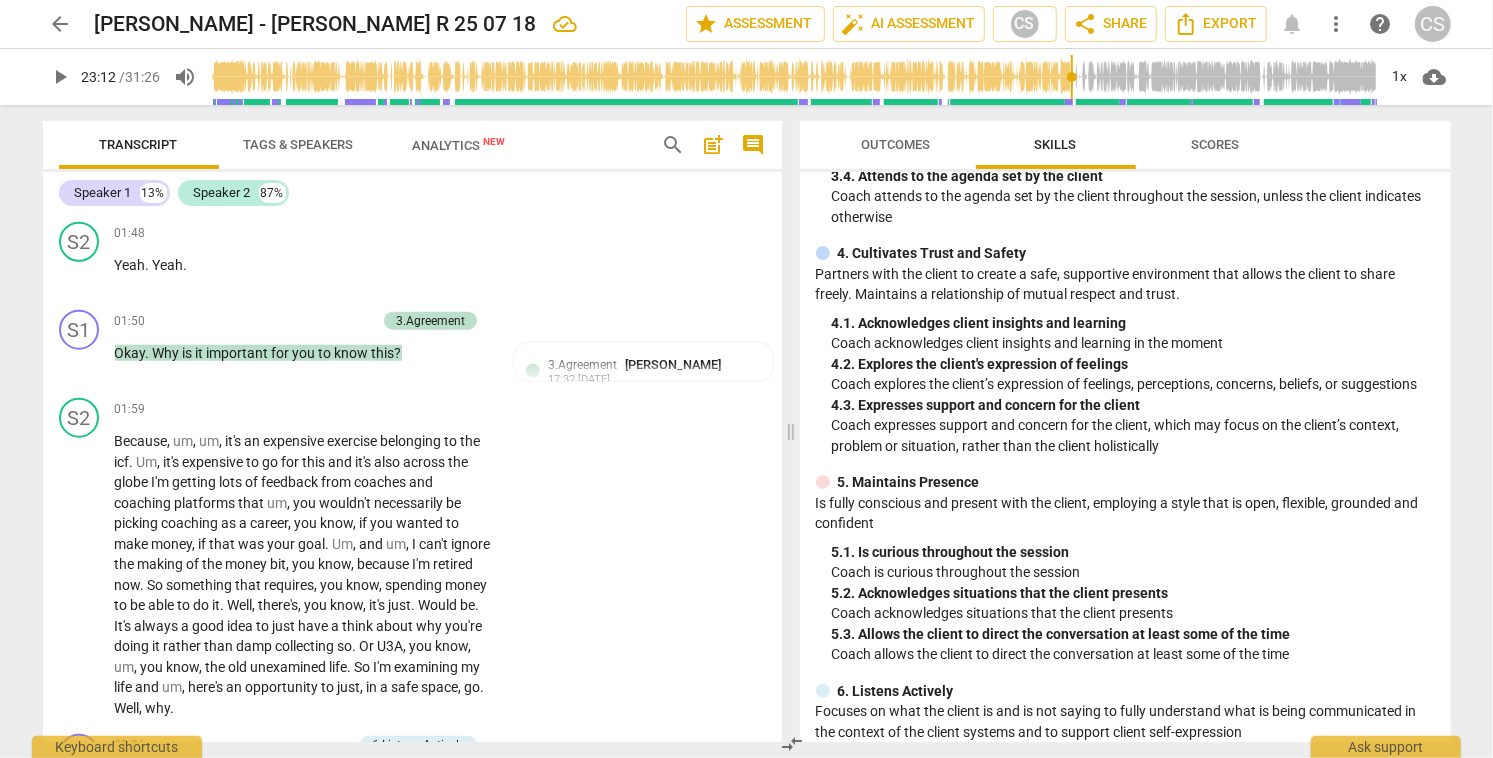 scroll, scrollTop: 455, scrollLeft: 0, axis: vertical 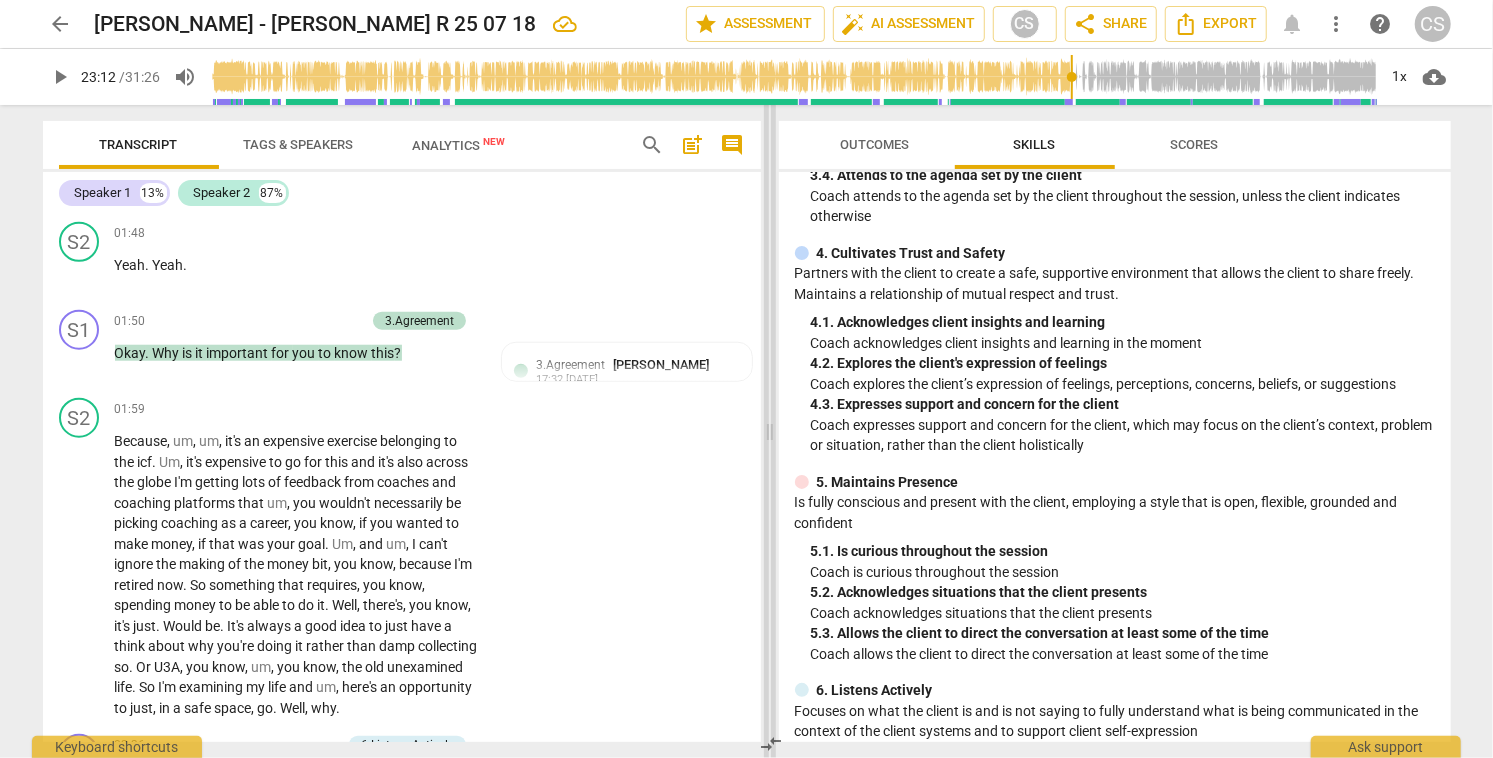 drag, startPoint x: 823, startPoint y: 431, endPoint x: 771, endPoint y: 431, distance: 52 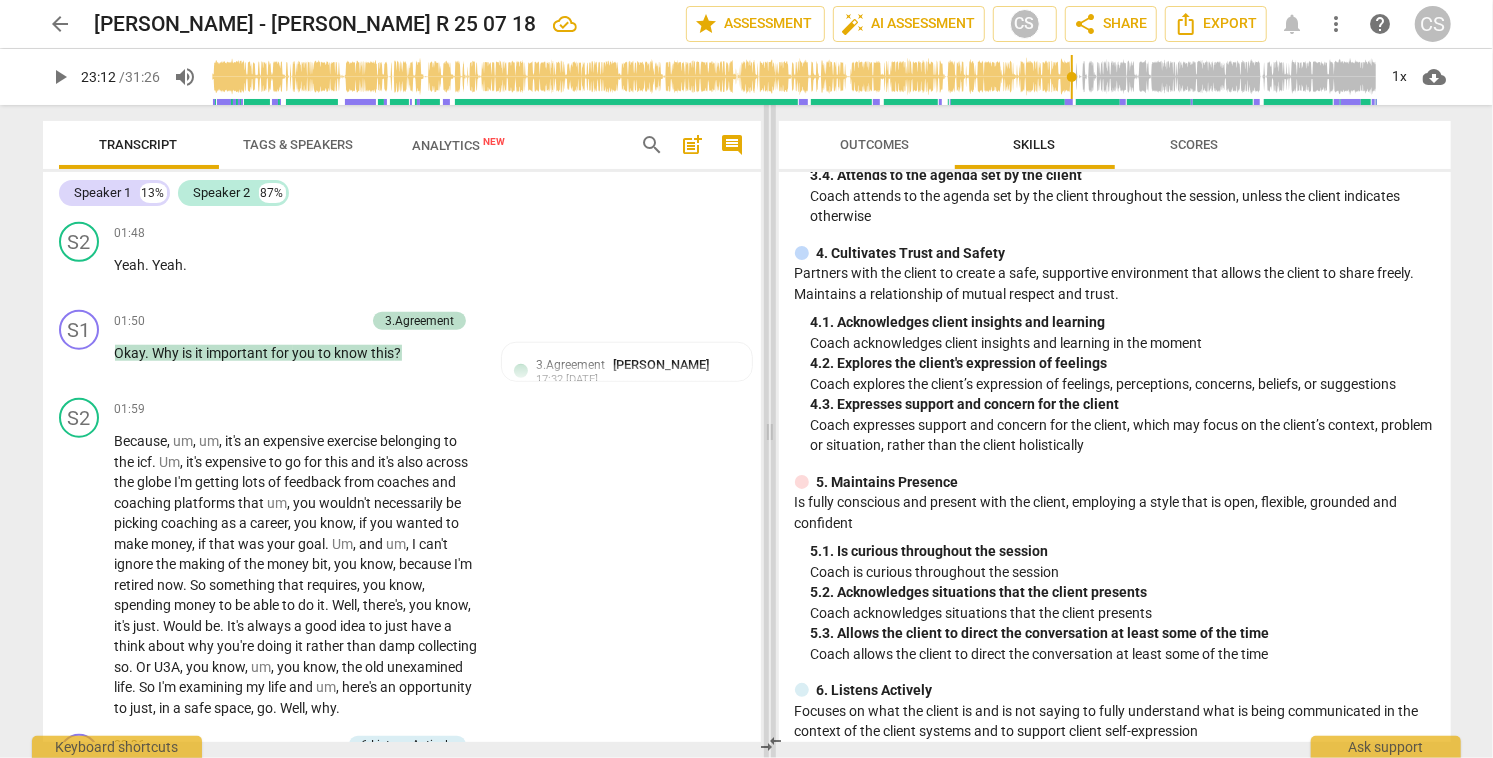 click at bounding box center [770, 431] 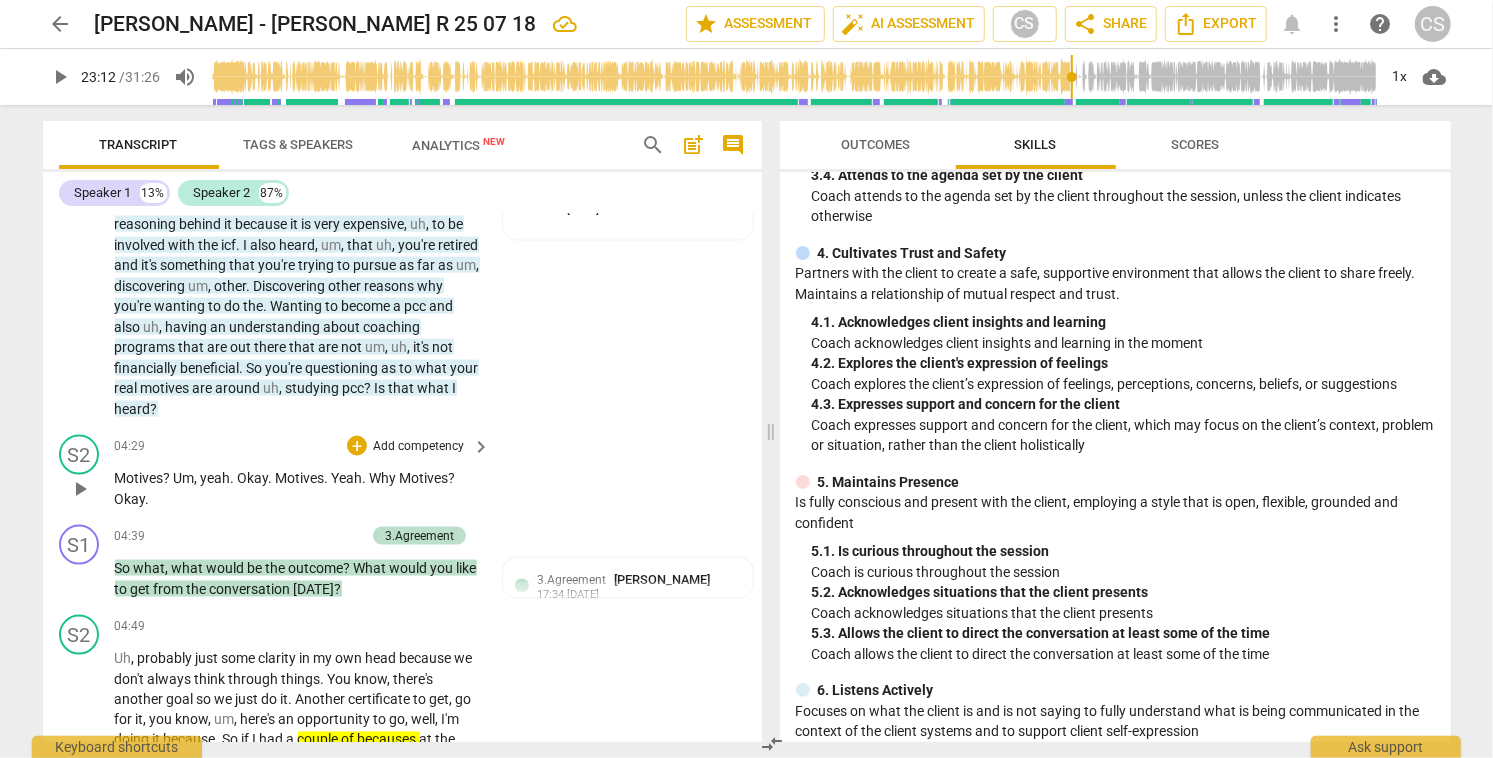 scroll, scrollTop: 1708, scrollLeft: 0, axis: vertical 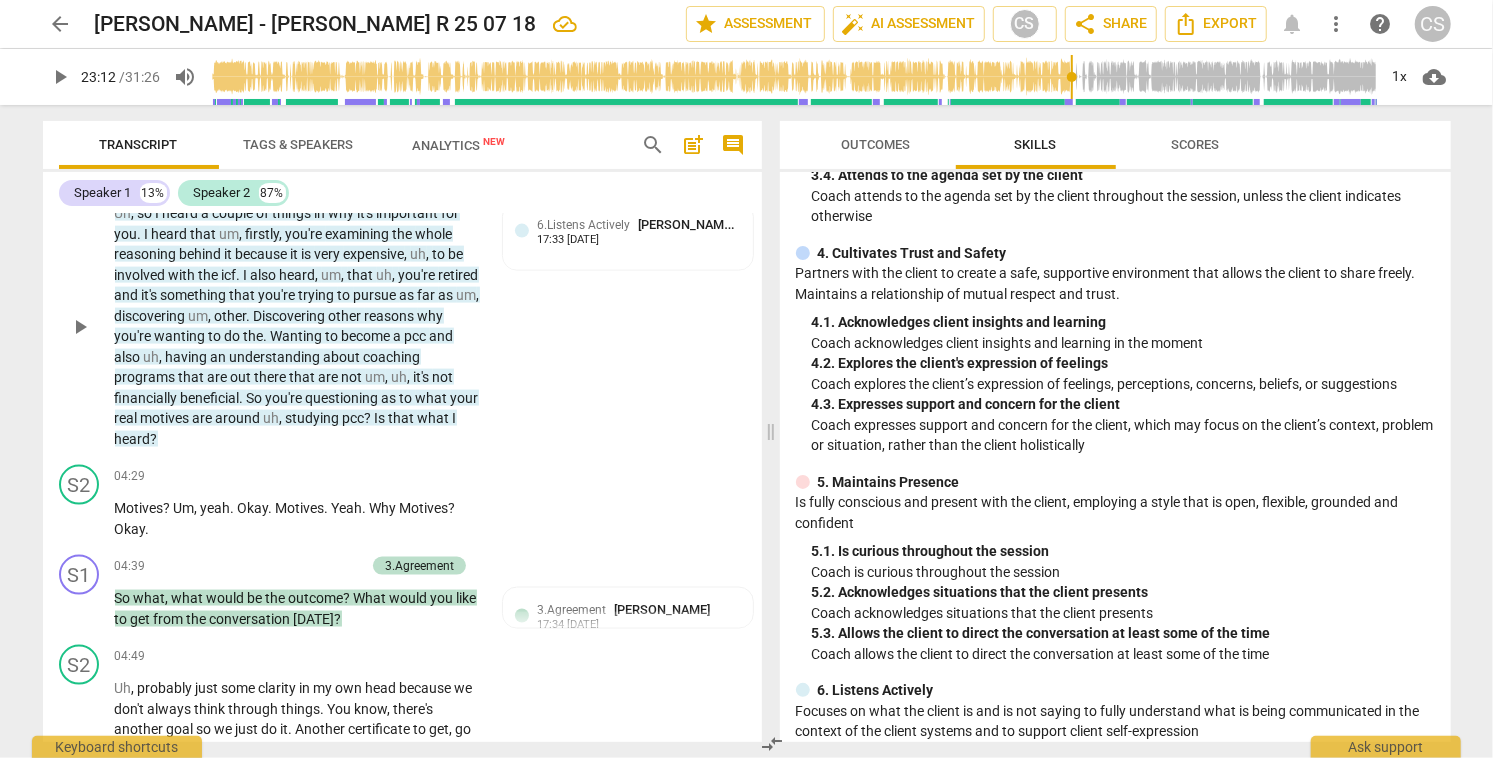 click on "So" at bounding box center [256, 398] 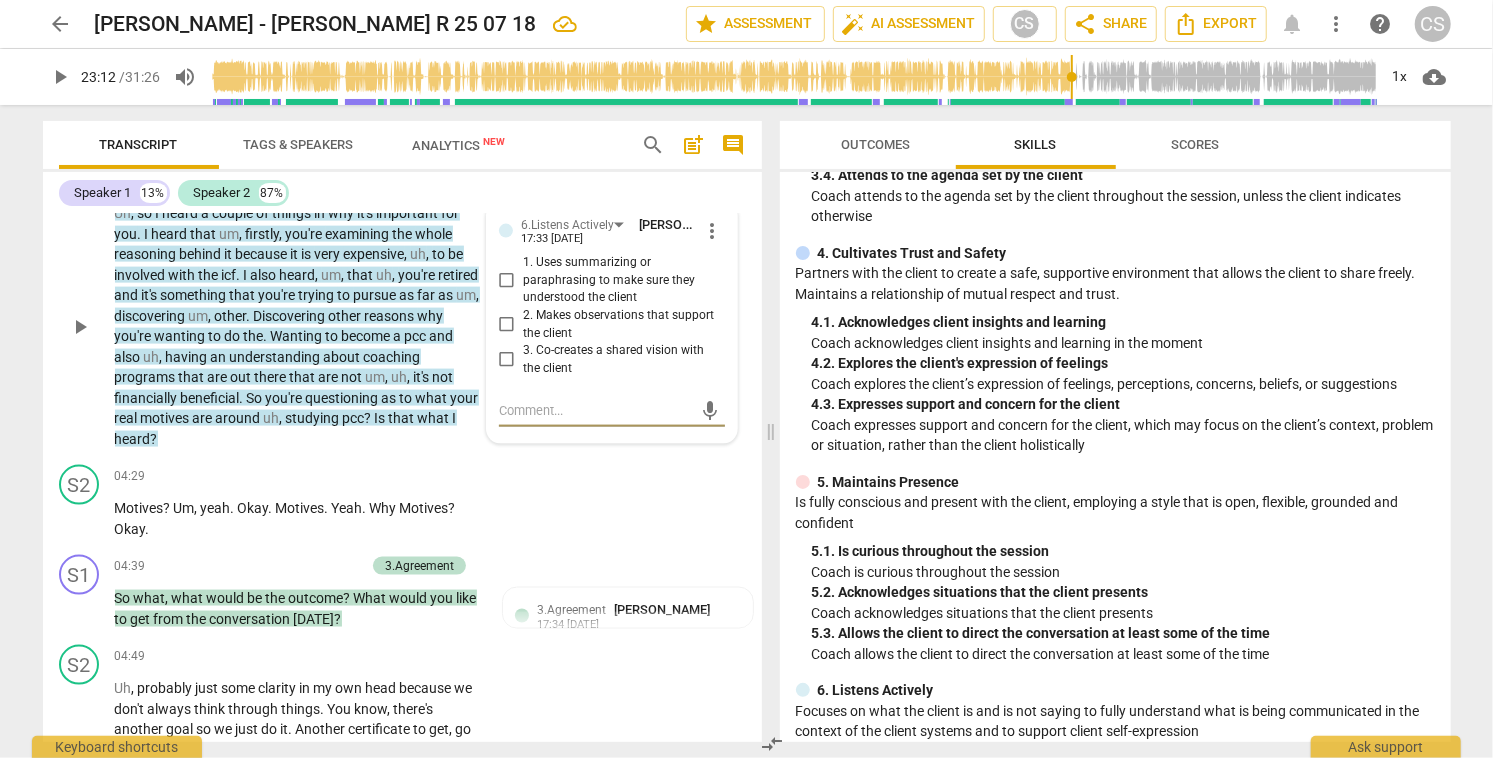 click on "So" at bounding box center (256, 398) 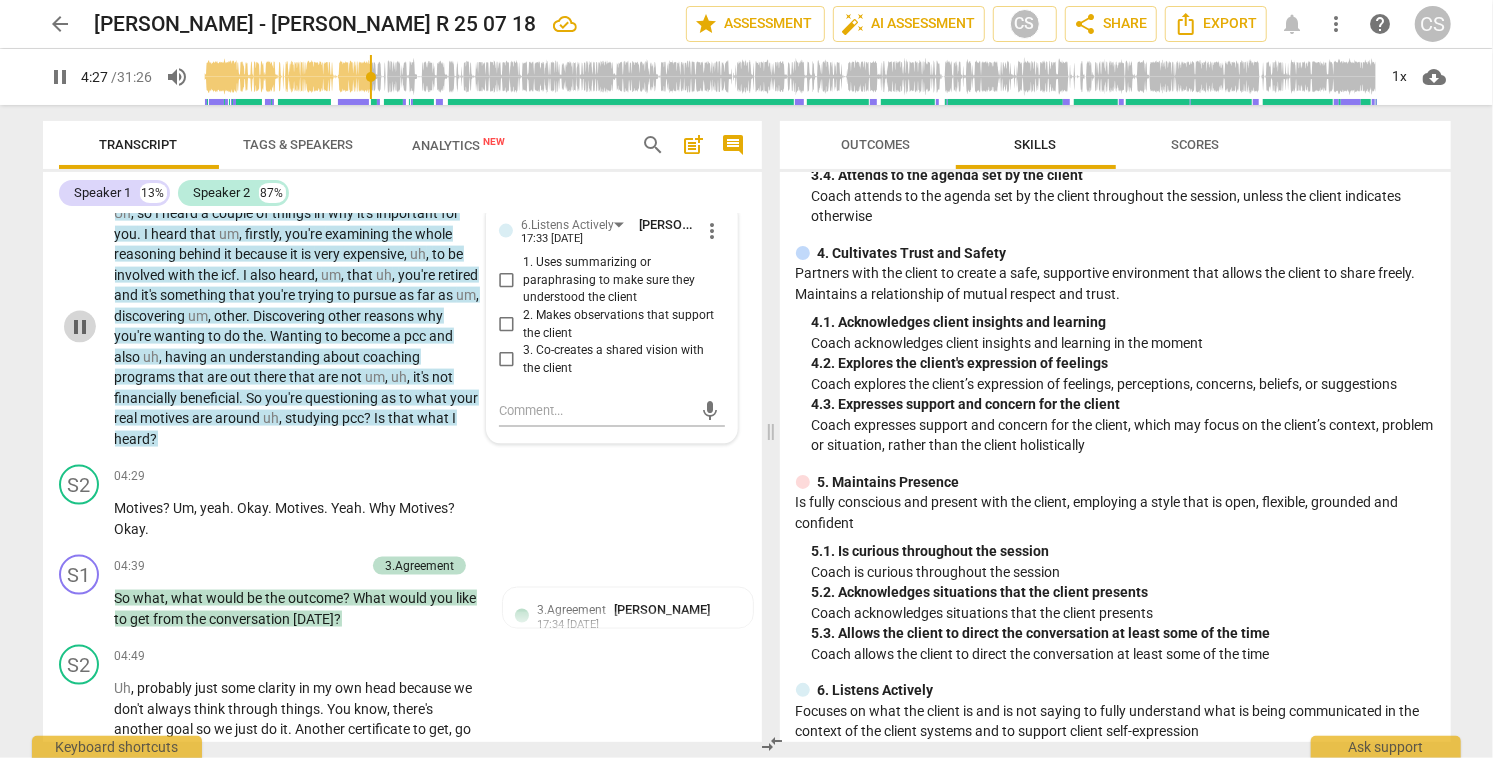 click on "pause" at bounding box center (80, 327) 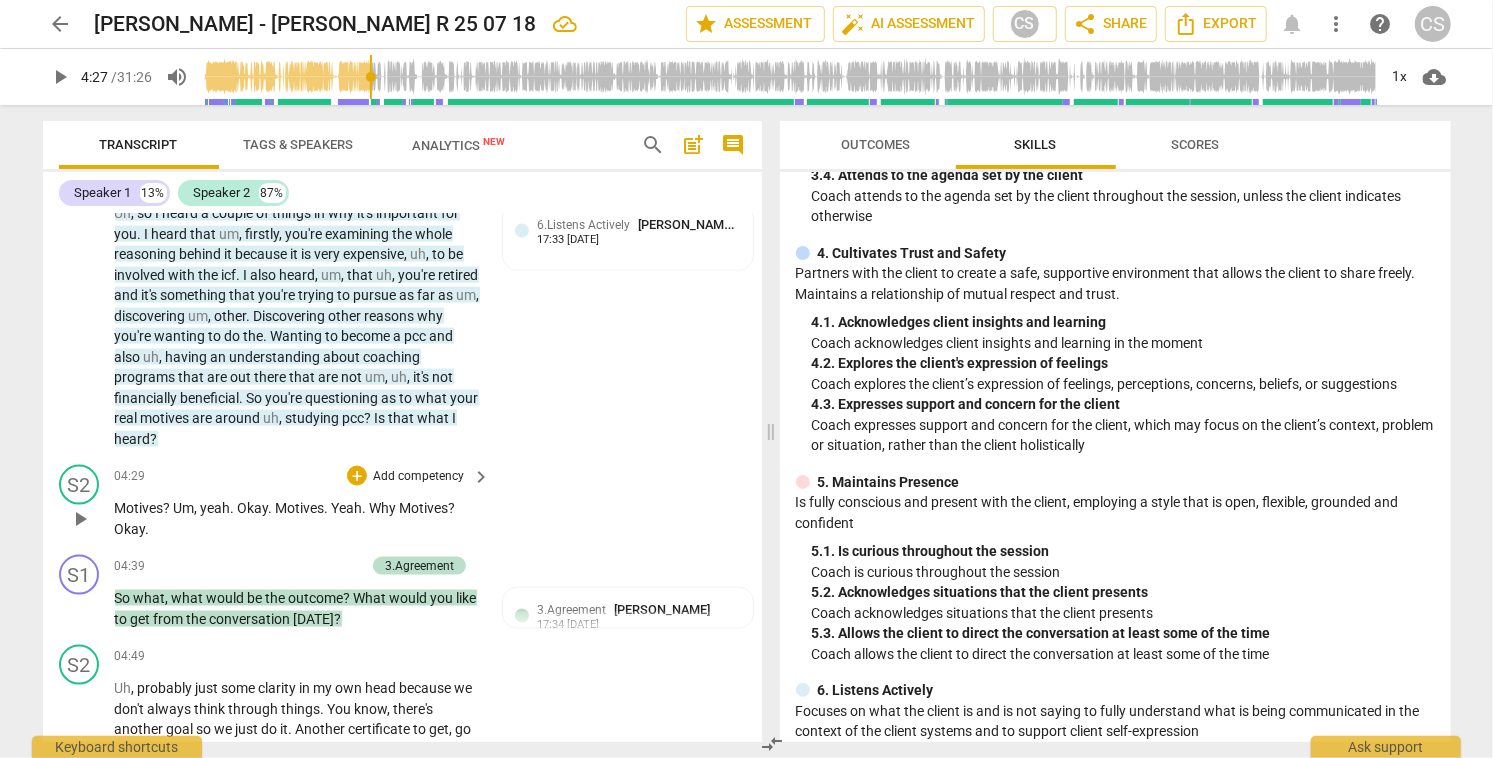 click on "play_arrow" at bounding box center [80, 519] 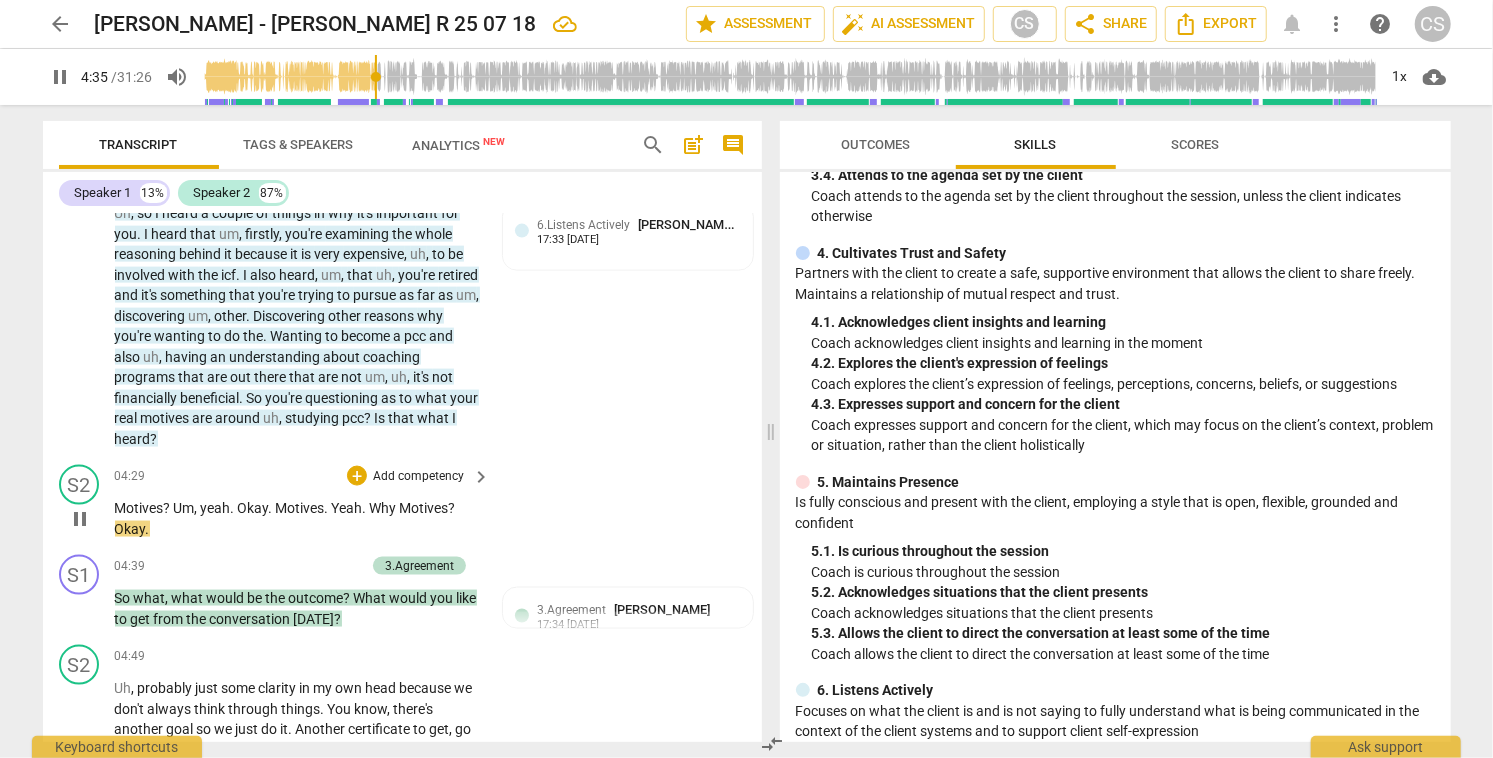 click on "pause" at bounding box center (80, 519) 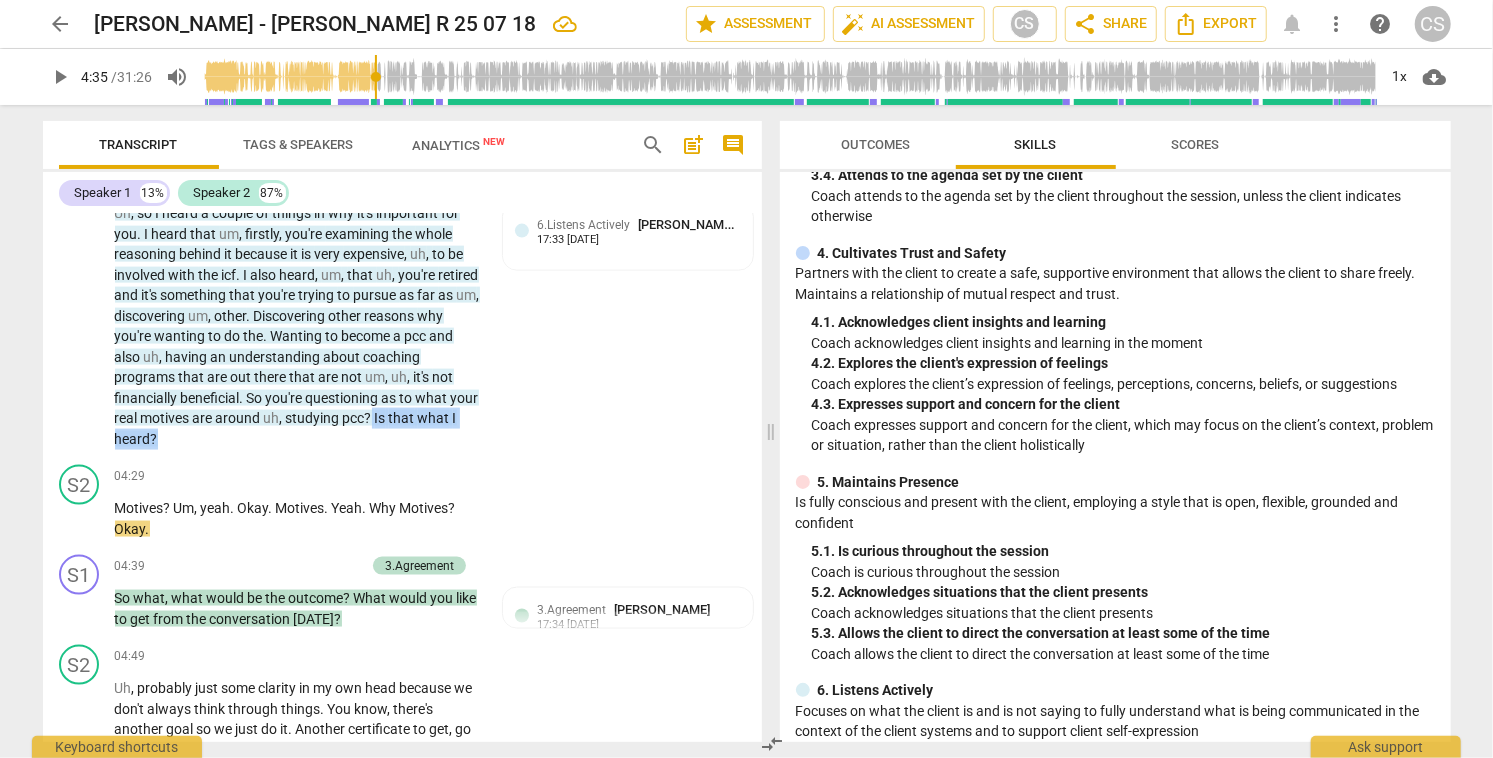 drag, startPoint x: 436, startPoint y: 416, endPoint x: 319, endPoint y: 429, distance: 117.72001 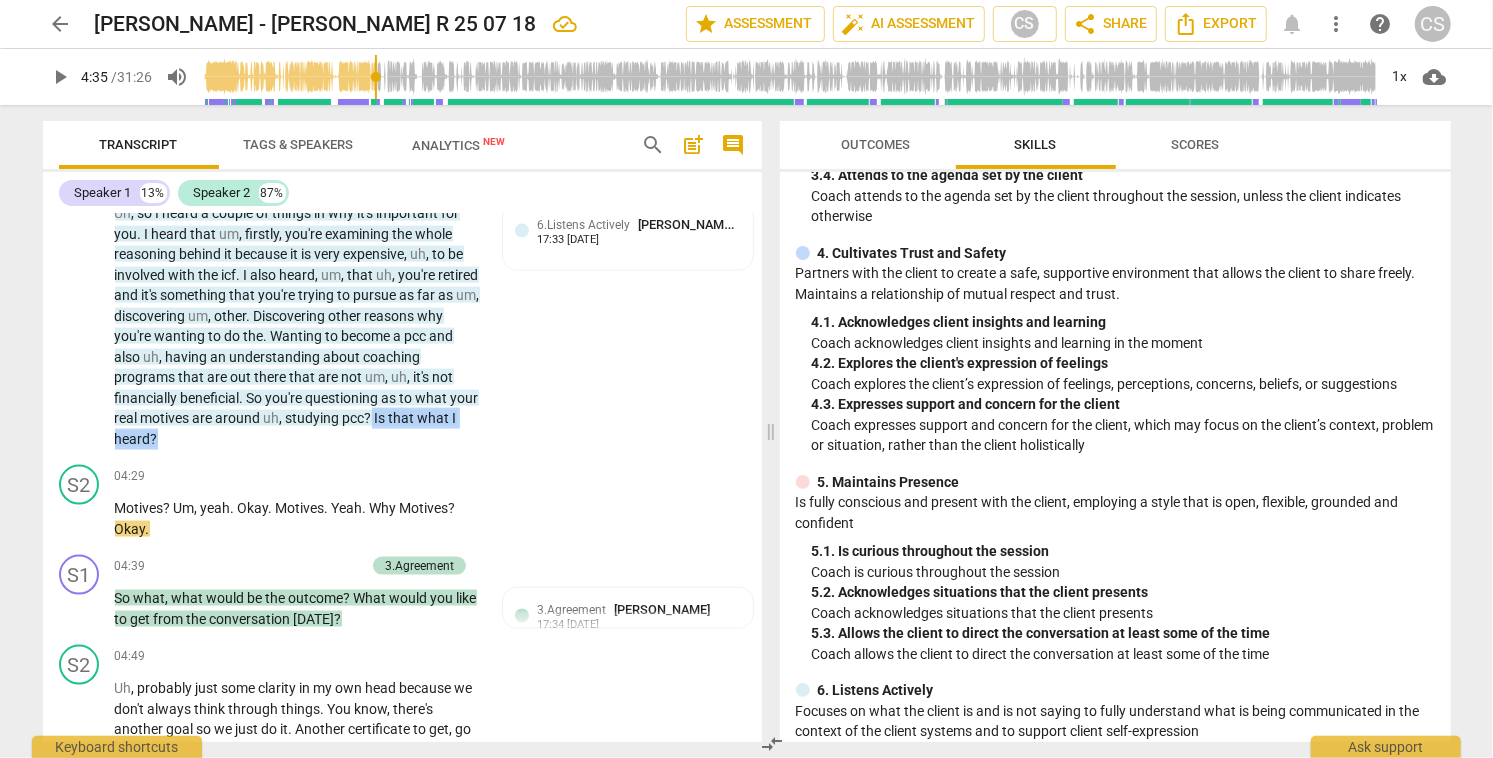 click on "Uh ,   so   I   heard   a   couple   of   things   in   why   it's   important   for   you .   I   heard   that   um ,   firstly ,   you're   examining   the   whole   reasoning   behind   it   because   it   is   very   expensive ,   uh ,   to   be   involved   with   the   icf .   I   also   heard ,   um ,   that   uh ,   you're   retired   and   it's   something   that   you're   trying   to   pursue   as   far   as   um ,   discovering   um ,   other .   Discovering   other   reasons   why   you're   wanting   to   do   the .   Wanting   to   become   a   pcc   and   also   uh ,   having   an   understanding   about   coaching   programs   that   are   out   there   that   are   not   um ,   uh ,   it's   not   financially   beneficial .   So   you're   questioning   as   to   what   your   real   motives   are   around   uh ,   studying   pcc ?   Is   that   what   I   heard ?" at bounding box center [298, 326] 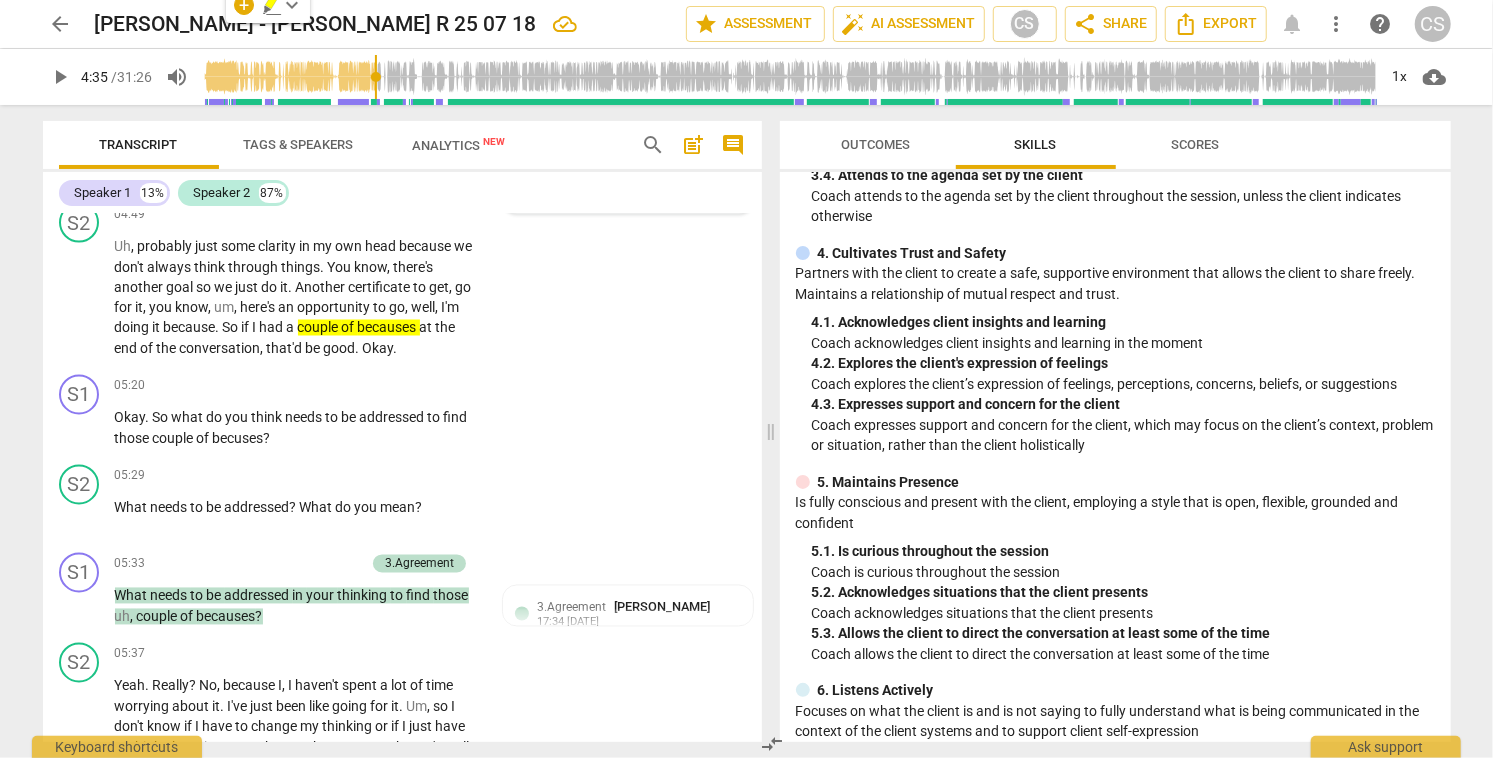 scroll, scrollTop: 2151, scrollLeft: 0, axis: vertical 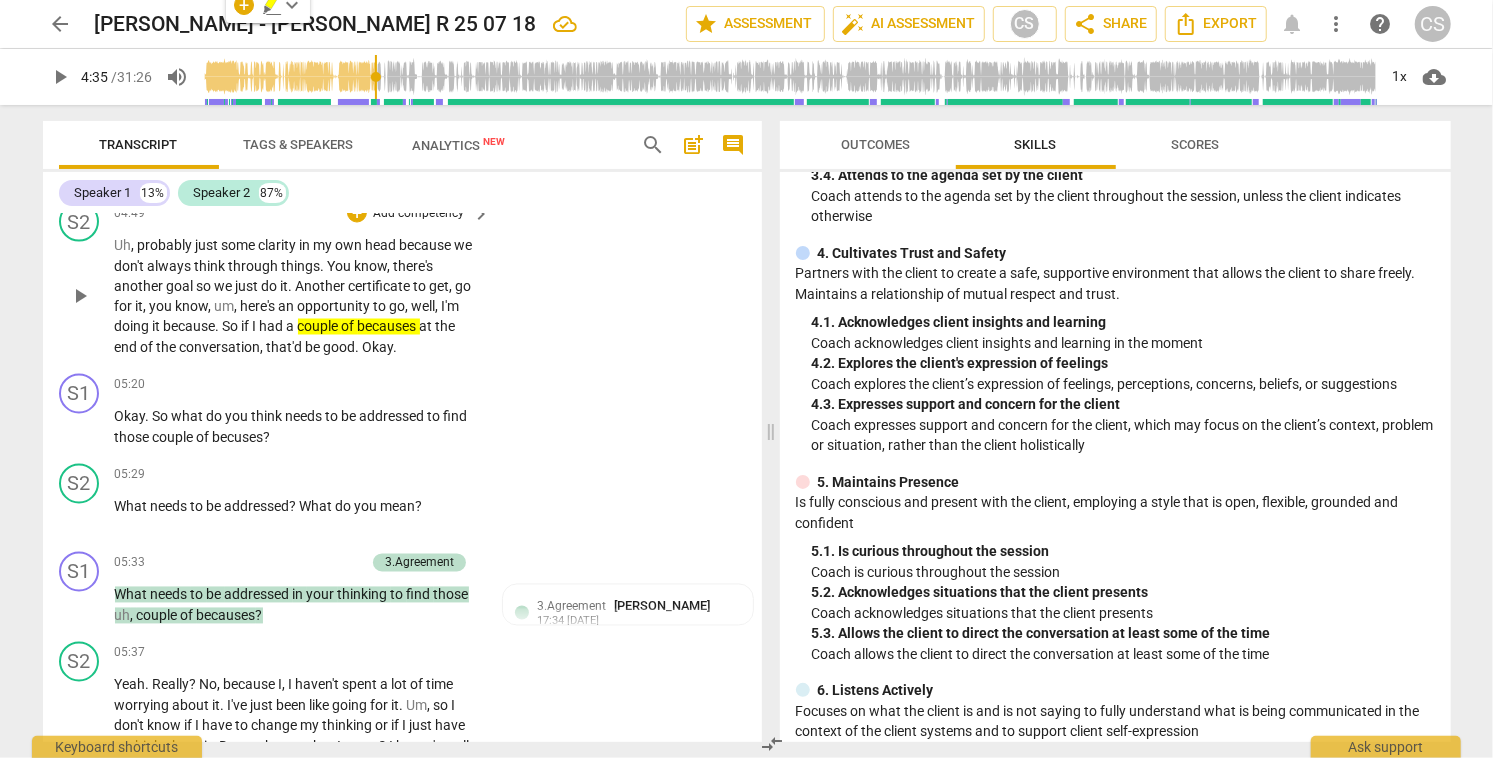 click on "couple" at bounding box center [320, 327] 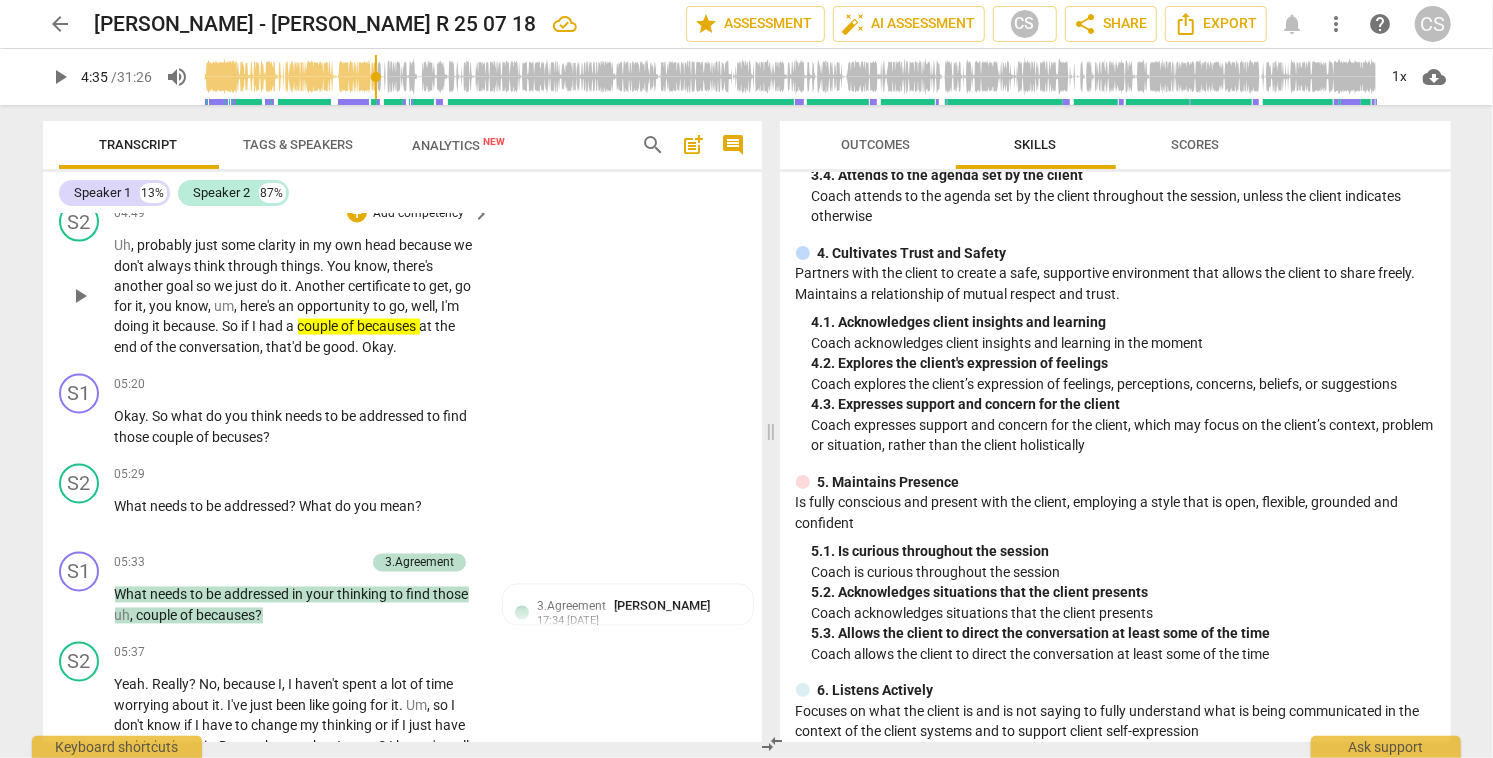 click on "couple" at bounding box center (320, 327) 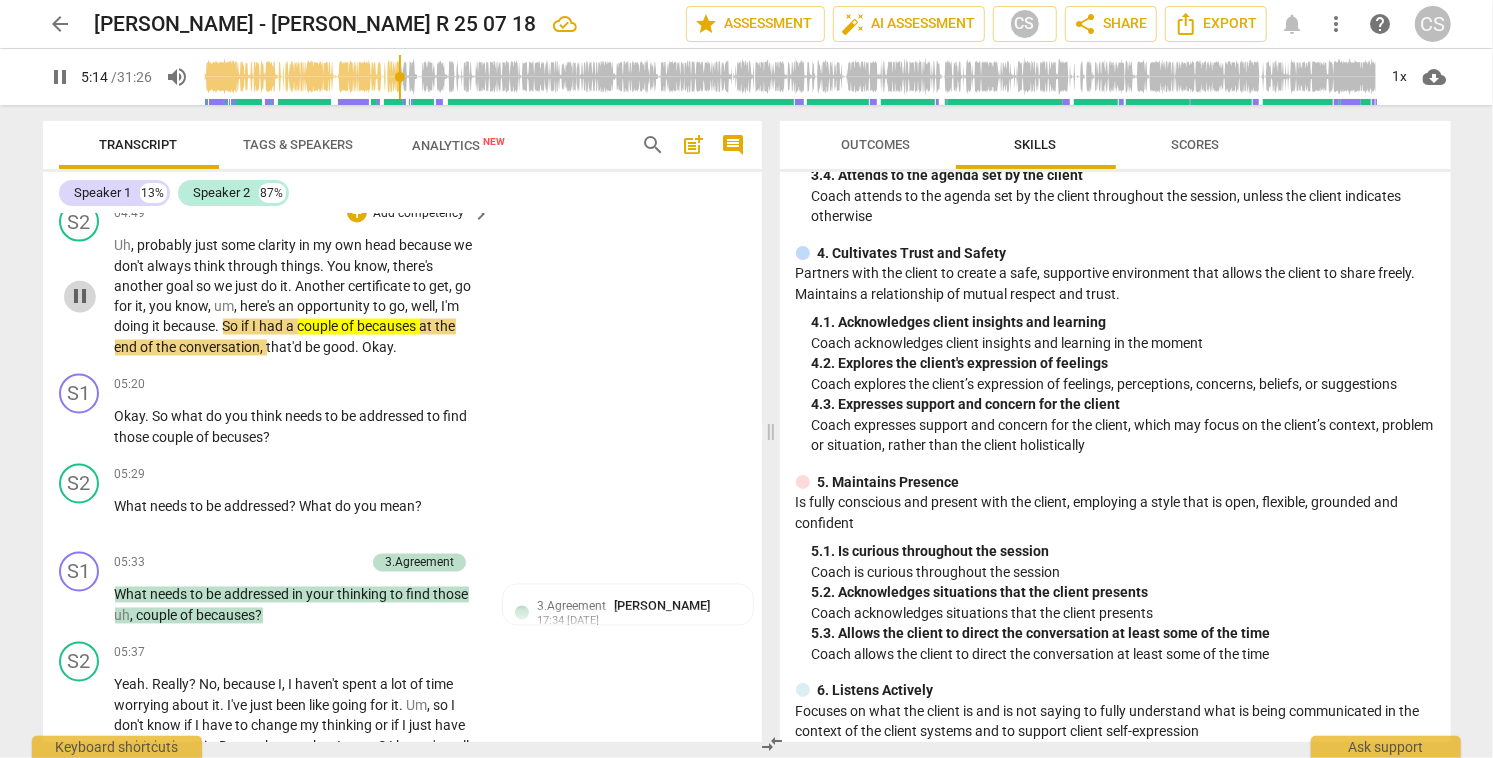 click on "pause" at bounding box center (80, 297) 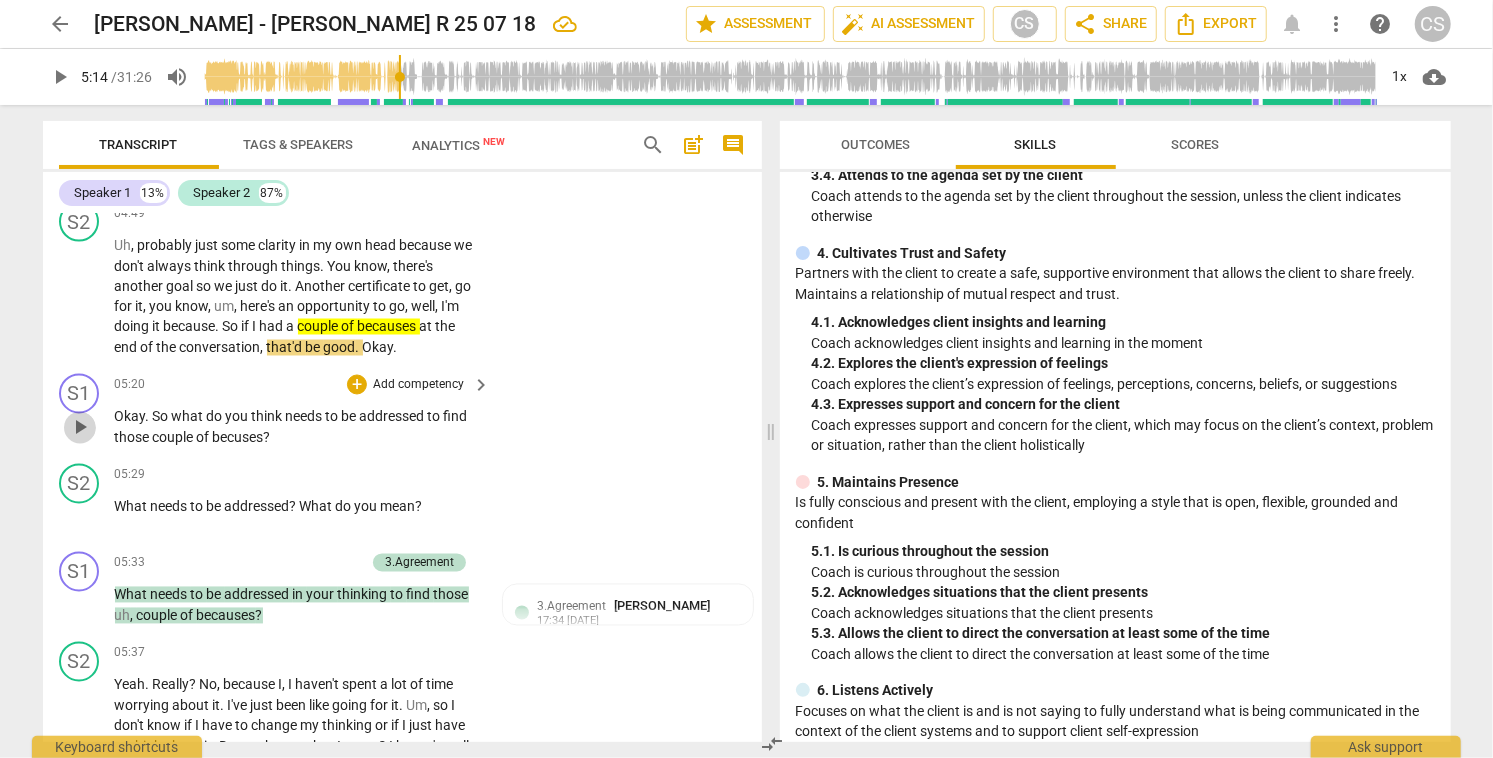 click on "play_arrow" at bounding box center [80, 428] 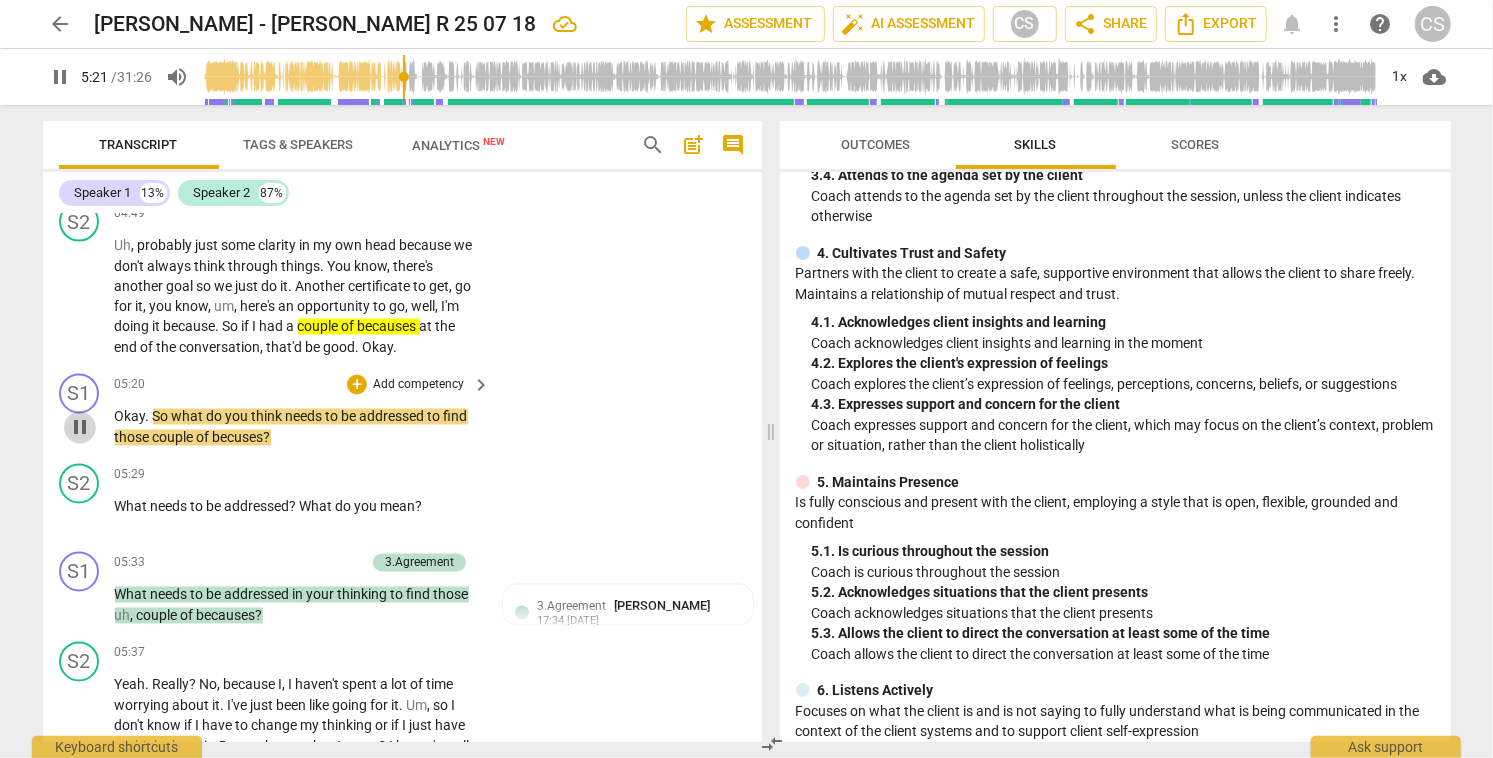 click on "pause" at bounding box center (80, 428) 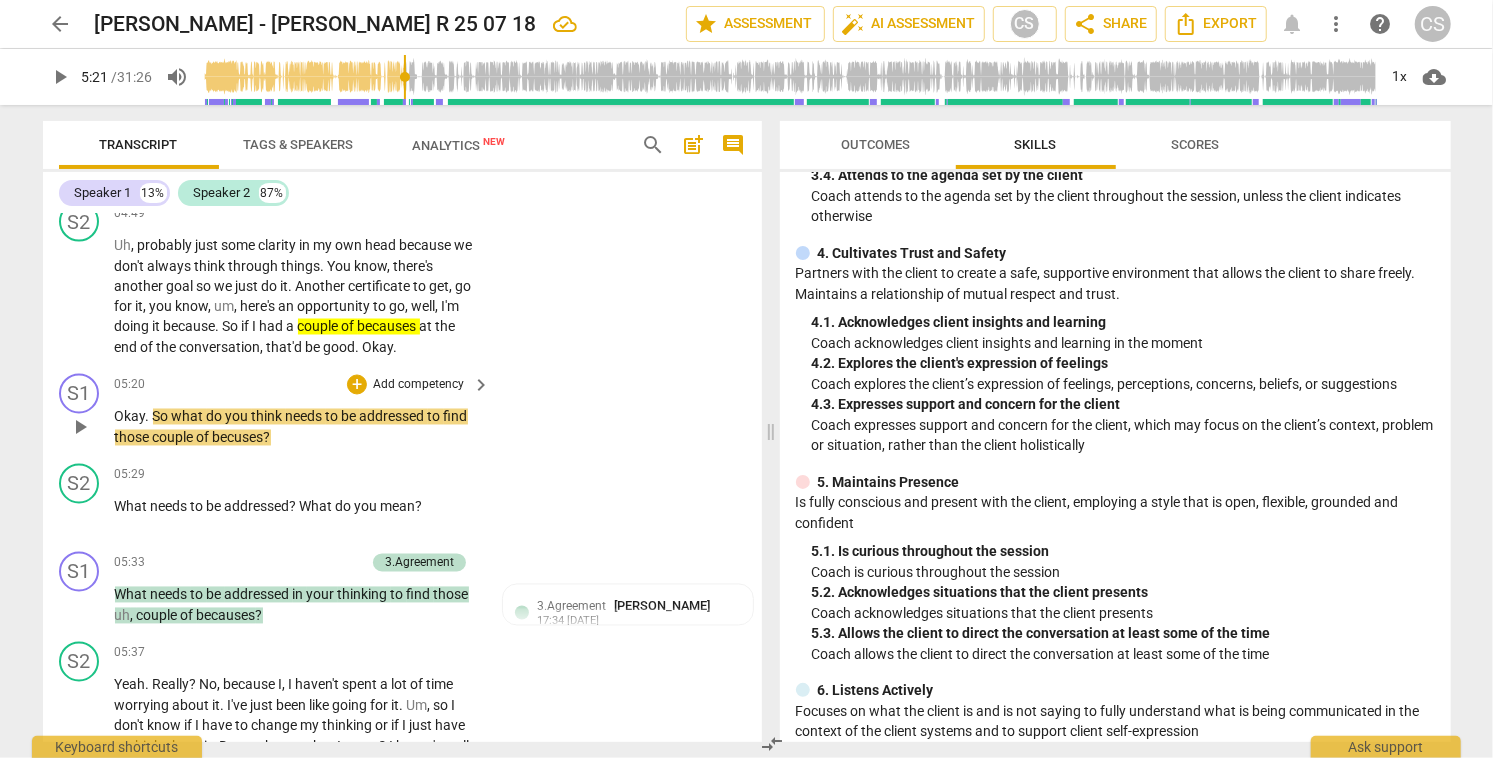 click on "play_arrow" at bounding box center [80, 428] 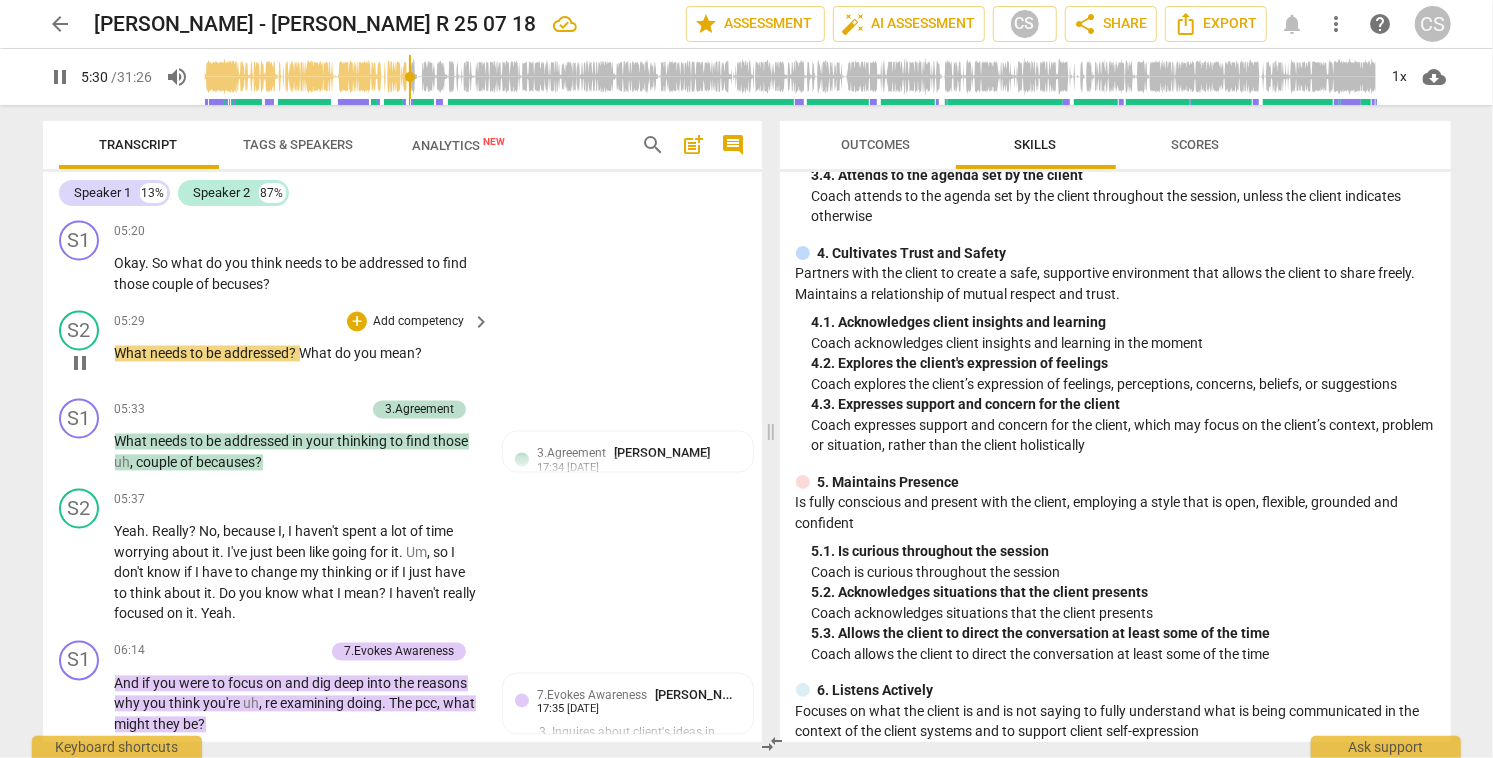 scroll, scrollTop: 2306, scrollLeft: 0, axis: vertical 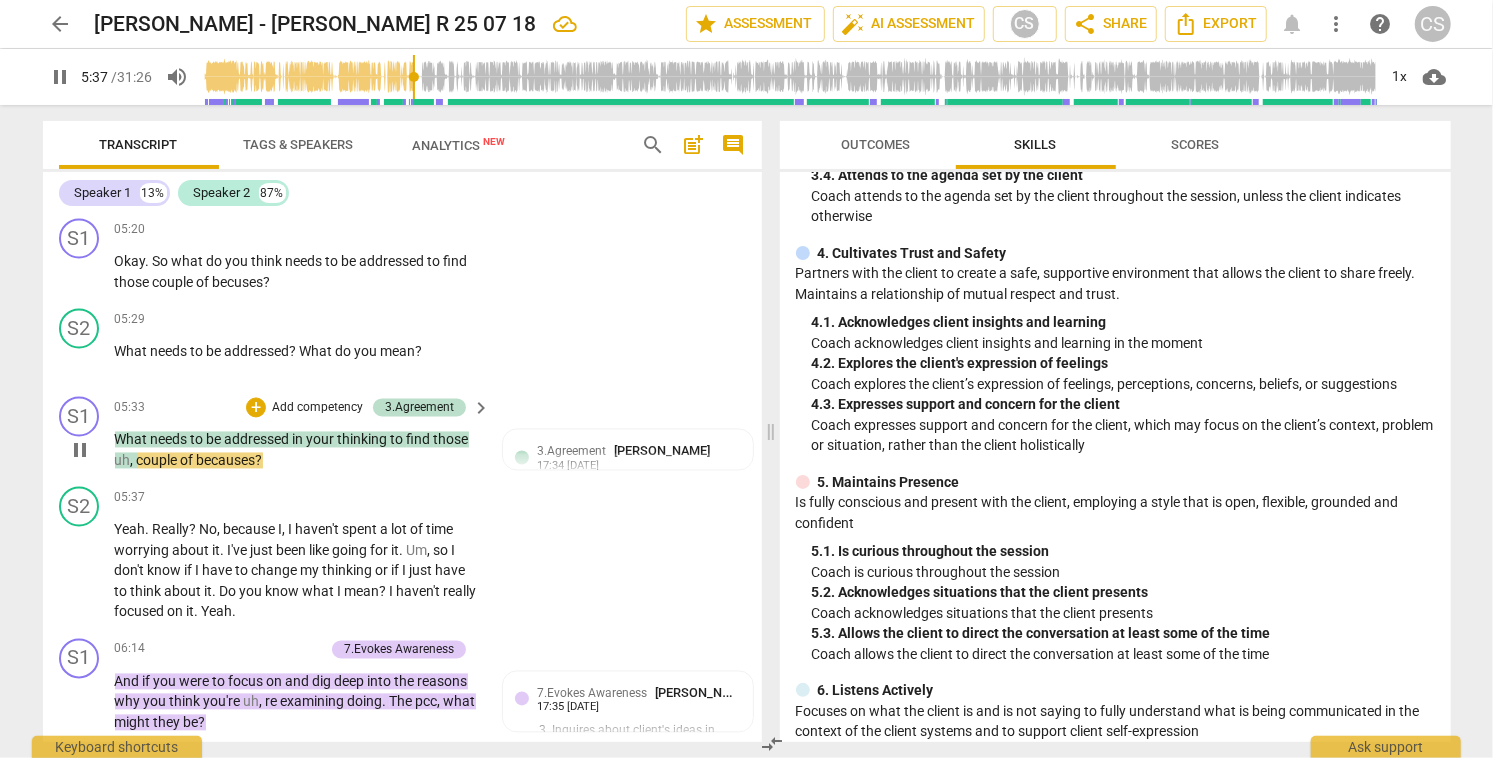 click on "pause" at bounding box center [80, 451] 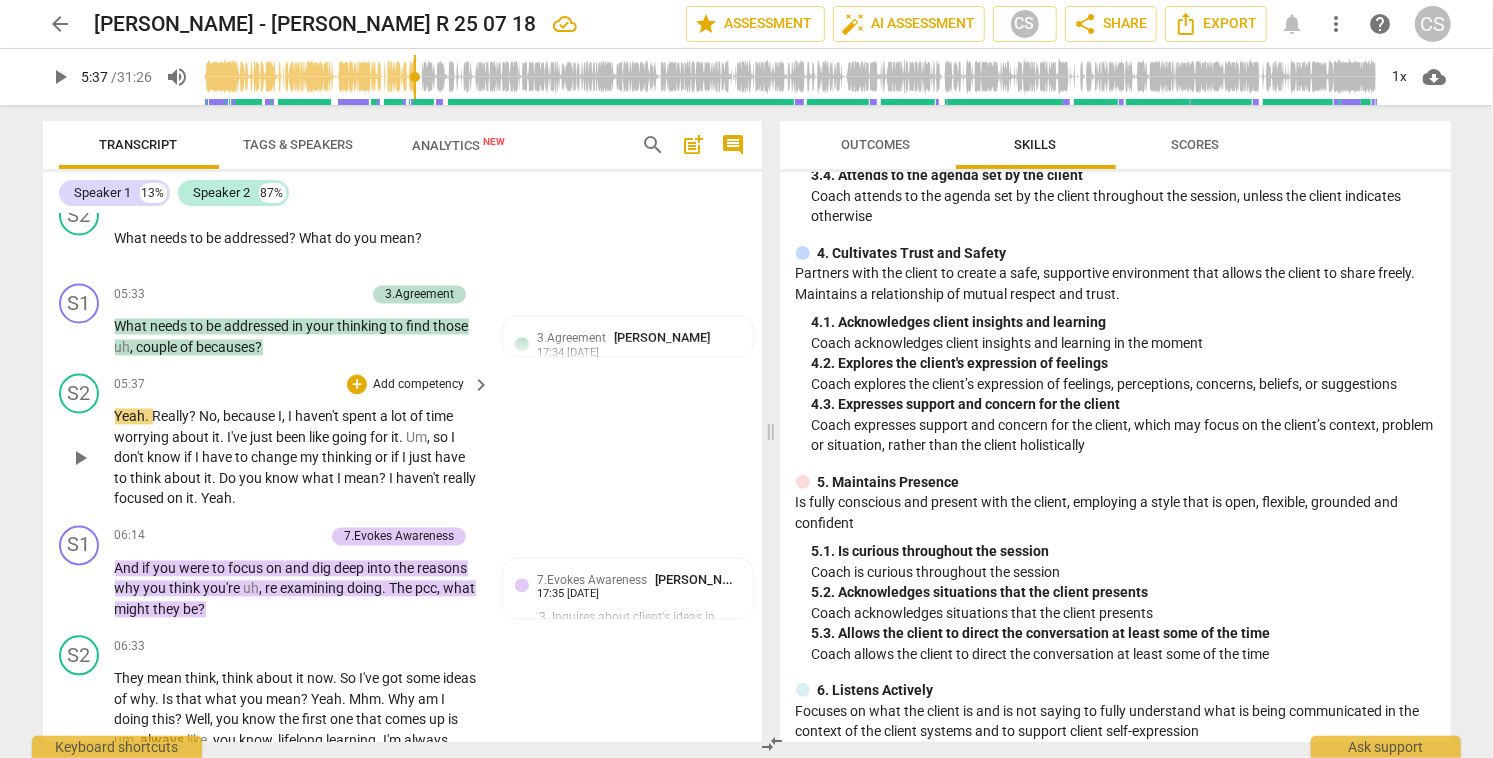 scroll, scrollTop: 2422, scrollLeft: 0, axis: vertical 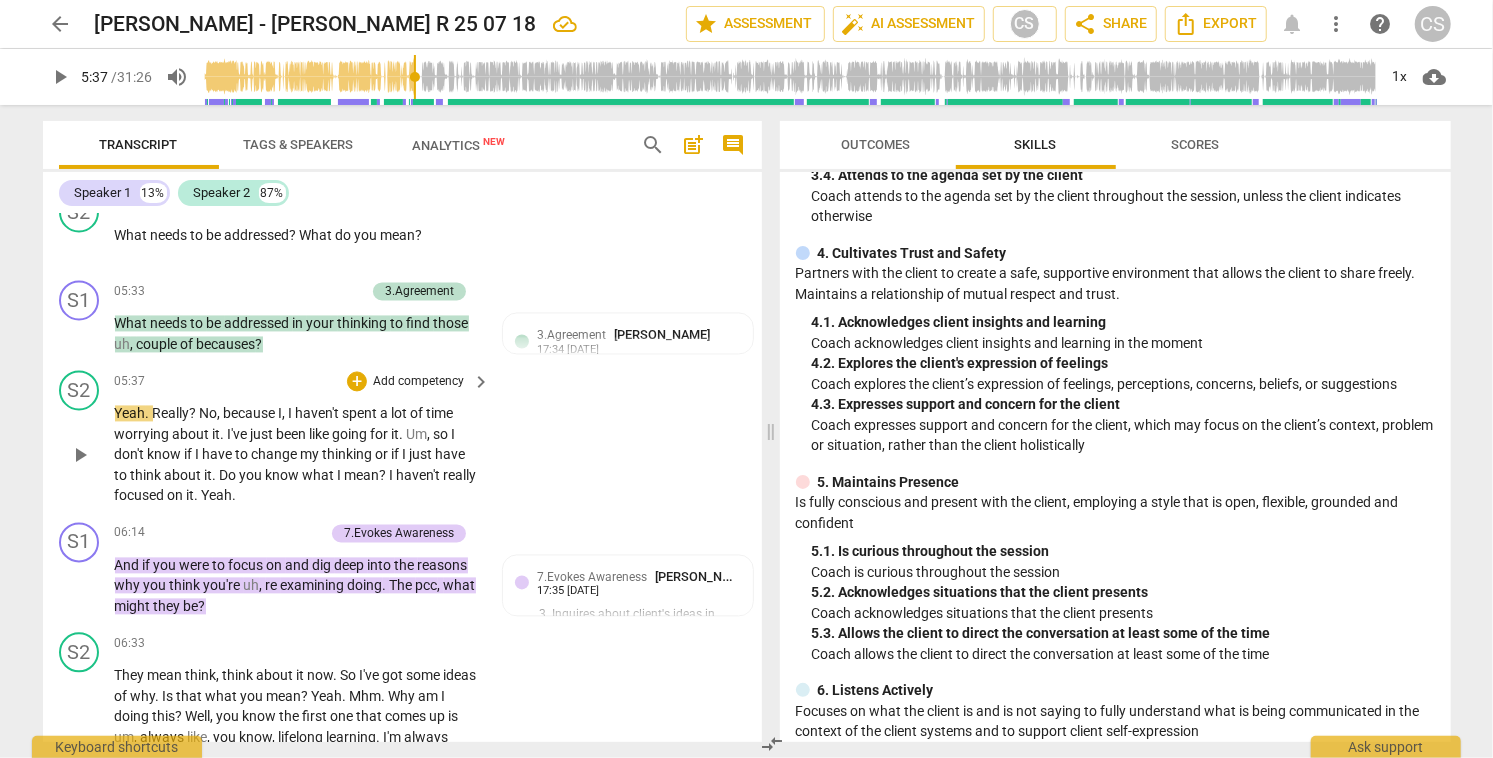 click on "because" at bounding box center [251, 414] 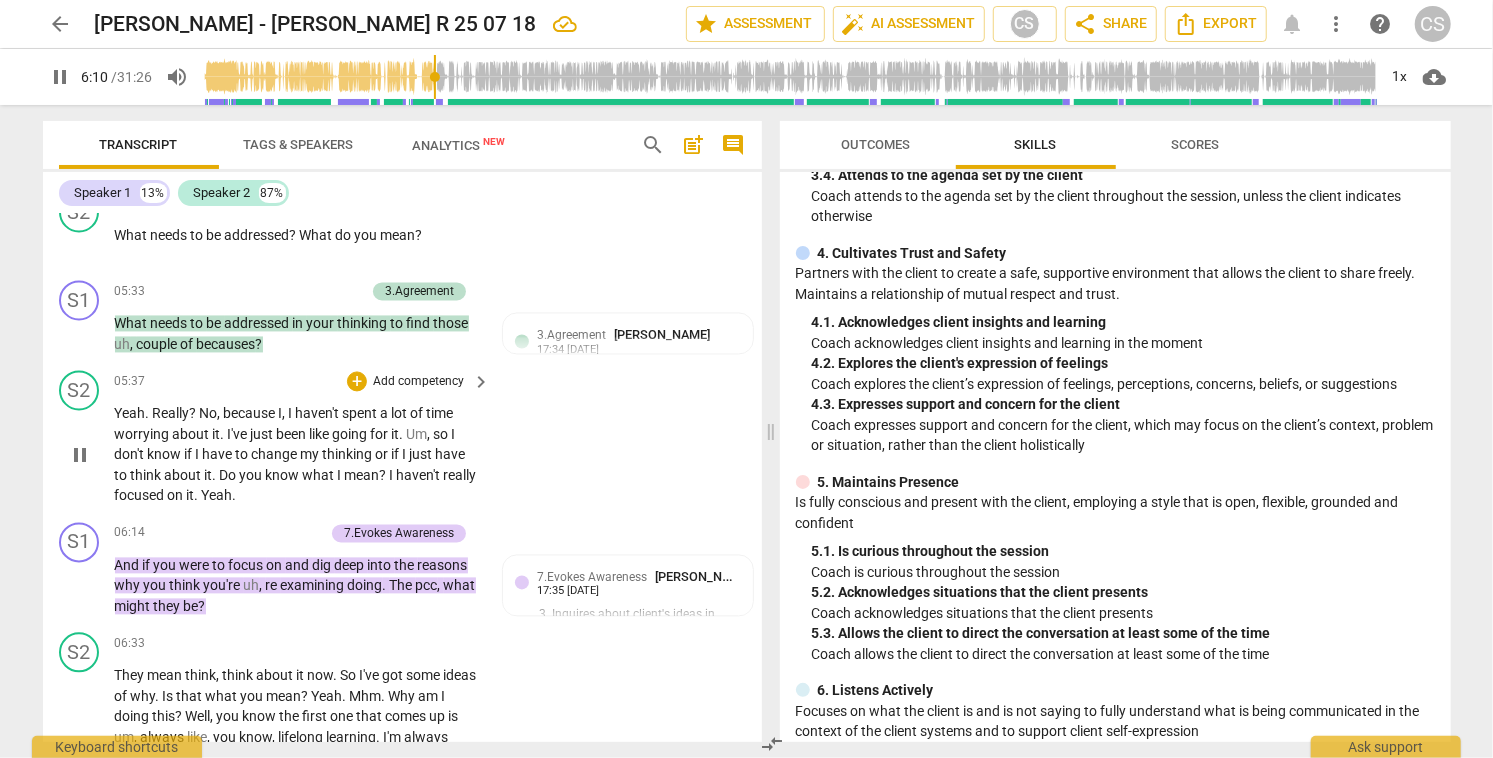 click on "pause" at bounding box center [80, 456] 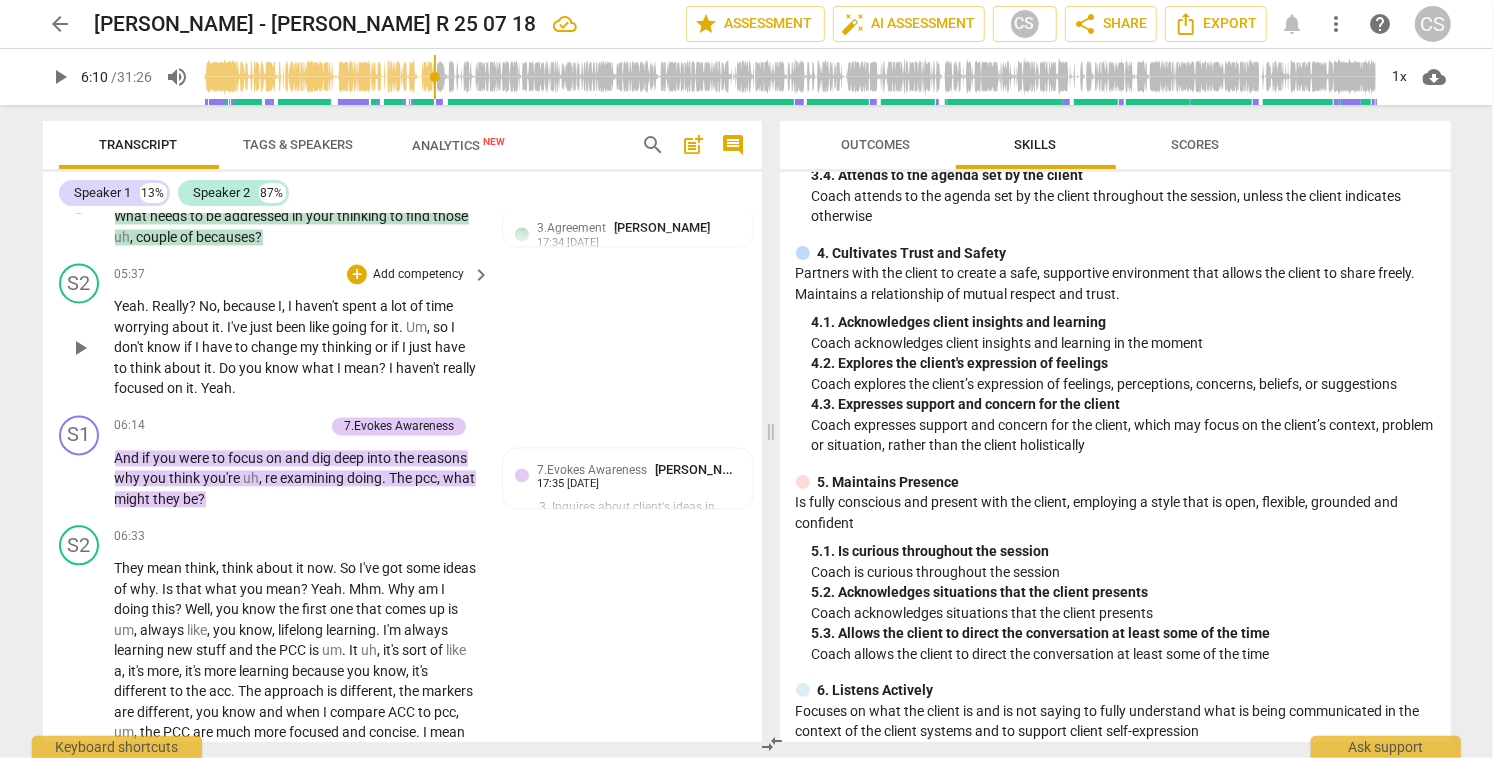 scroll, scrollTop: 2532, scrollLeft: 0, axis: vertical 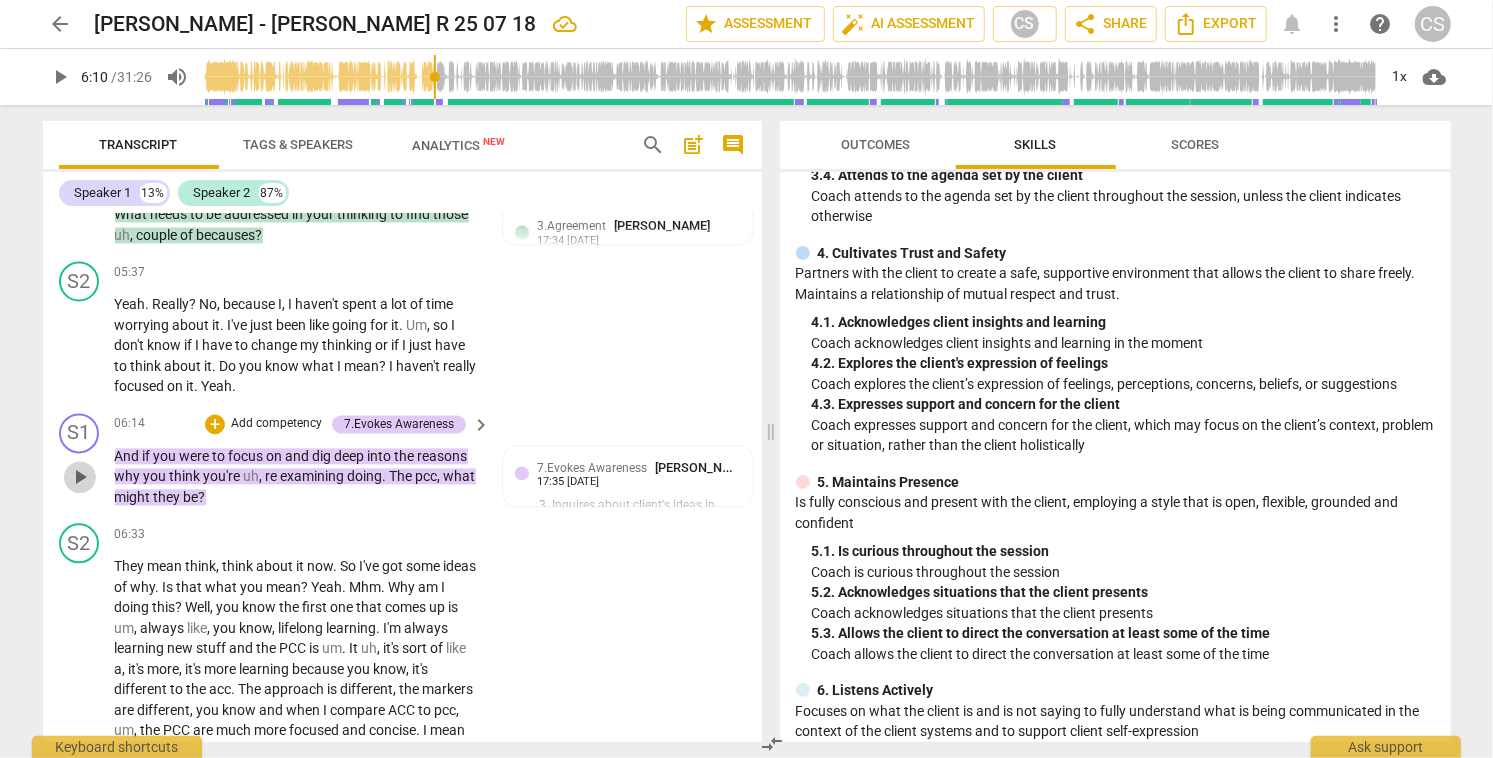 click on "play_arrow" at bounding box center [80, 477] 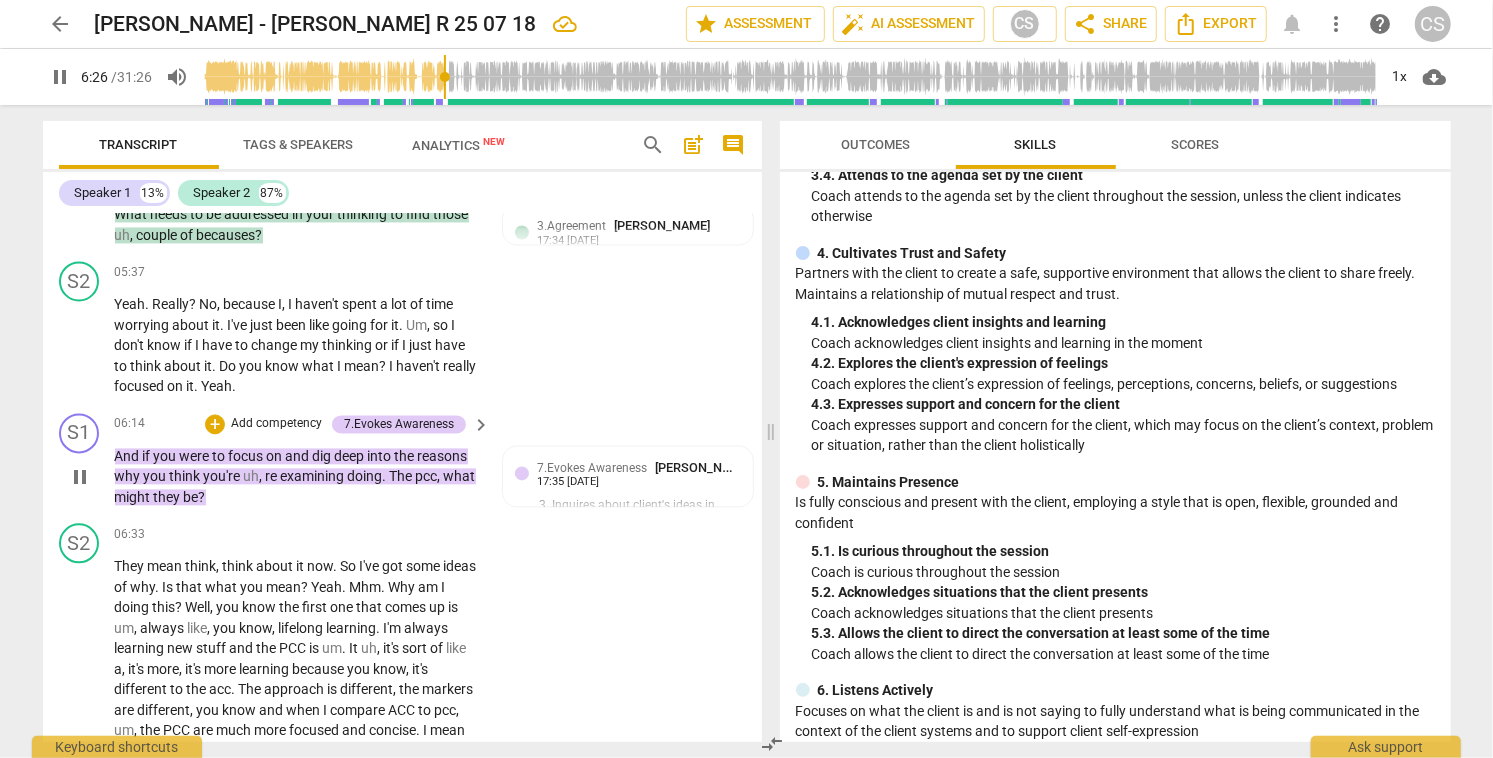 click on "pause" at bounding box center (80, 477) 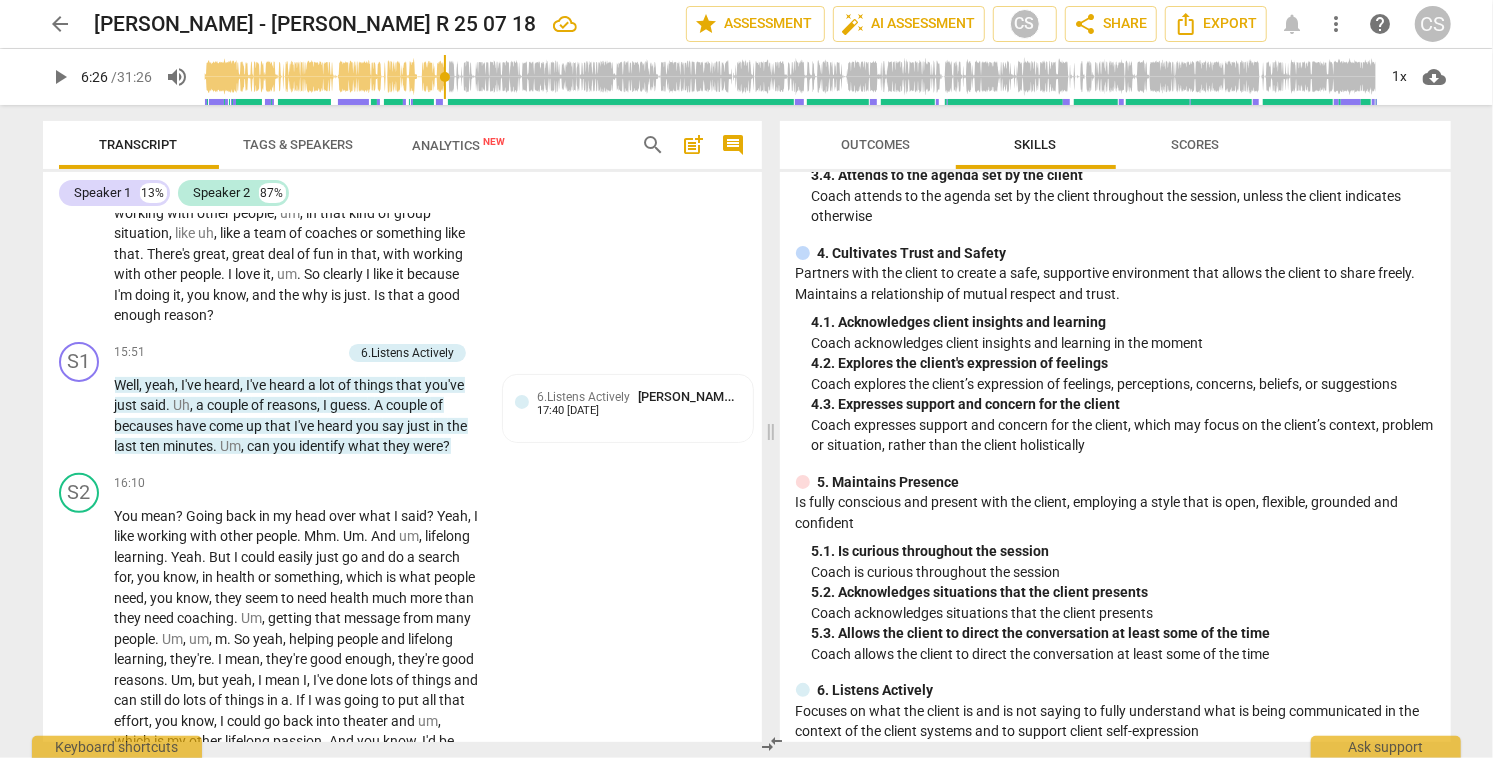 scroll, scrollTop: 4793, scrollLeft: 0, axis: vertical 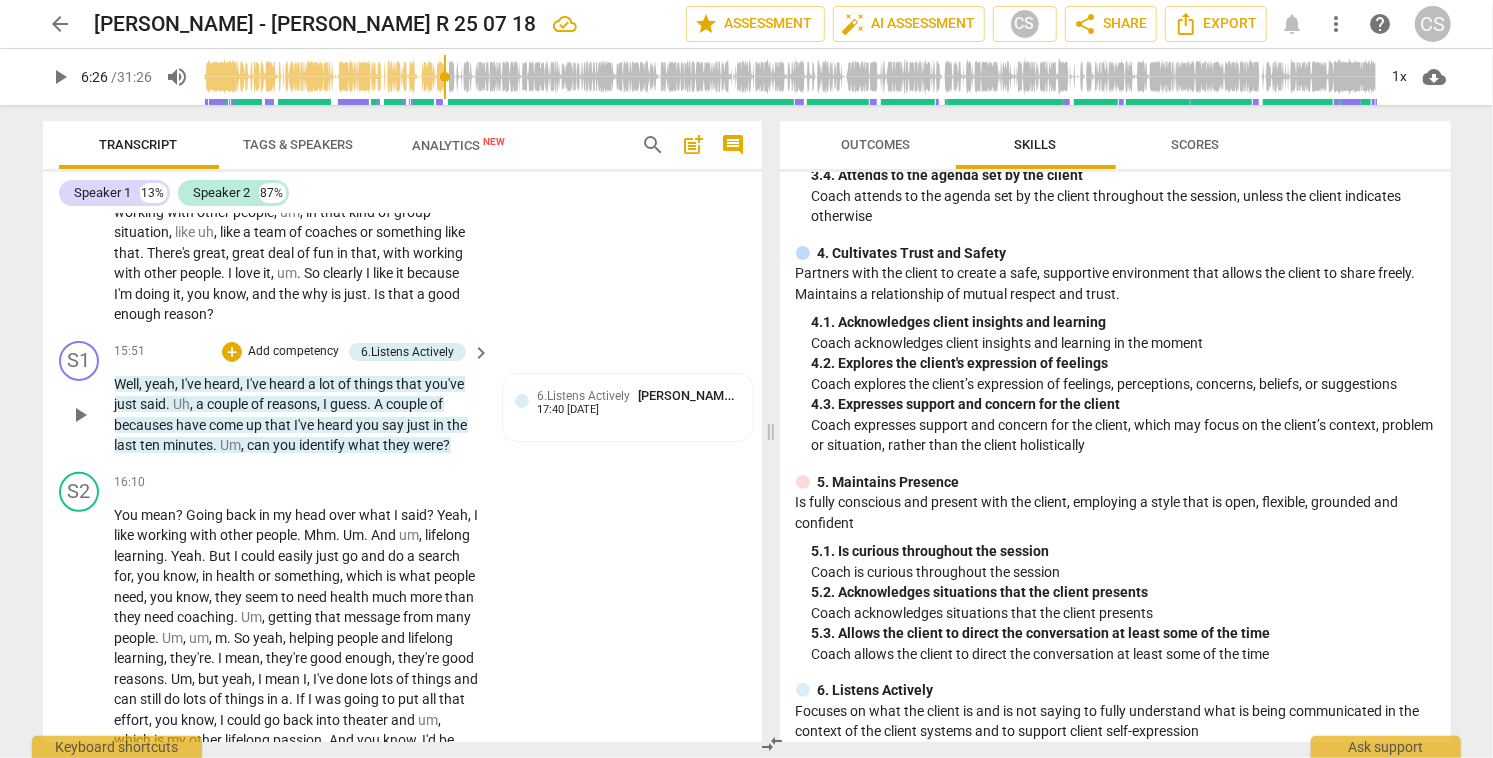 click on "play_arrow" at bounding box center [80, 415] 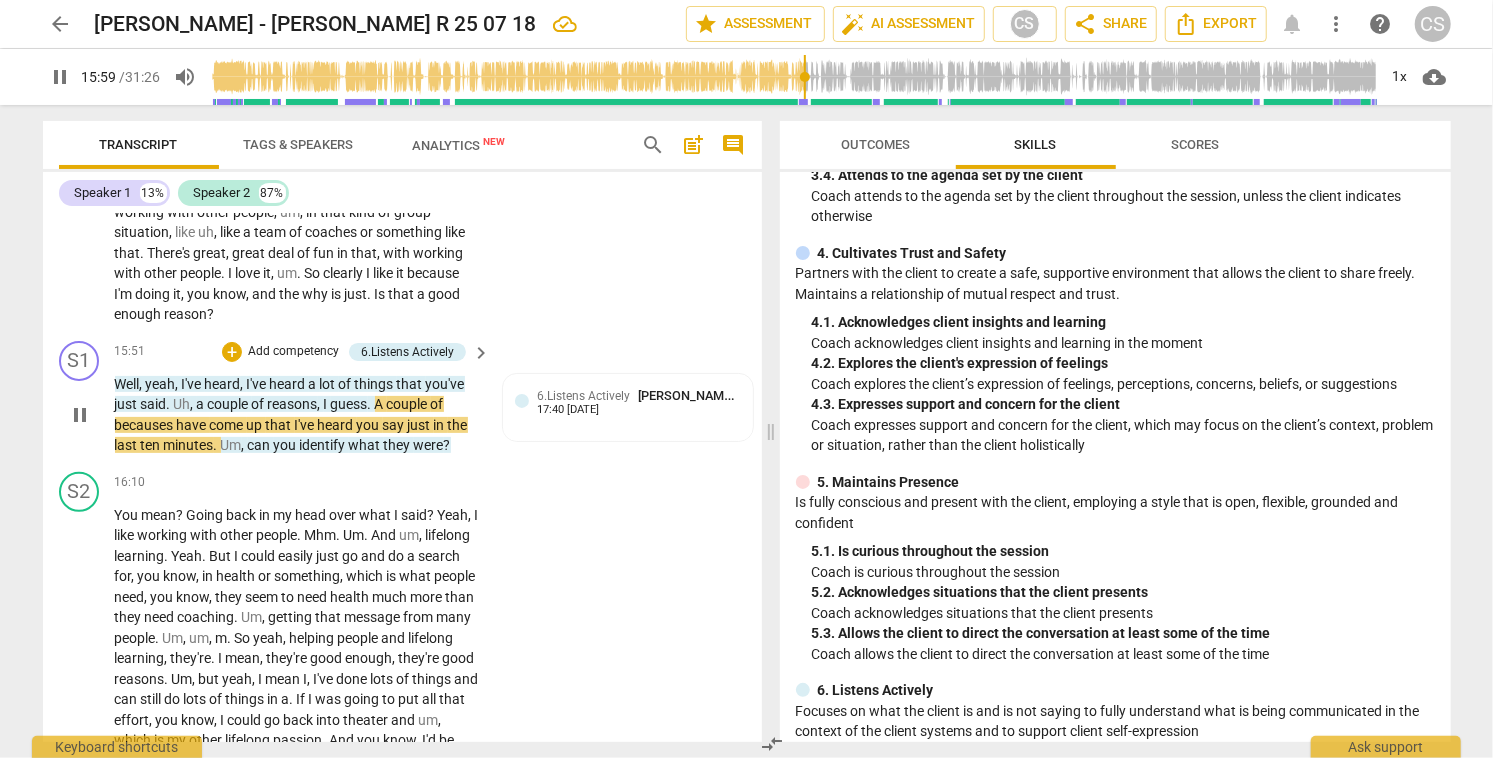click on "pause" at bounding box center [80, 415] 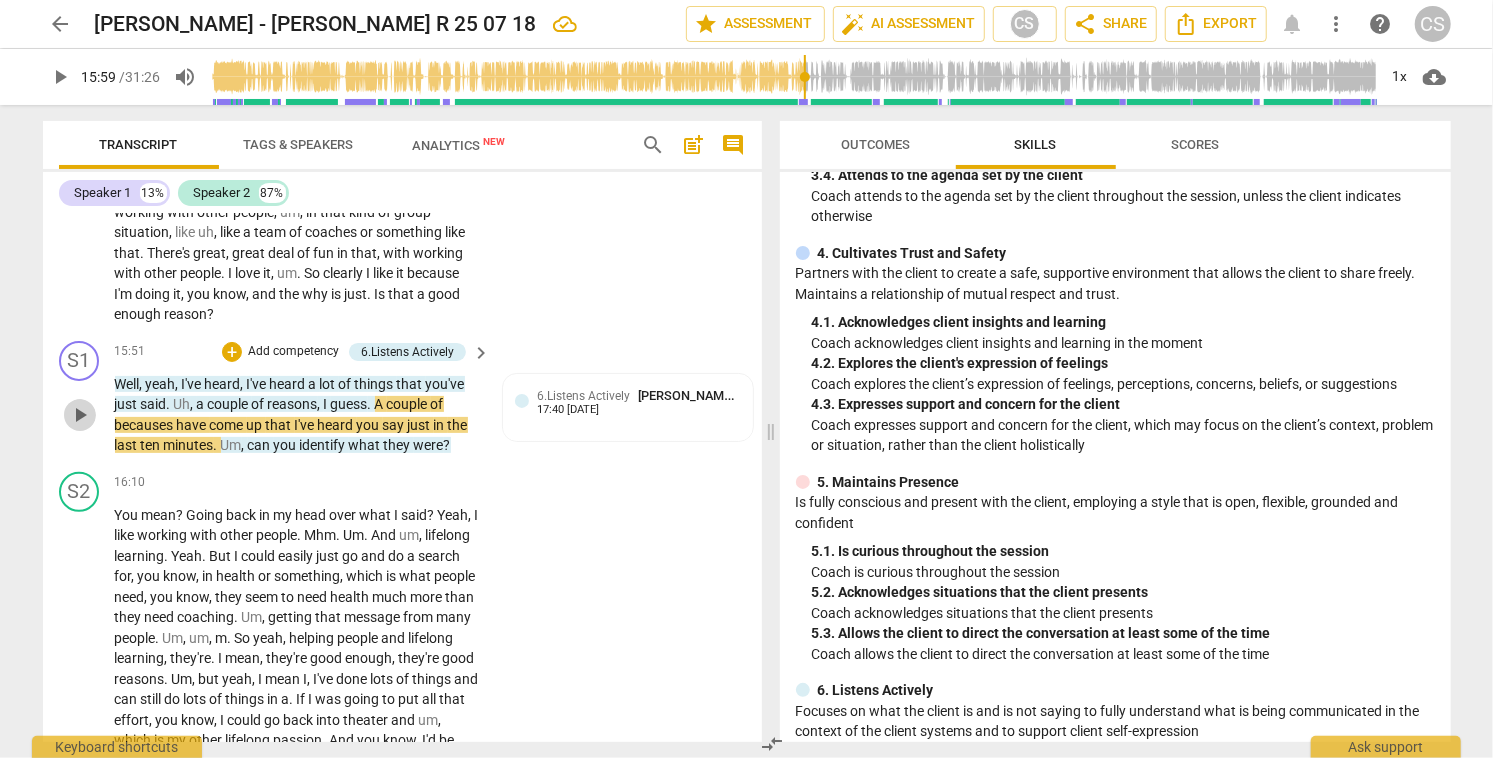 click on "play_arrow" at bounding box center [80, 415] 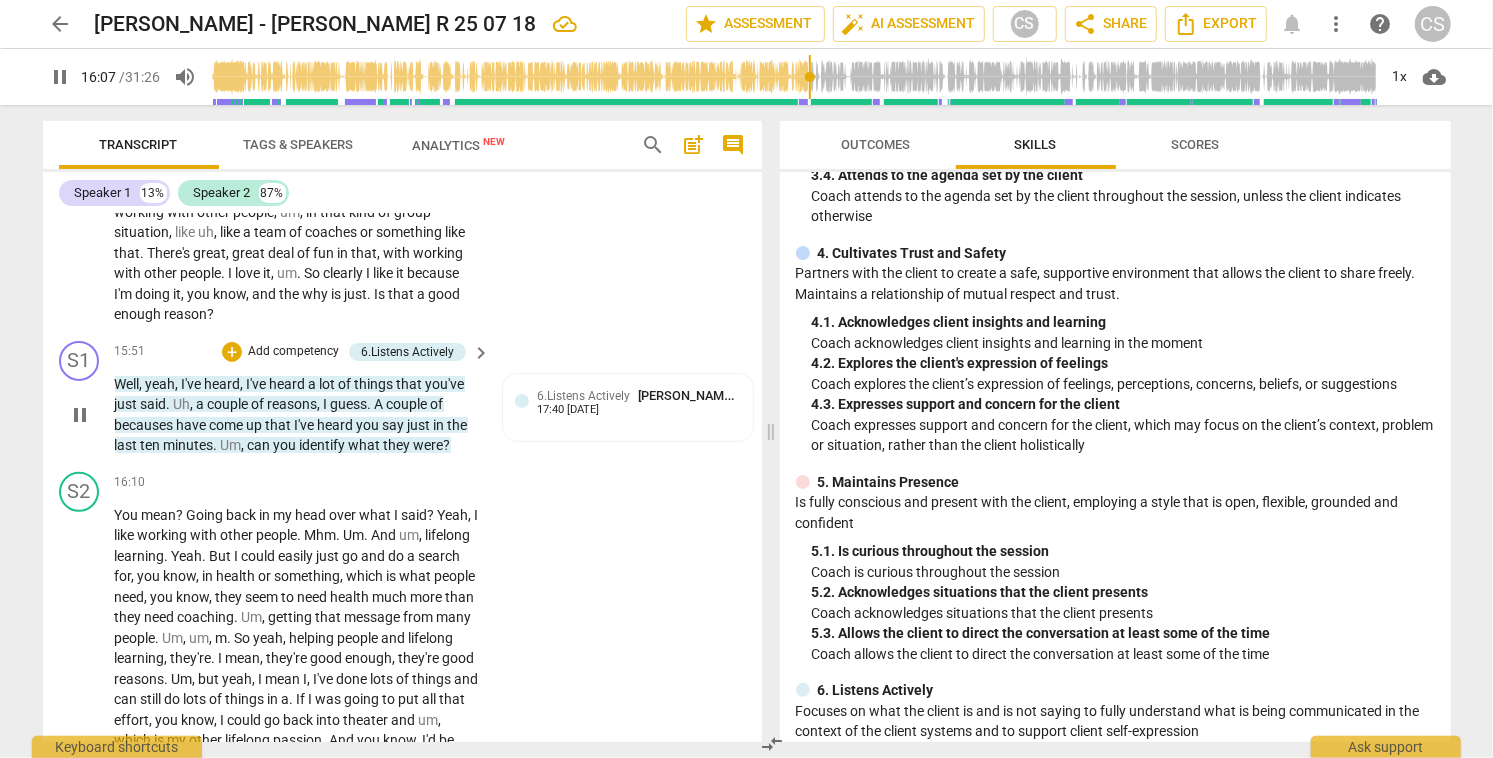 scroll, scrollTop: 4800, scrollLeft: 0, axis: vertical 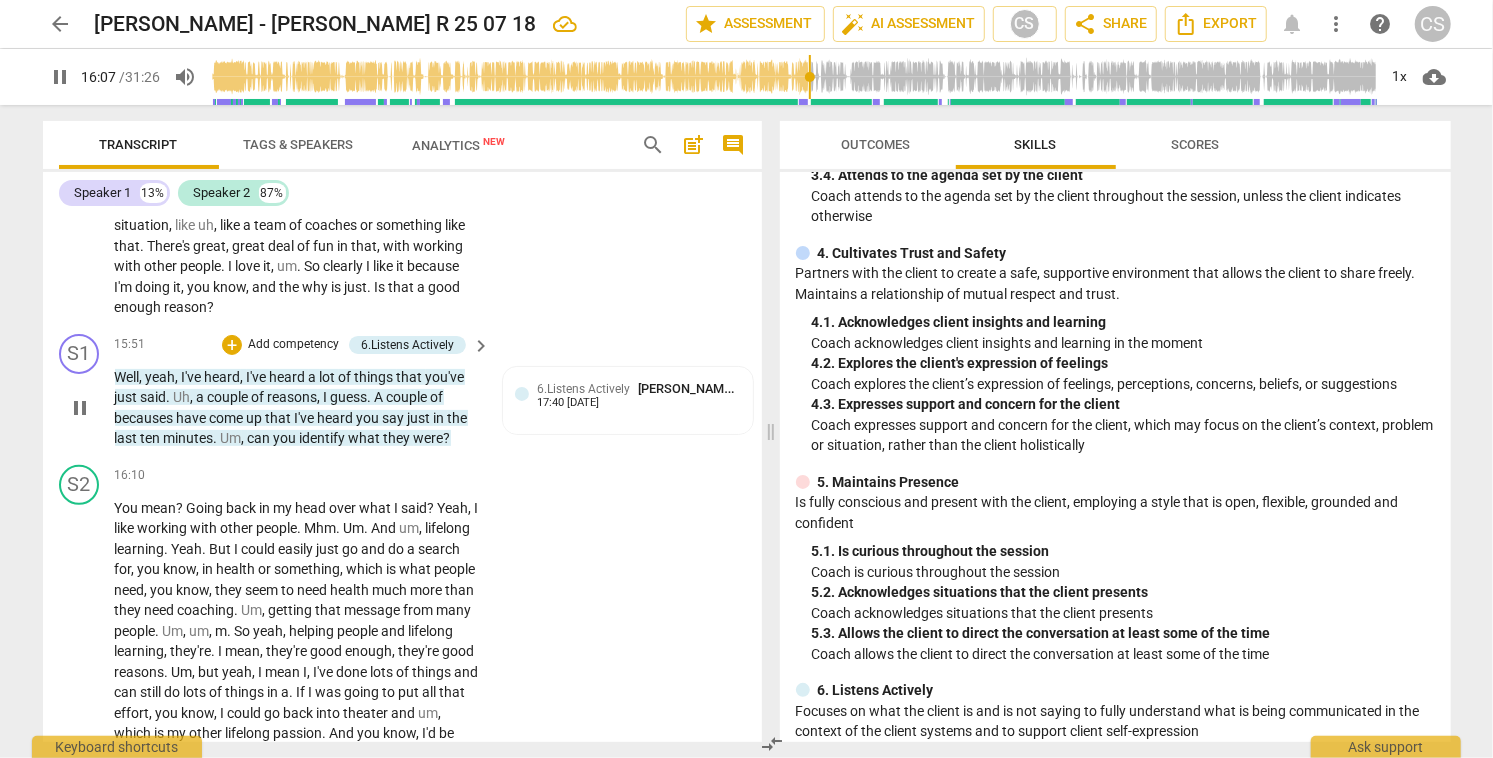click on "pause" at bounding box center [80, 408] 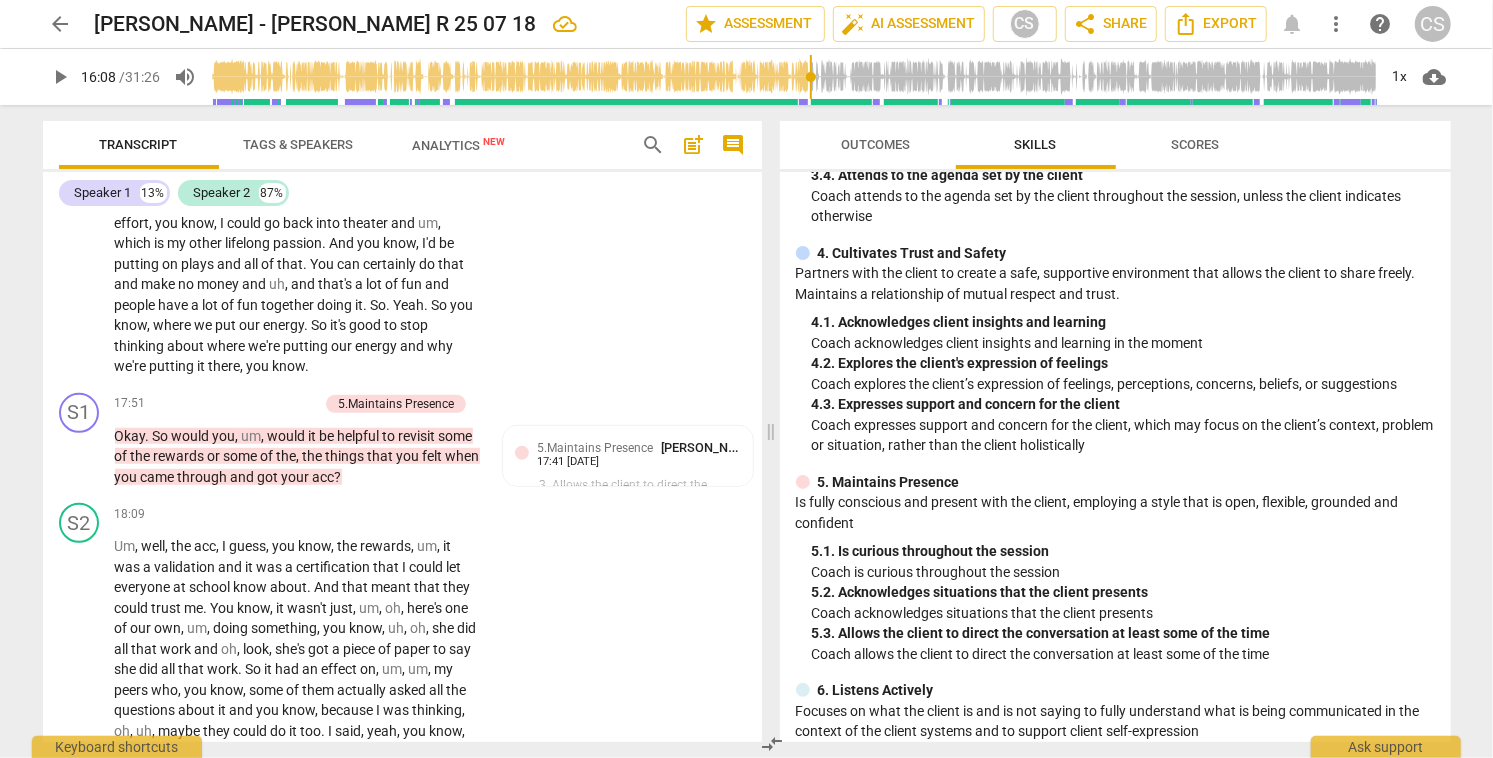 scroll, scrollTop: 5292, scrollLeft: 0, axis: vertical 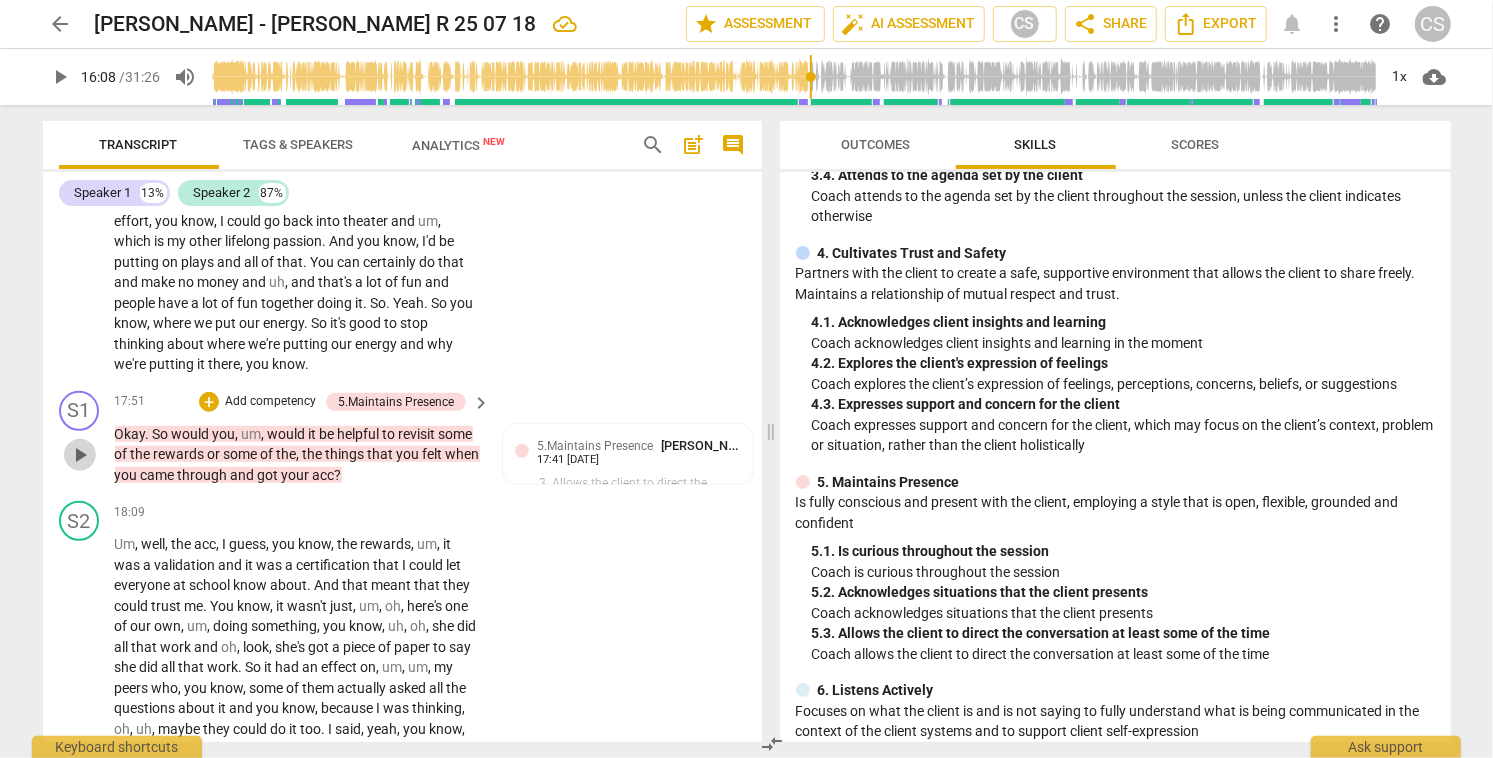 click on "play_arrow" at bounding box center (80, 455) 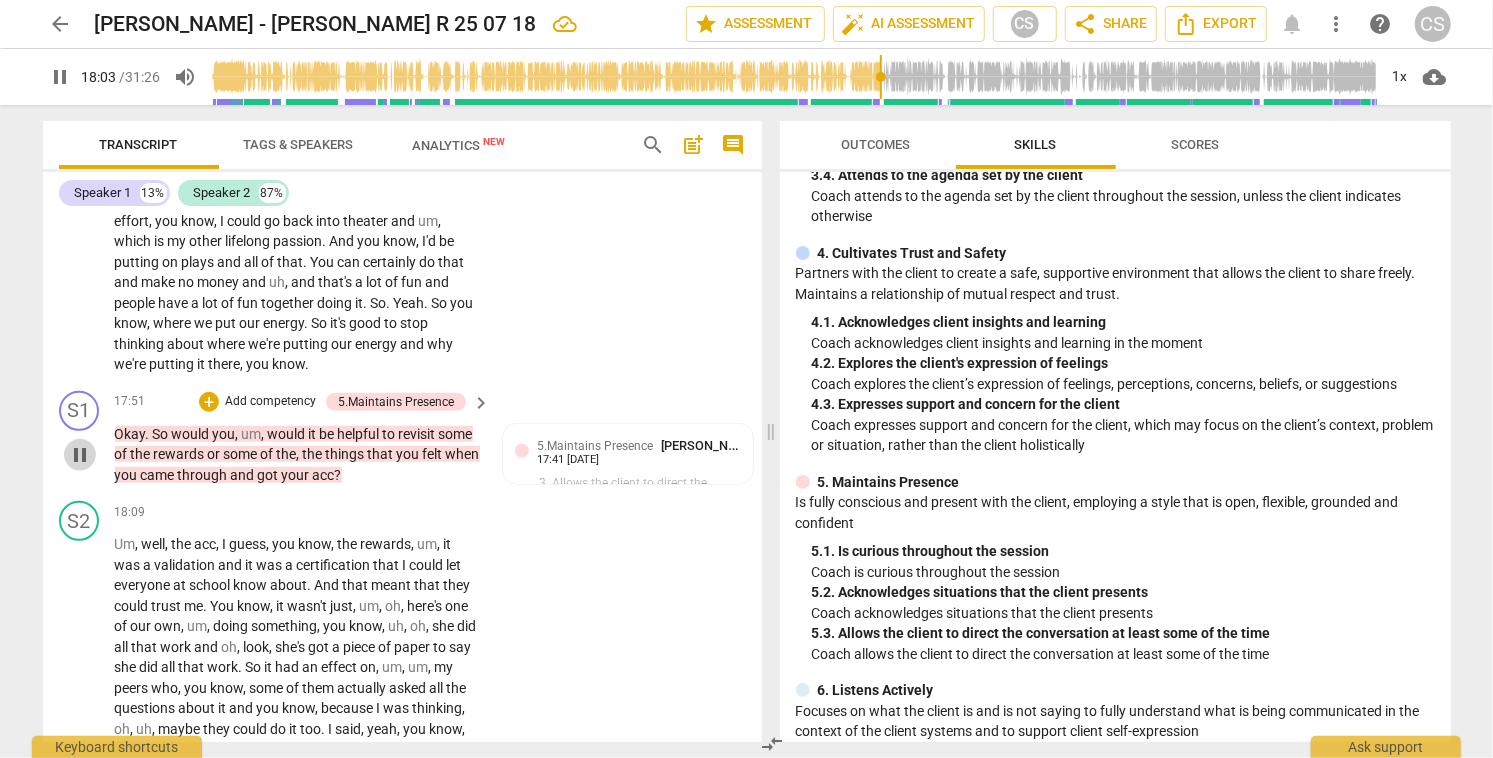 click on "pause" at bounding box center [80, 455] 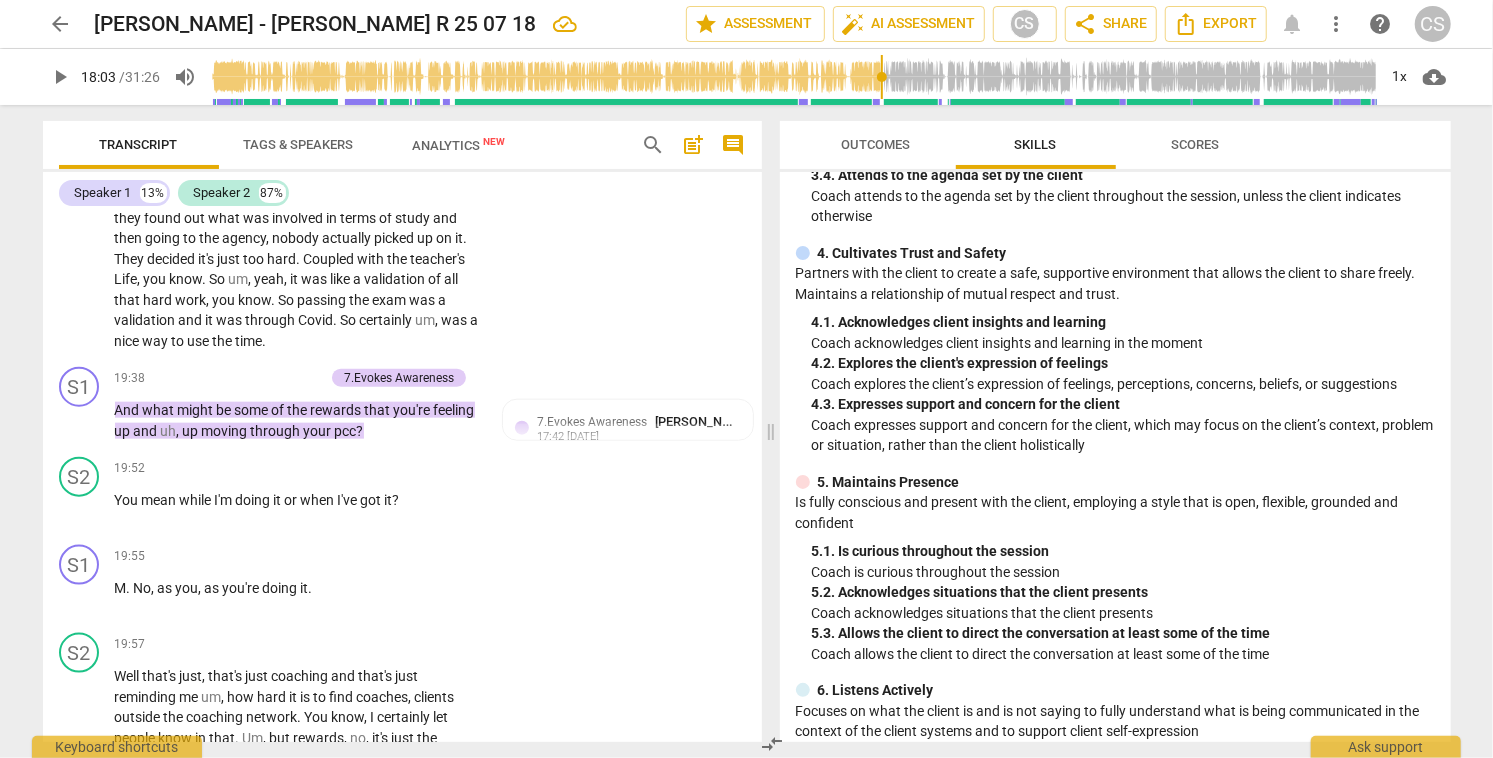 scroll, scrollTop: 5876, scrollLeft: 0, axis: vertical 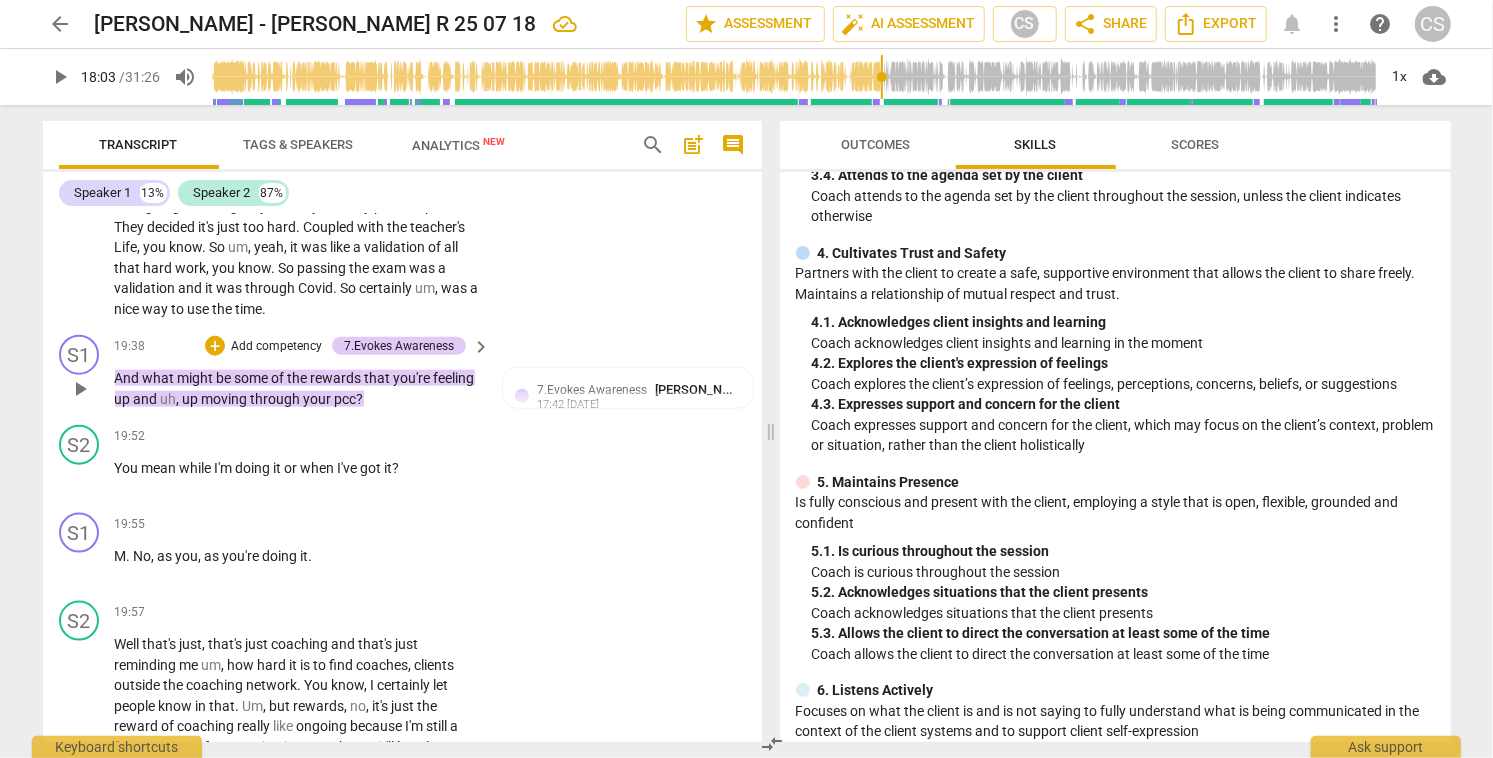 click on "play_arrow" at bounding box center [80, 389] 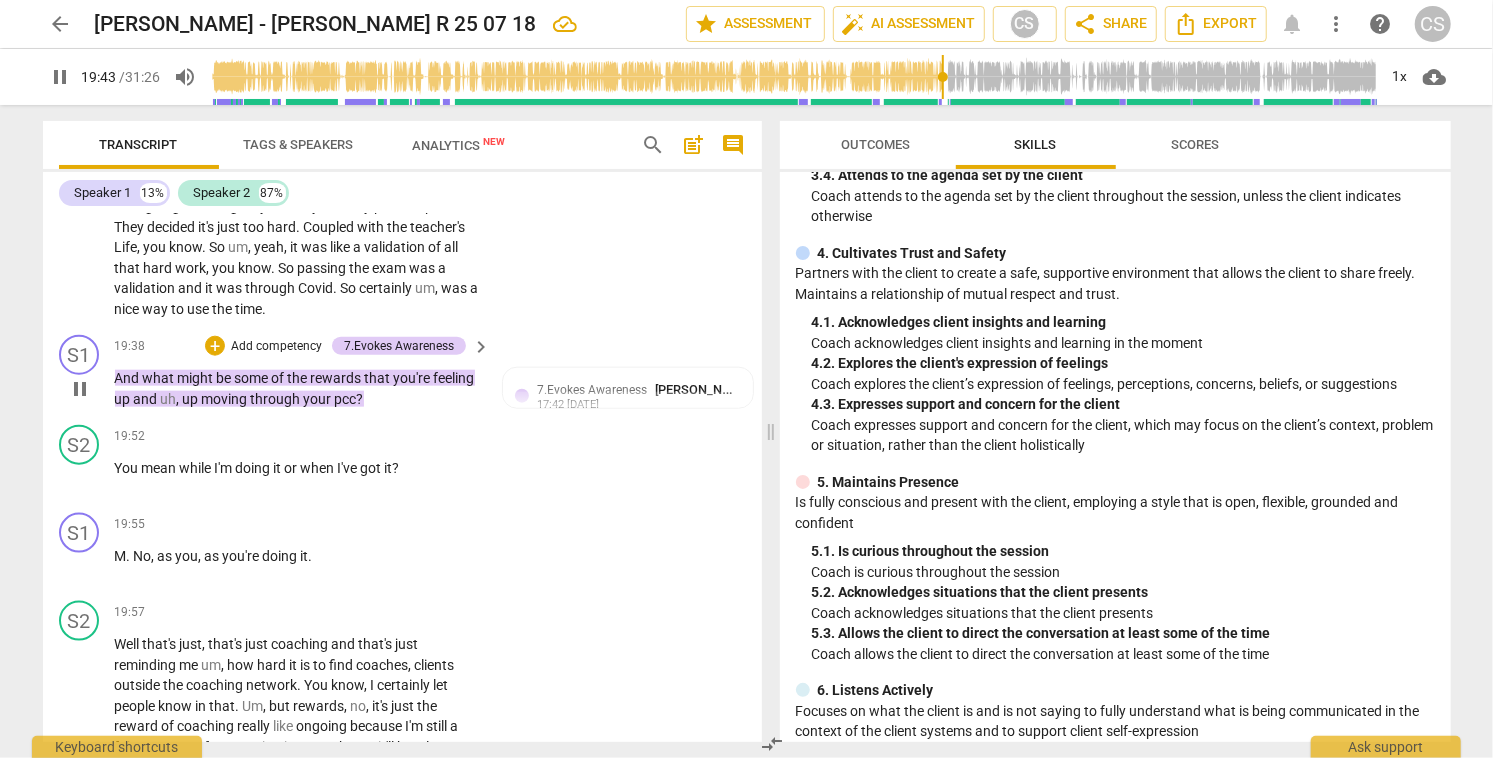 click on "pause" at bounding box center (80, 389) 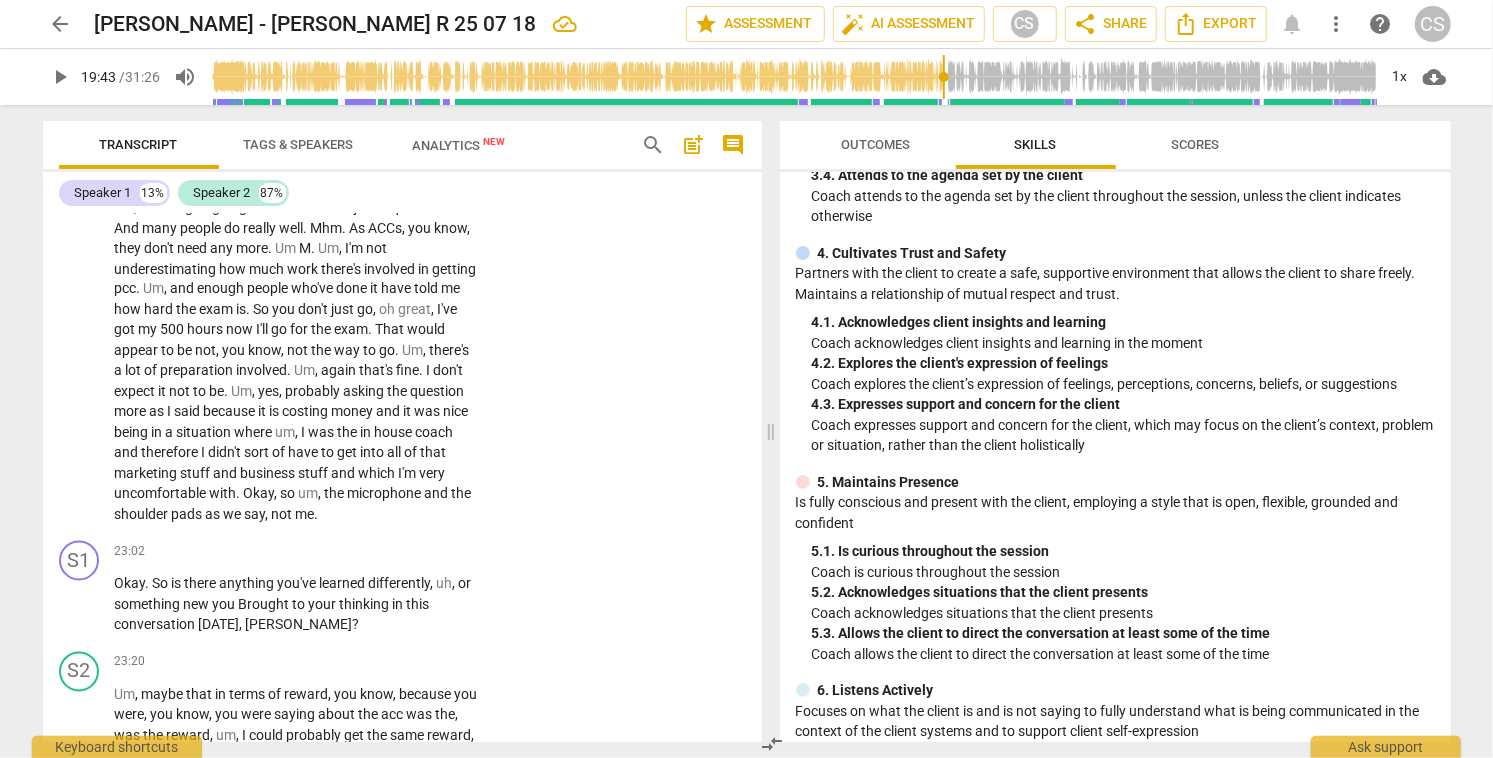 scroll, scrollTop: 6646, scrollLeft: 0, axis: vertical 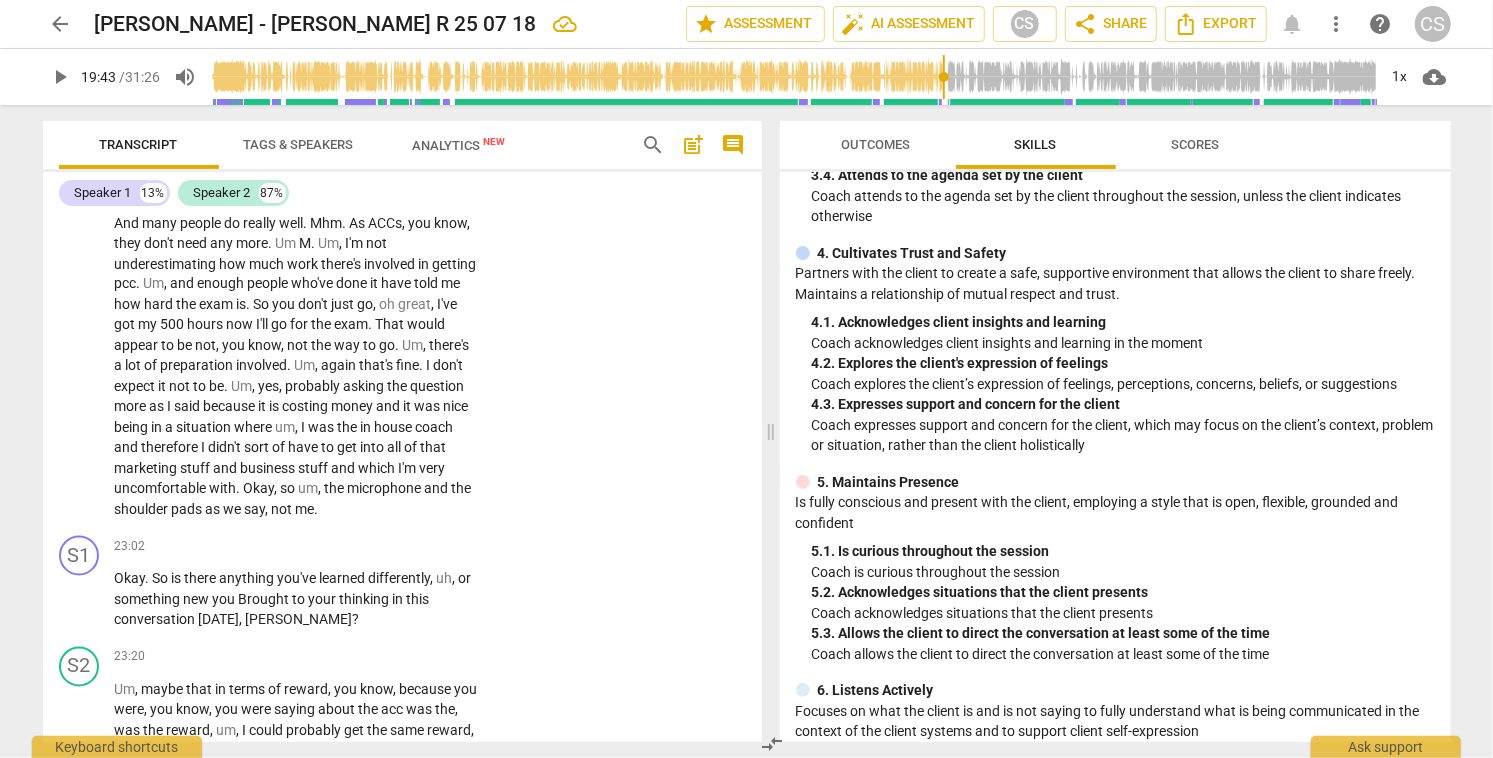 click on "Um" at bounding box center [242, 387] 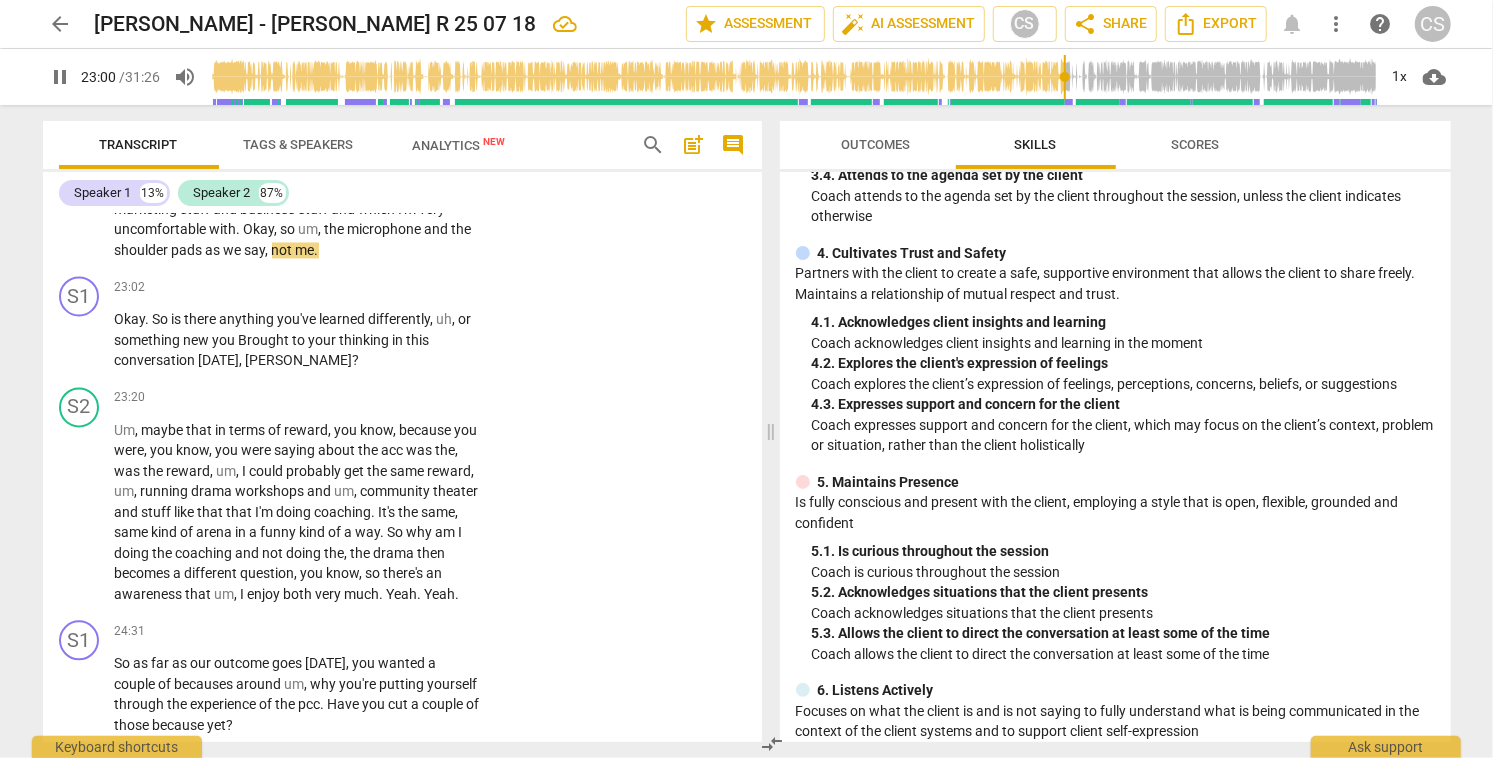 scroll, scrollTop: 6906, scrollLeft: 0, axis: vertical 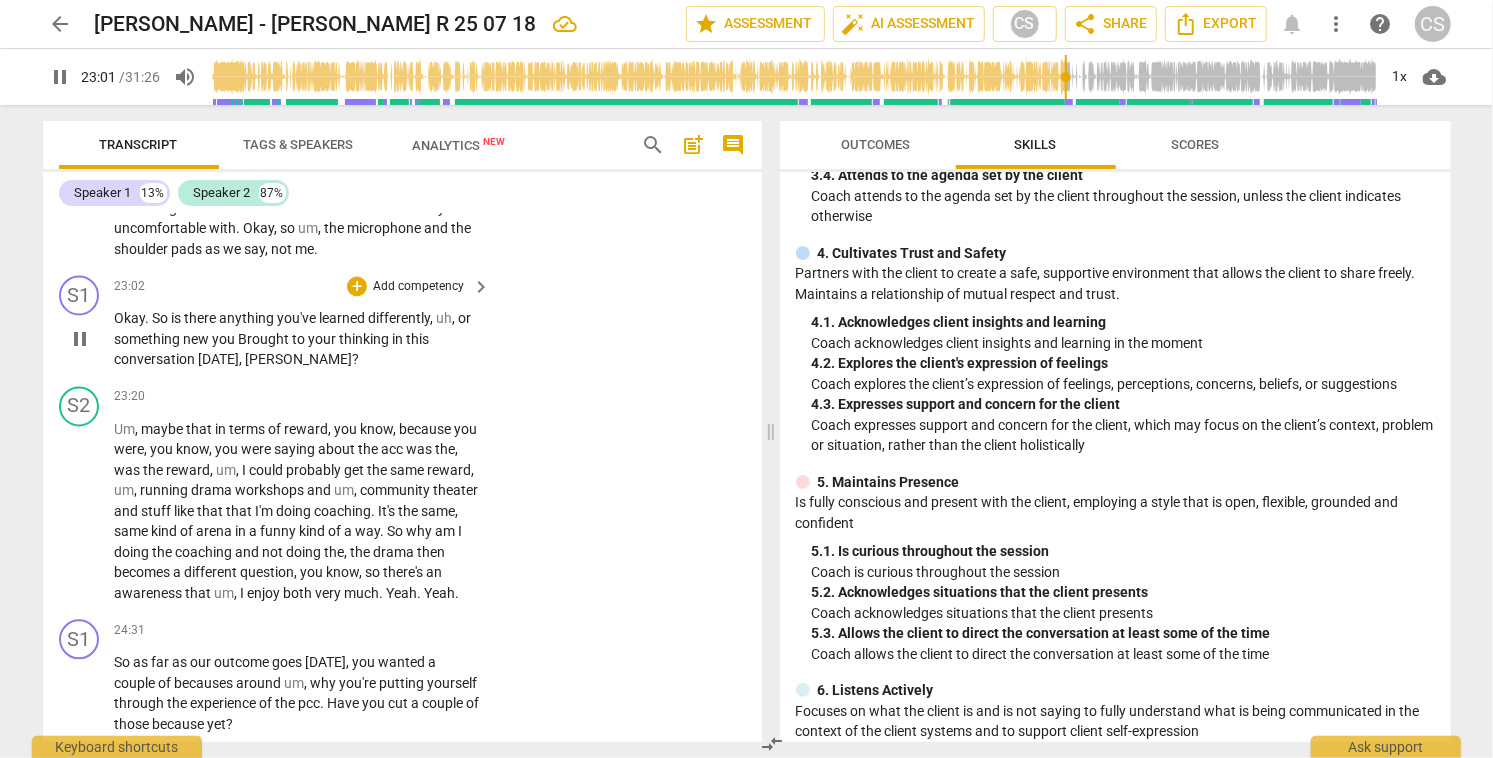 click on "pause" at bounding box center (80, 340) 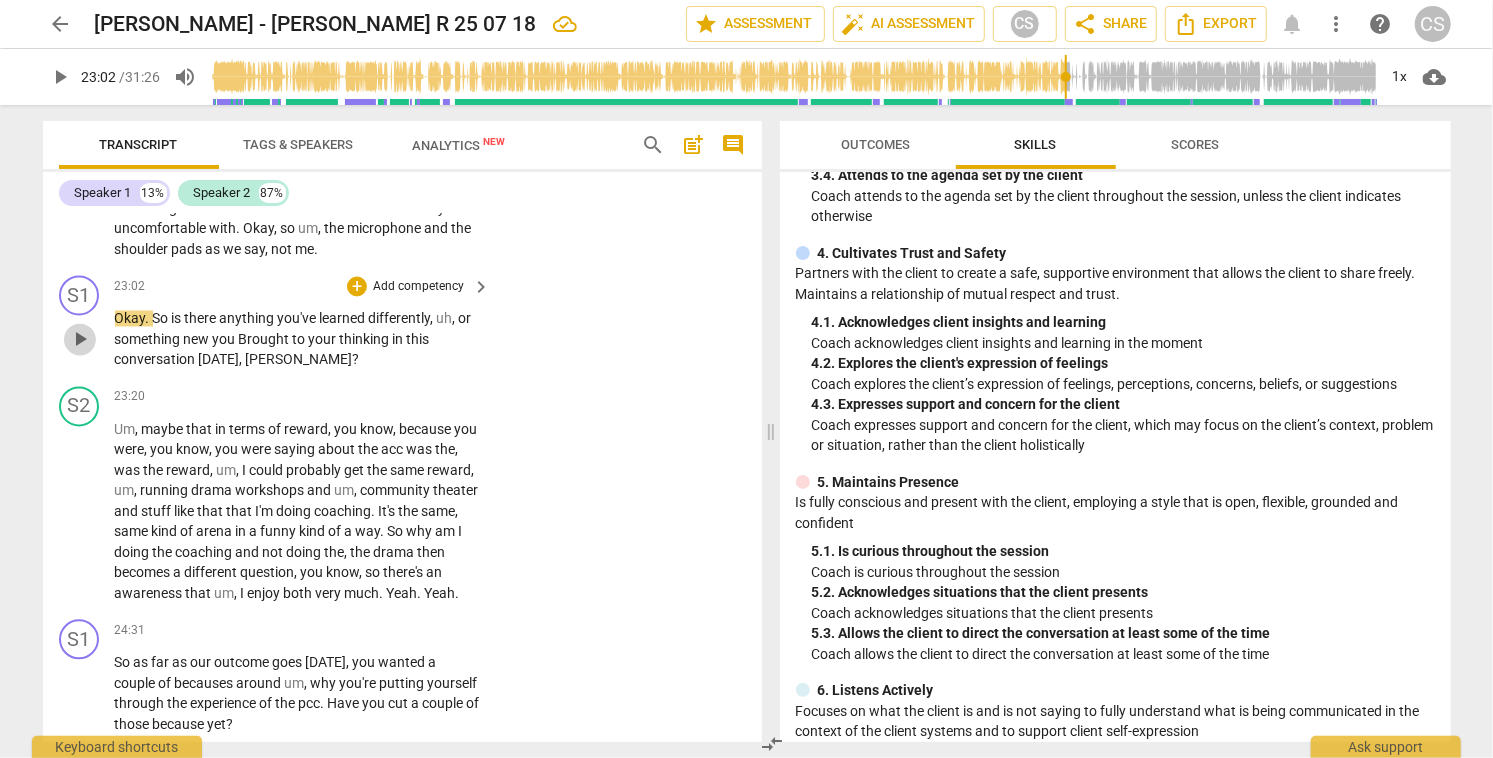 click on "play_arrow" at bounding box center (80, 340) 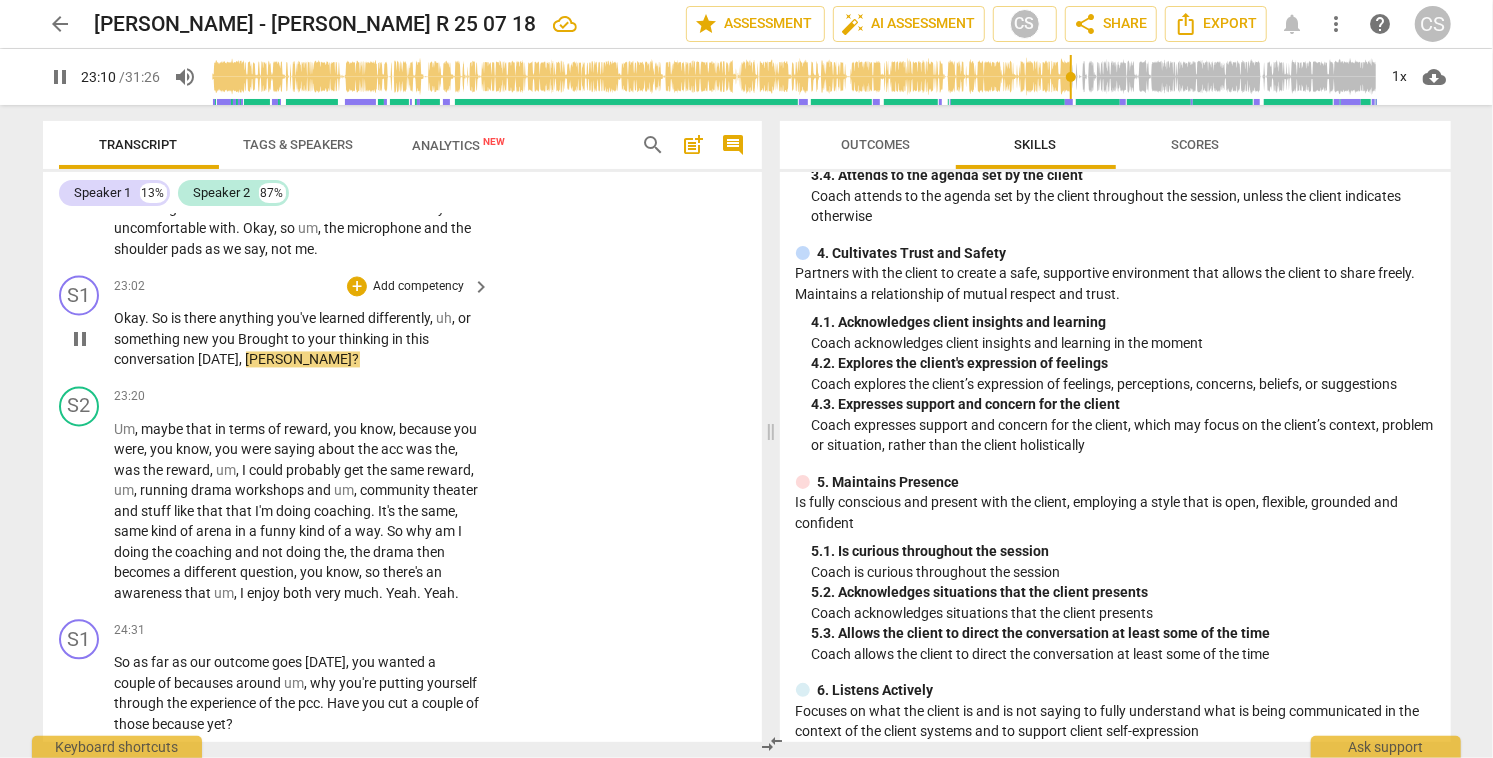 click on "pause" at bounding box center (80, 340) 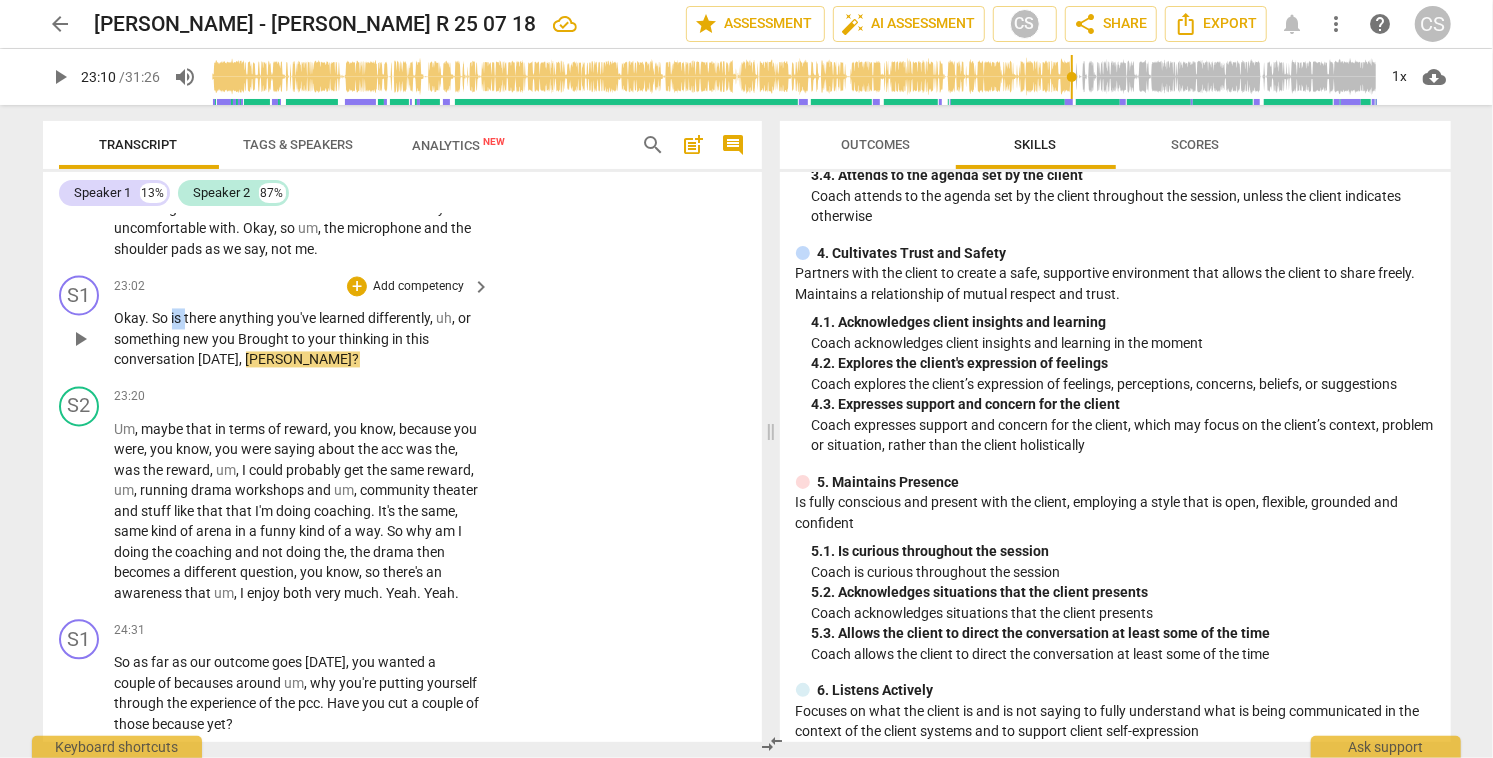 drag, startPoint x: 172, startPoint y: 359, endPoint x: 184, endPoint y: 363, distance: 12.649111 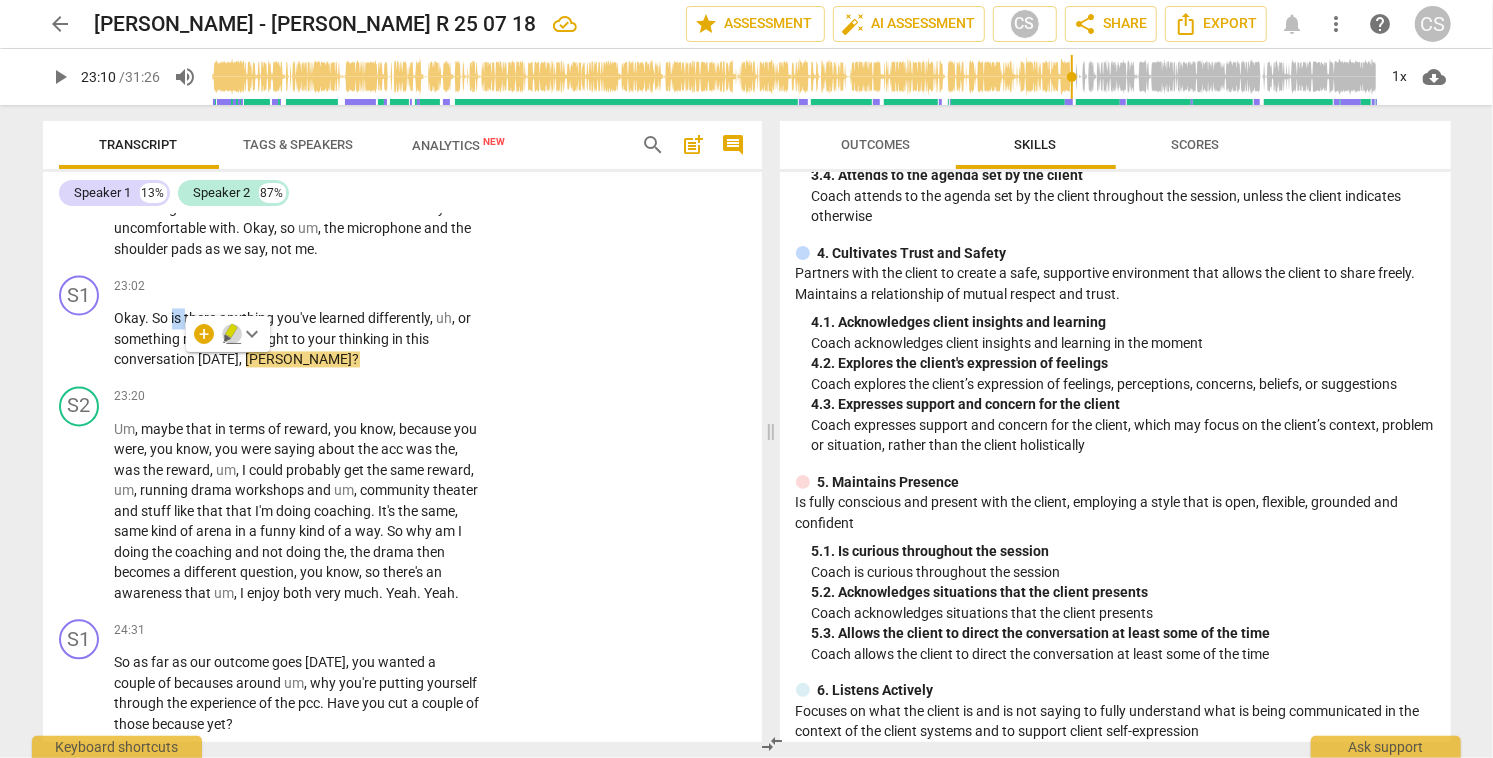 click 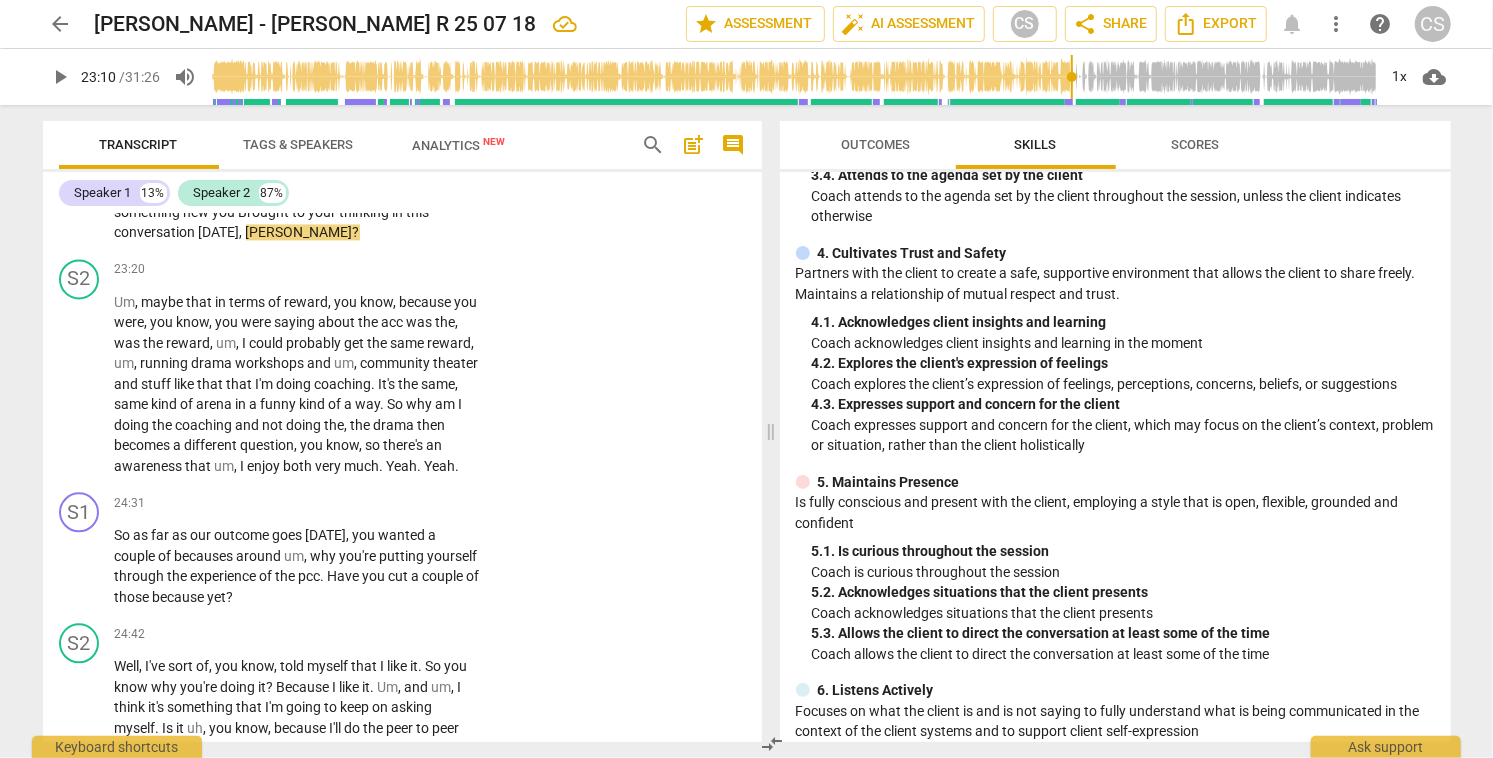 scroll, scrollTop: 7036, scrollLeft: 0, axis: vertical 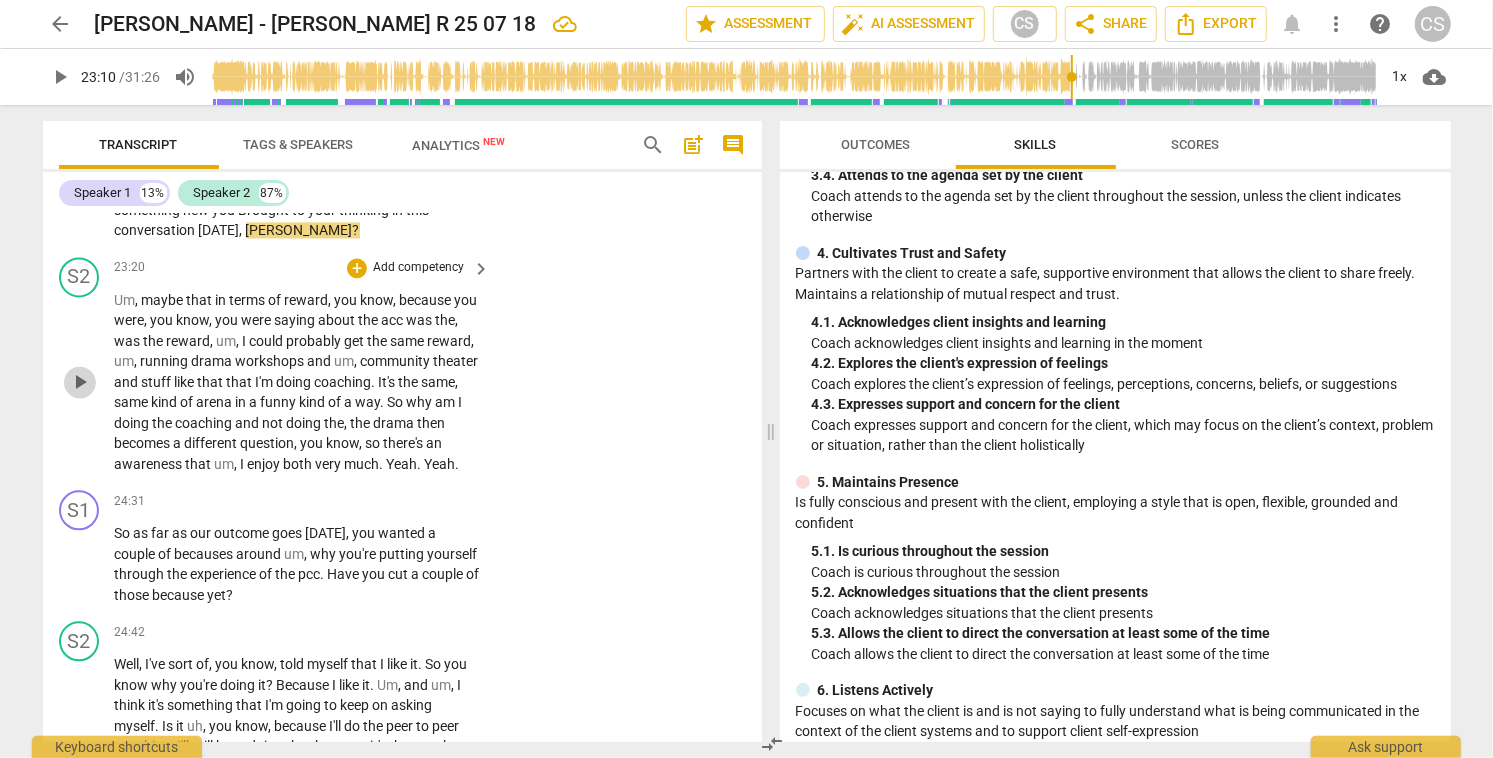 click on "play_arrow" at bounding box center (80, 382) 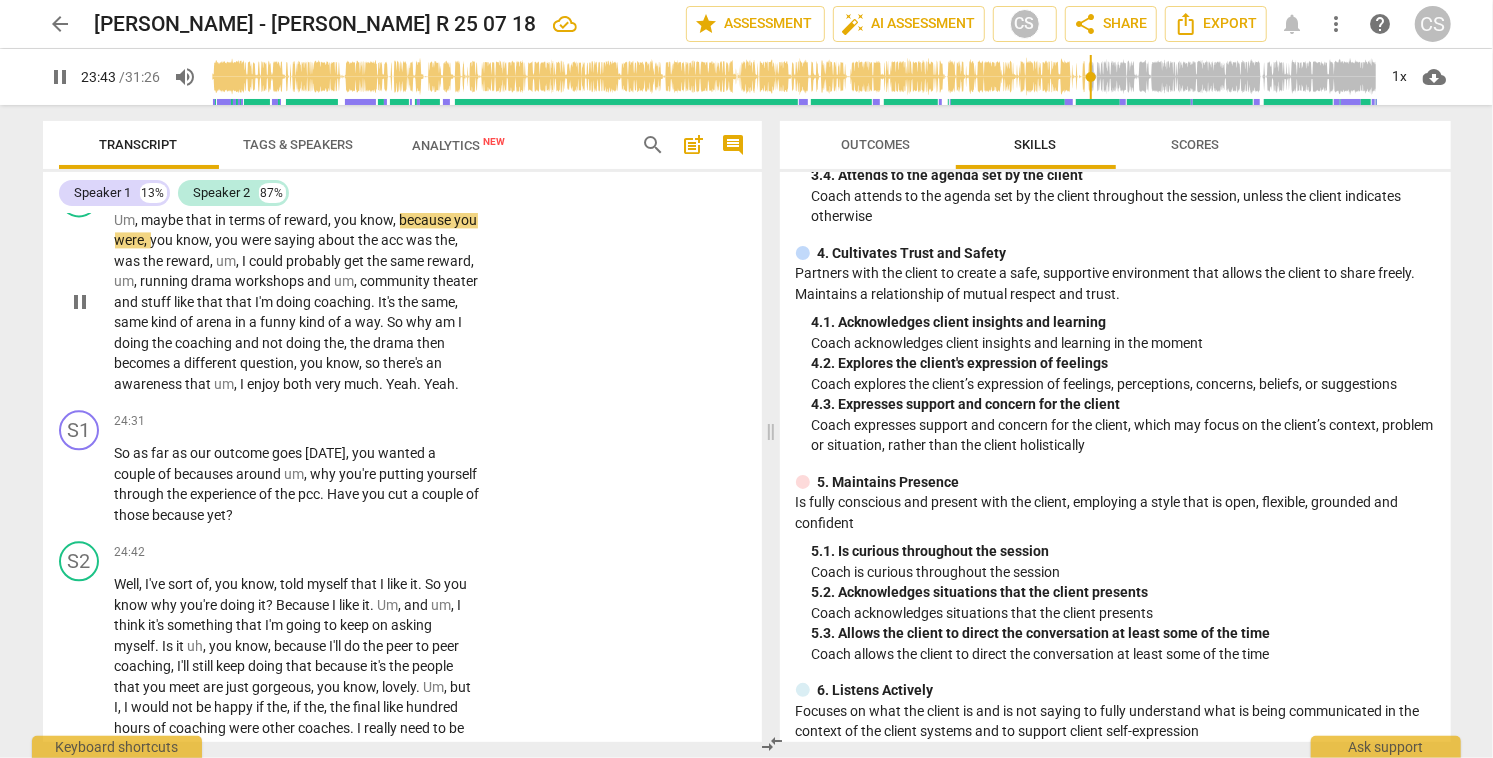 scroll, scrollTop: 7127, scrollLeft: 0, axis: vertical 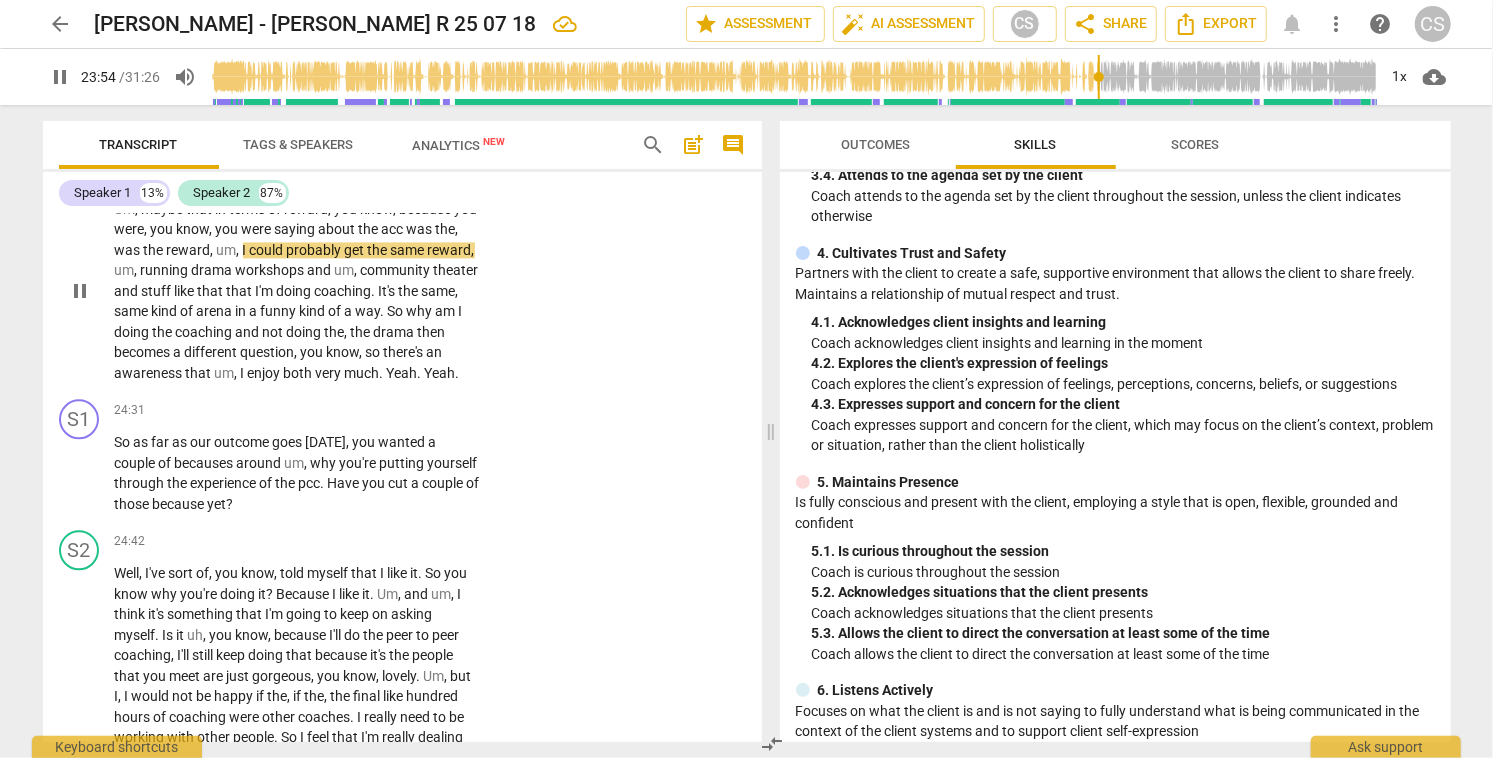 click on "play_arrow pause" at bounding box center (89, 292) 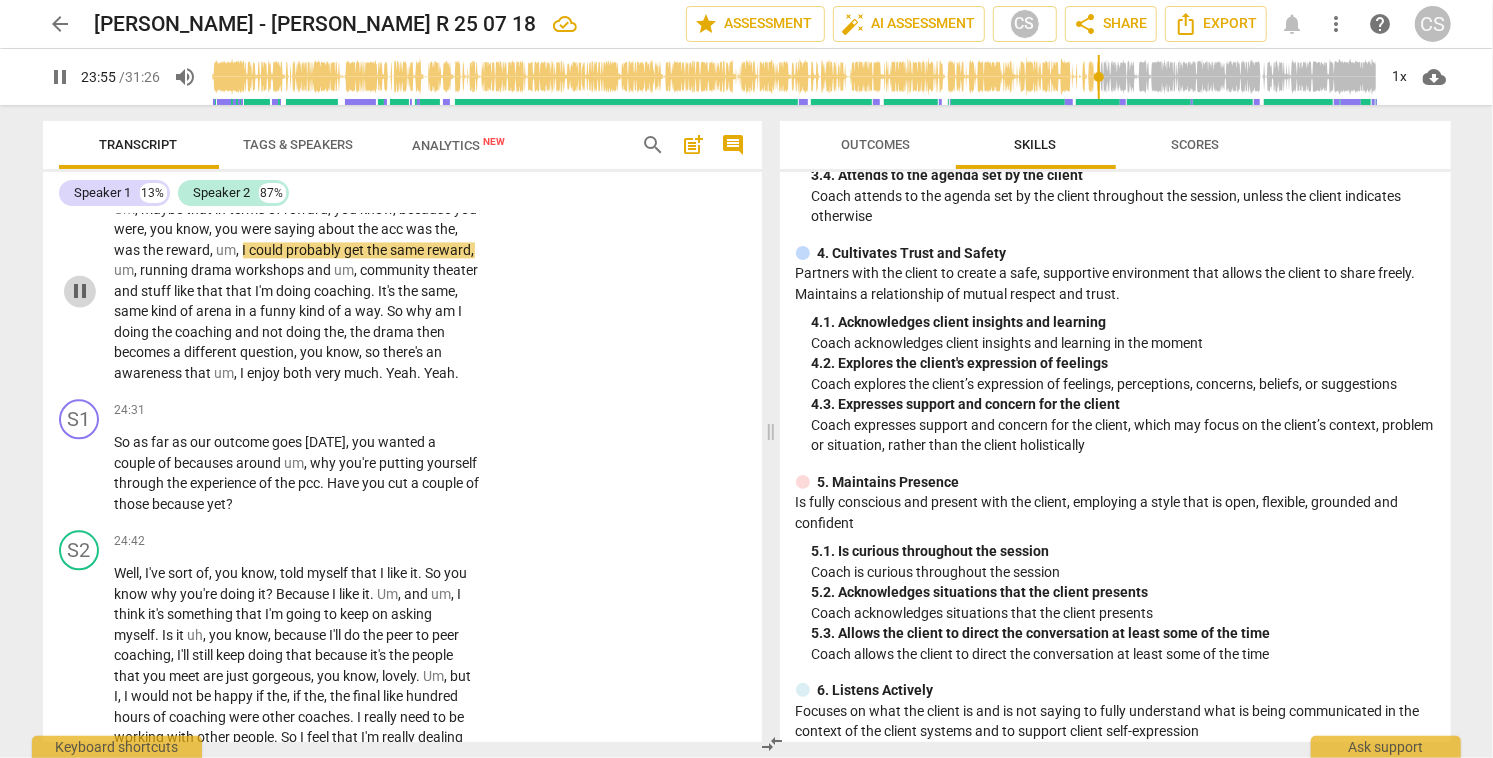 click on "pause" at bounding box center [80, 291] 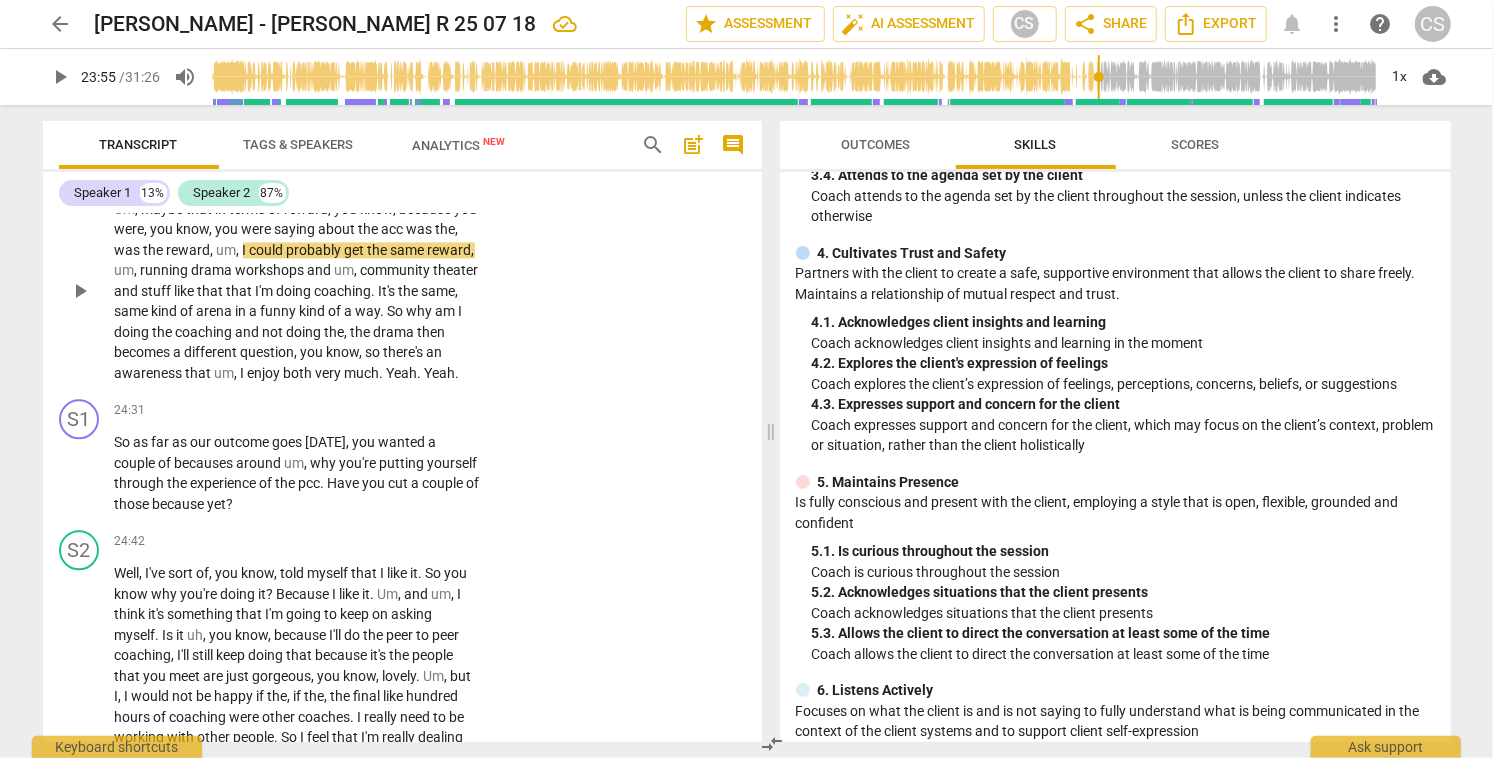 click on "play_arrow" at bounding box center [80, 291] 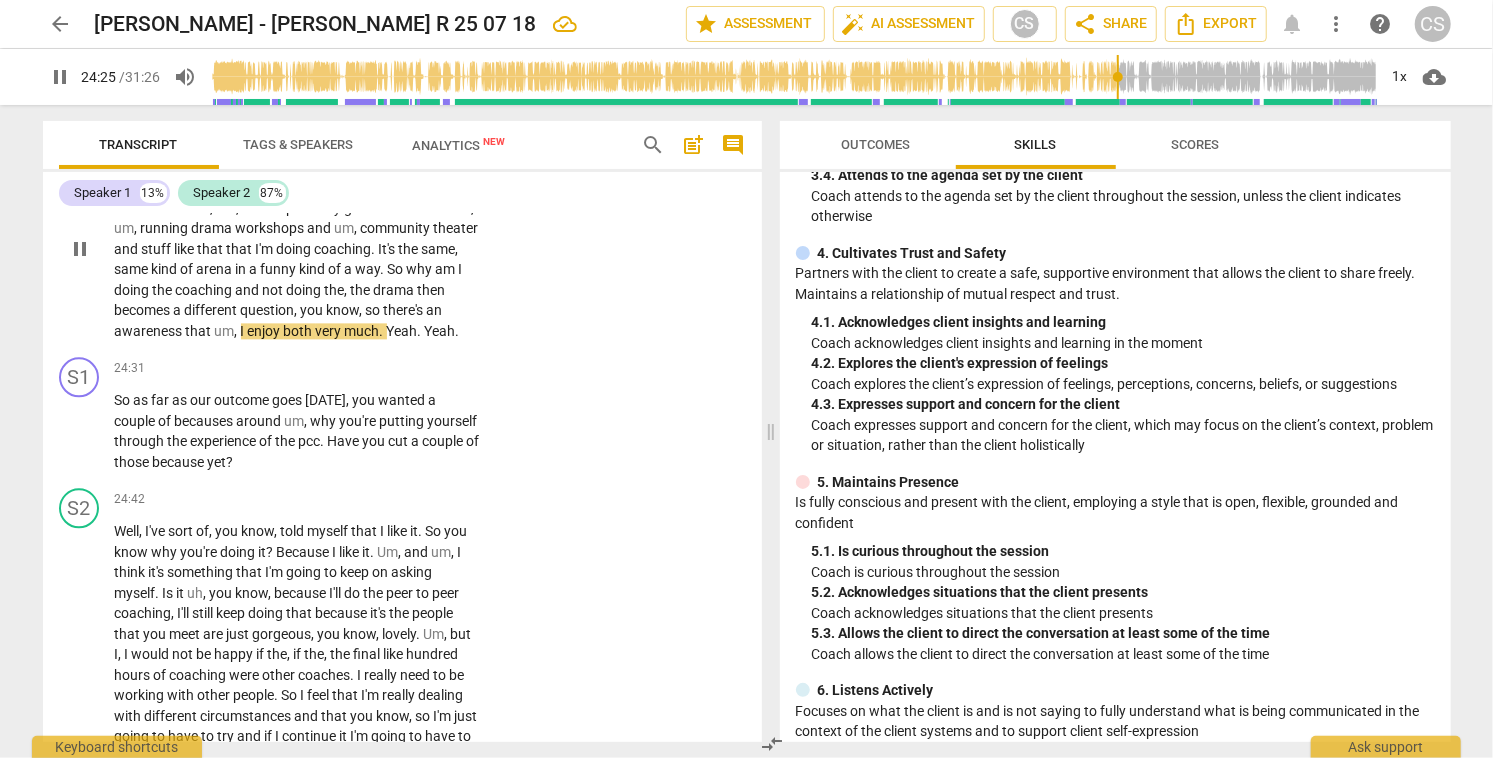 scroll, scrollTop: 7166, scrollLeft: 0, axis: vertical 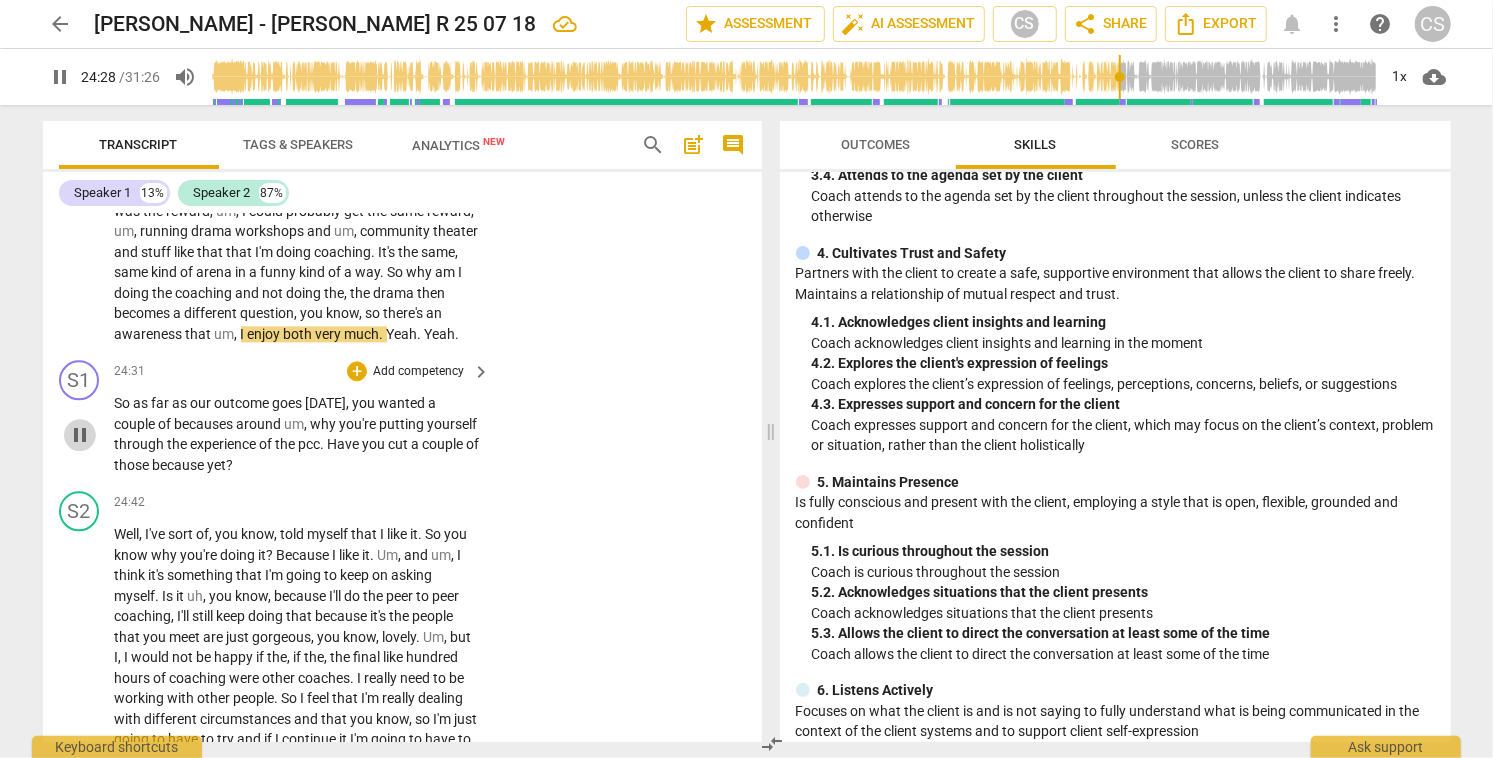 click on "pause" at bounding box center [80, 435] 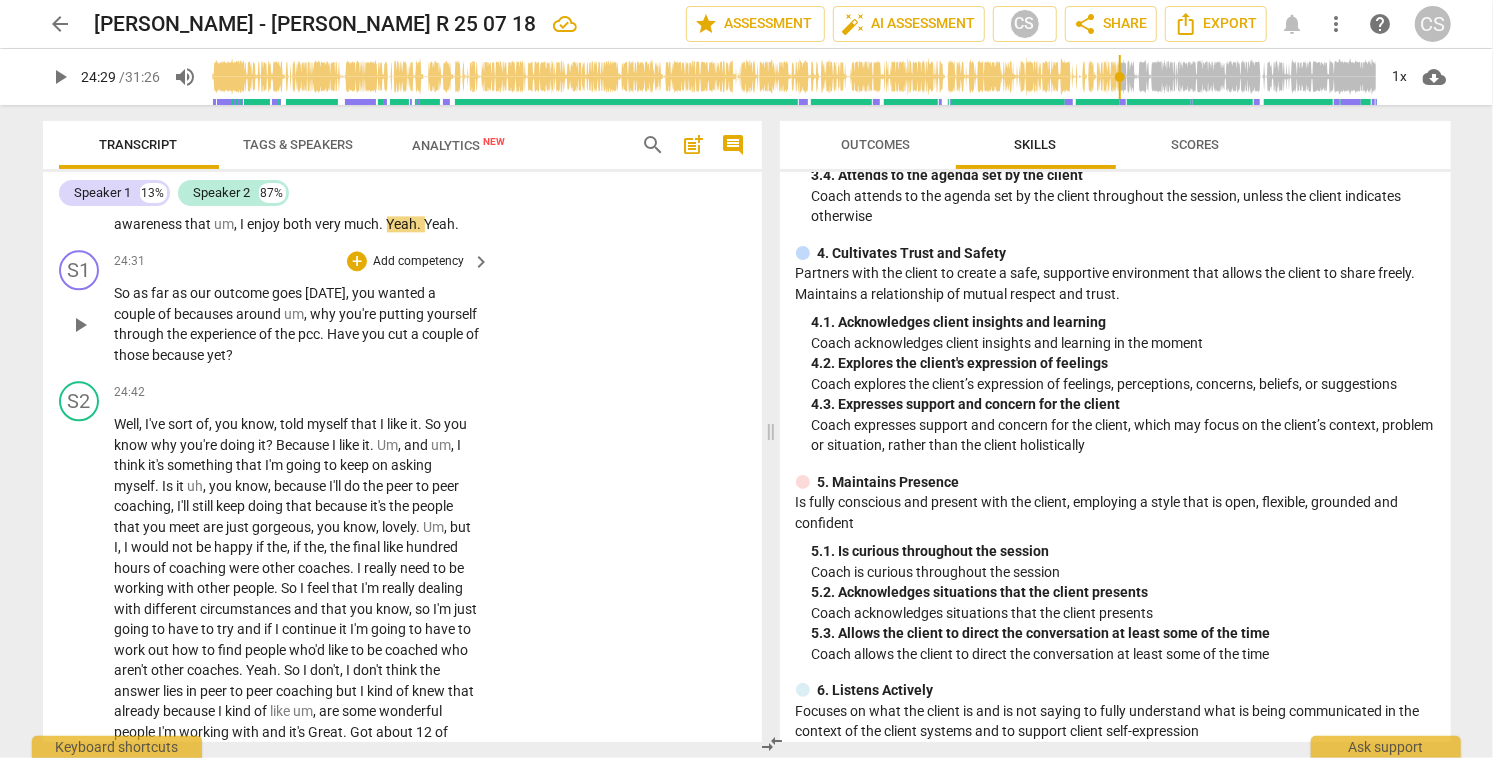 scroll, scrollTop: 7282, scrollLeft: 0, axis: vertical 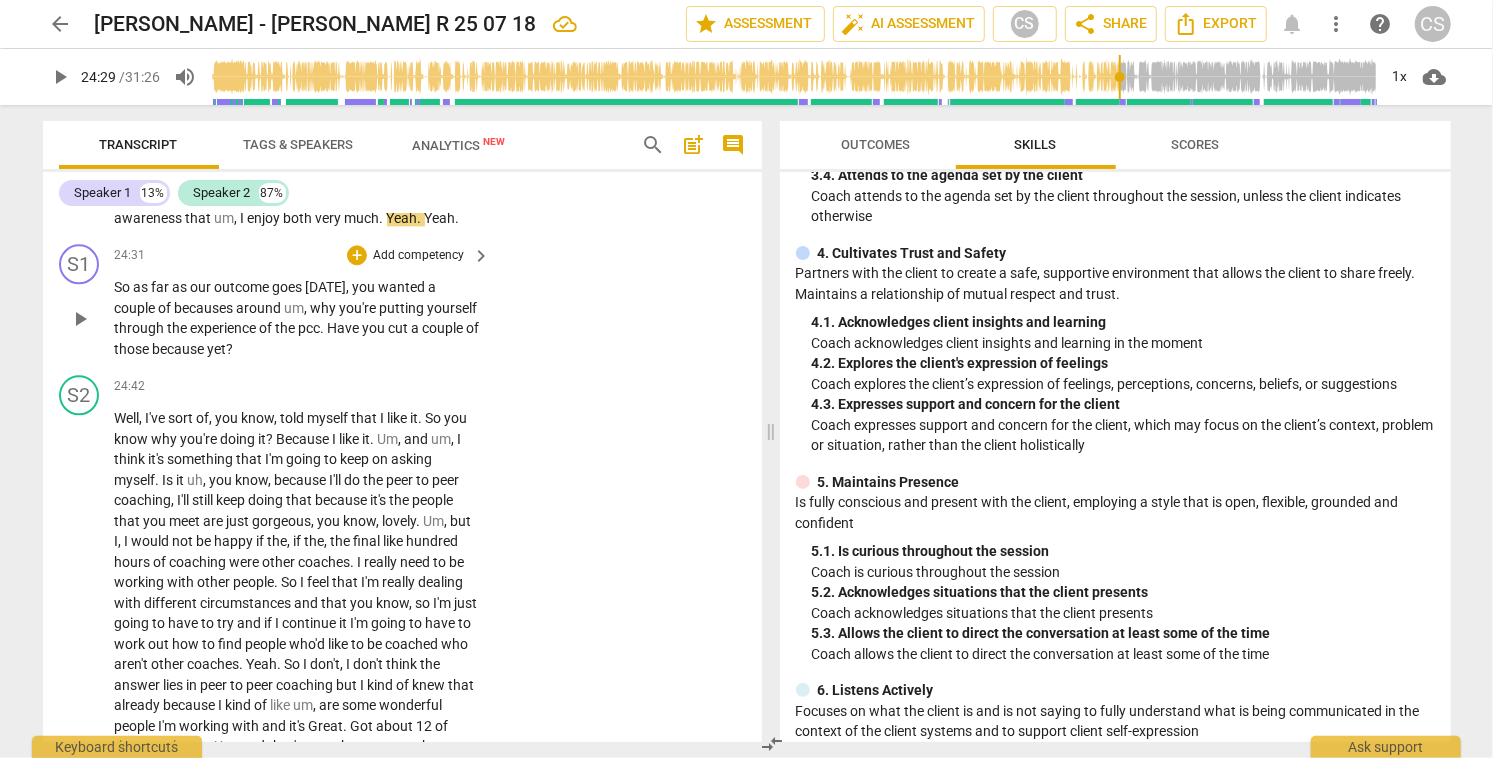 click on "play_arrow" at bounding box center (80, 319) 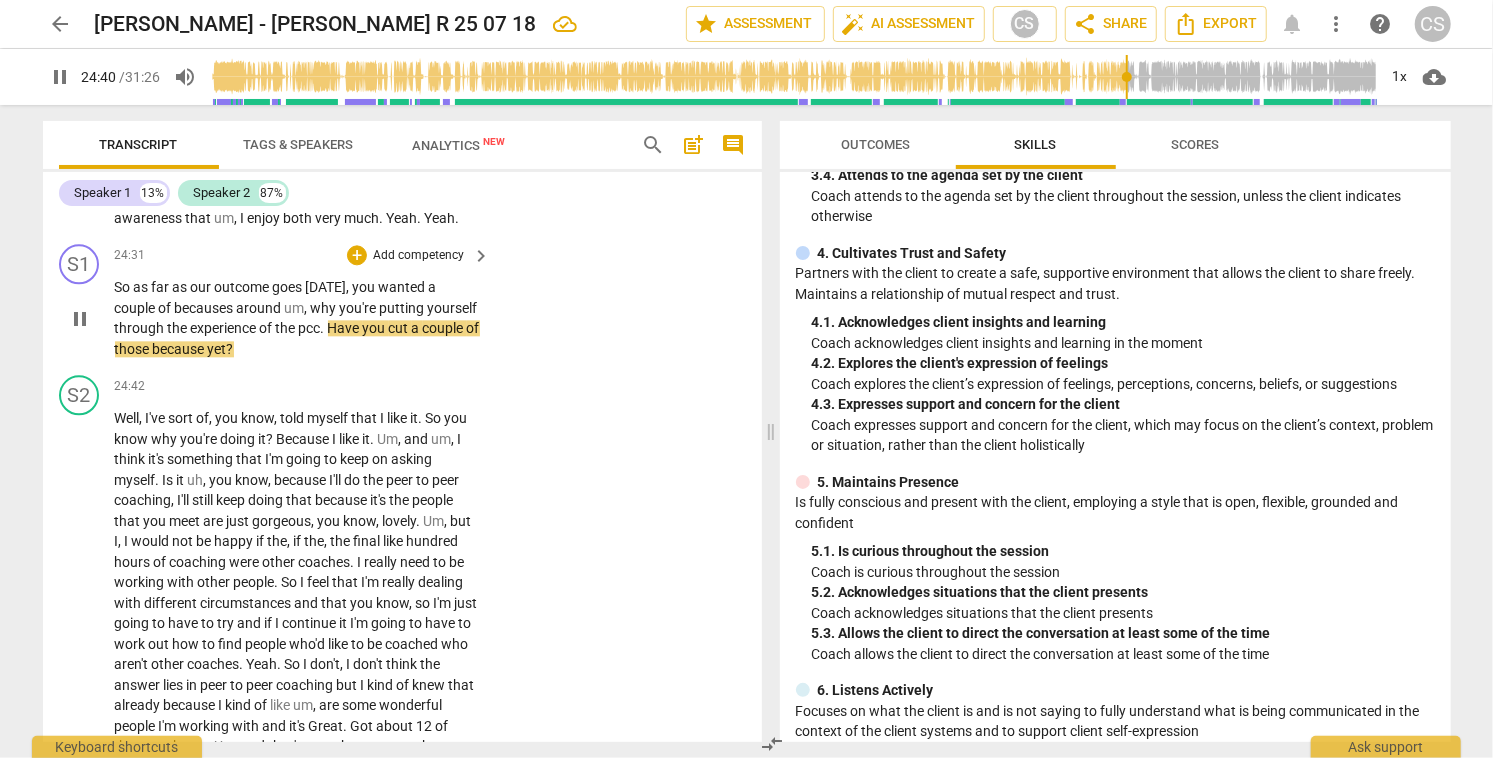 click on "pause" at bounding box center [80, 319] 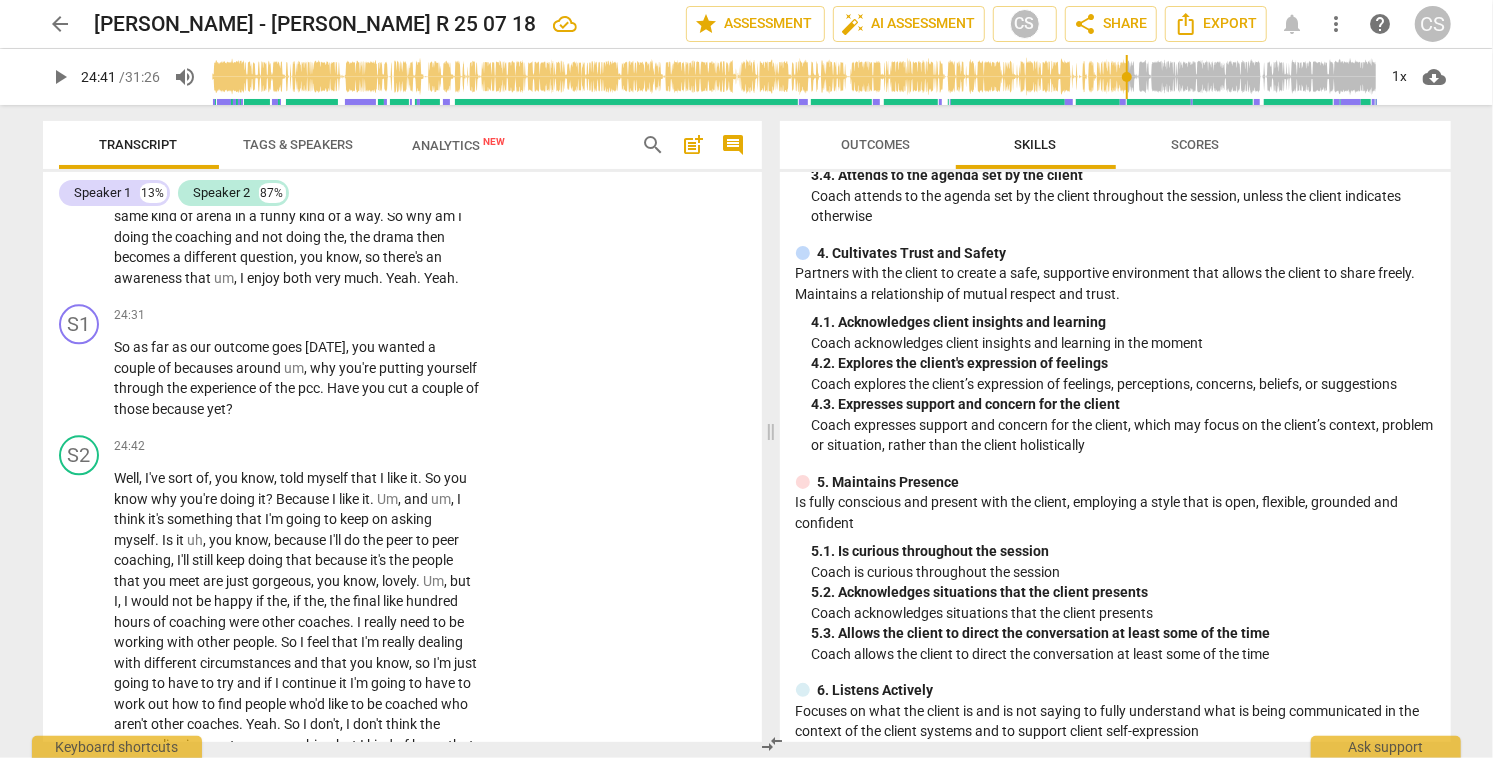 scroll, scrollTop: 7222, scrollLeft: 0, axis: vertical 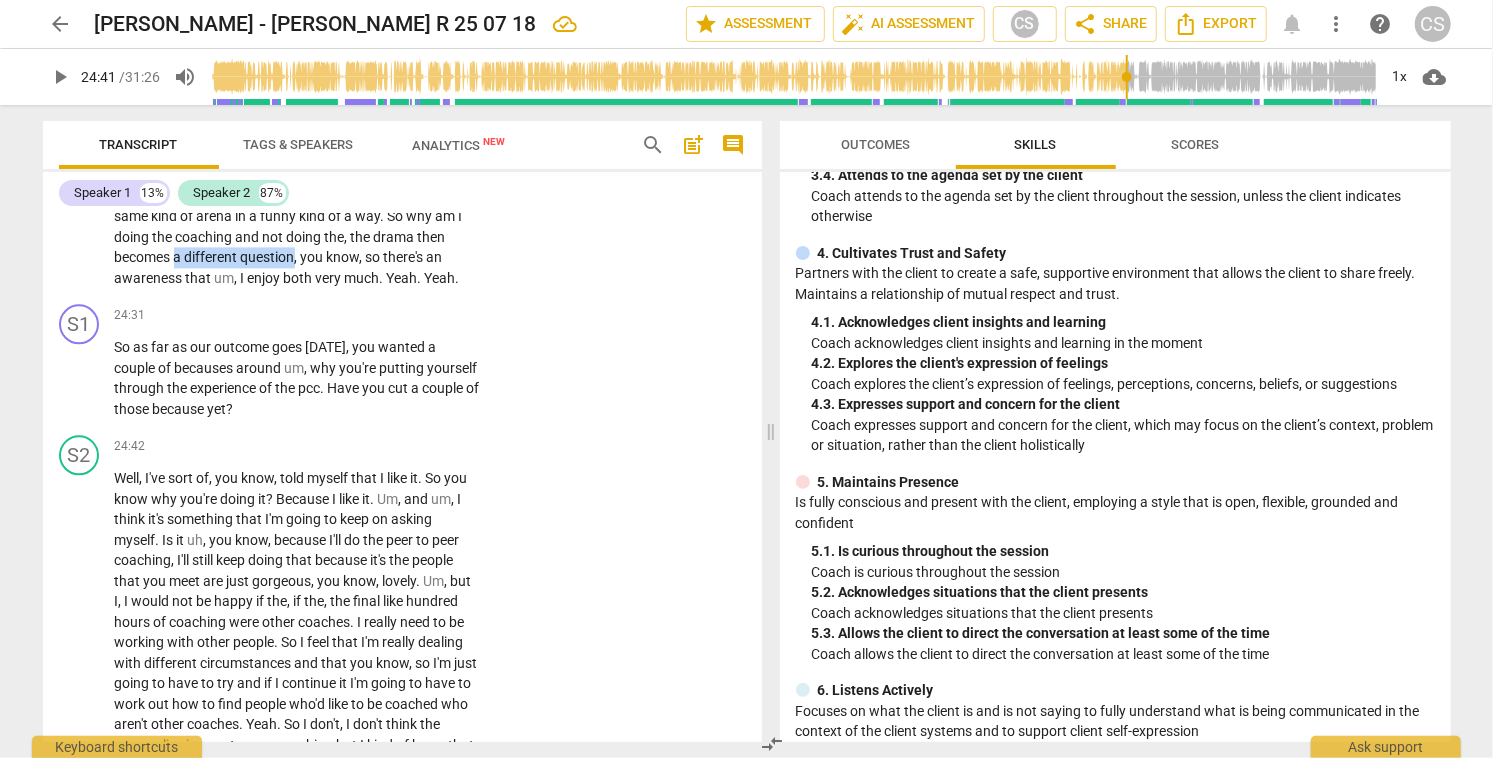drag, startPoint x: 298, startPoint y: 297, endPoint x: 421, endPoint y: 300, distance: 123.03658 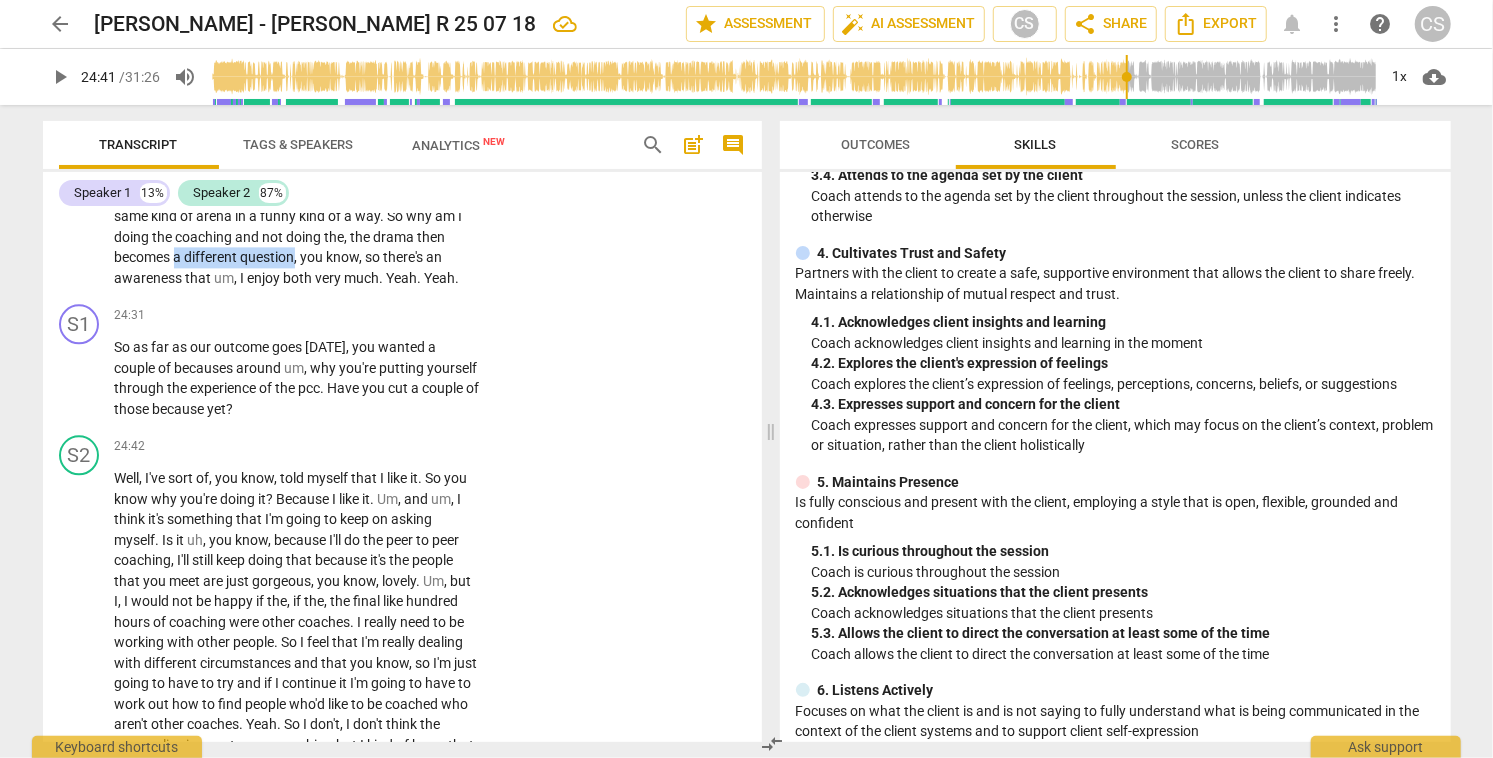 click on "Um ,   maybe   that   in   terms   of   reward ,   you   know ,   because   you   were ,   you   know ,   you   were   saying   about   the   acc   was   the ,   was   the   reward ,   um ,   I   could   probably   get   the   same   reward ,   um ,   running   drama   workshops   and   um ,   community   theater   and   stuff   like   that   that   I'm   doing   coaching .   It's   the   same ,   same   kind   of   arena   in   a   funny   kind   of   a   way .   So   why   am   I   doing   the   coaching   and   not   doing   the ,   the   drama   then   becomes   a   different   question ,   you   know ,   so   there's   an   awareness   that   um ,   I   enjoy   both   very   much .   Yeah .   Yeah ." at bounding box center (298, 196) 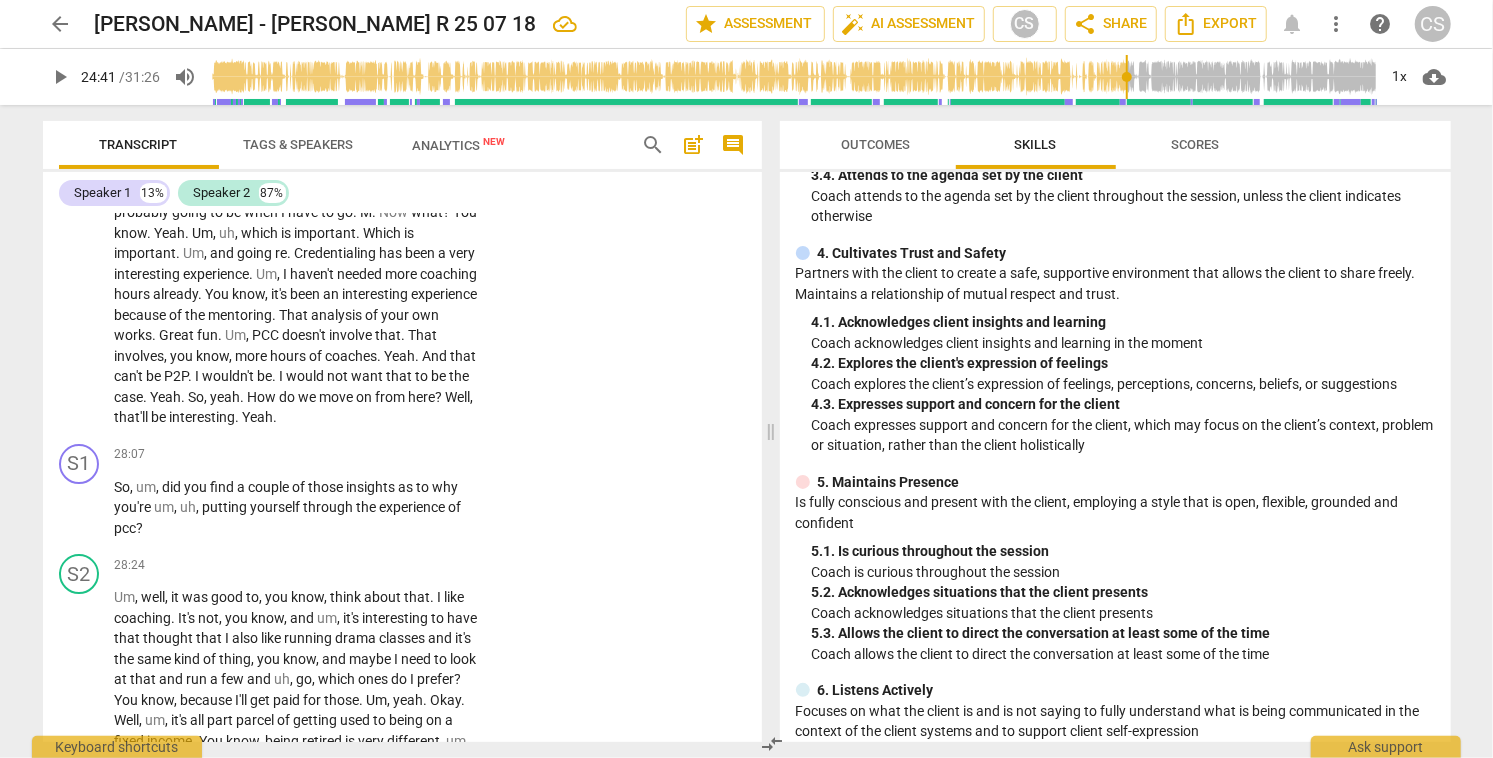 scroll, scrollTop: 8282, scrollLeft: 0, axis: vertical 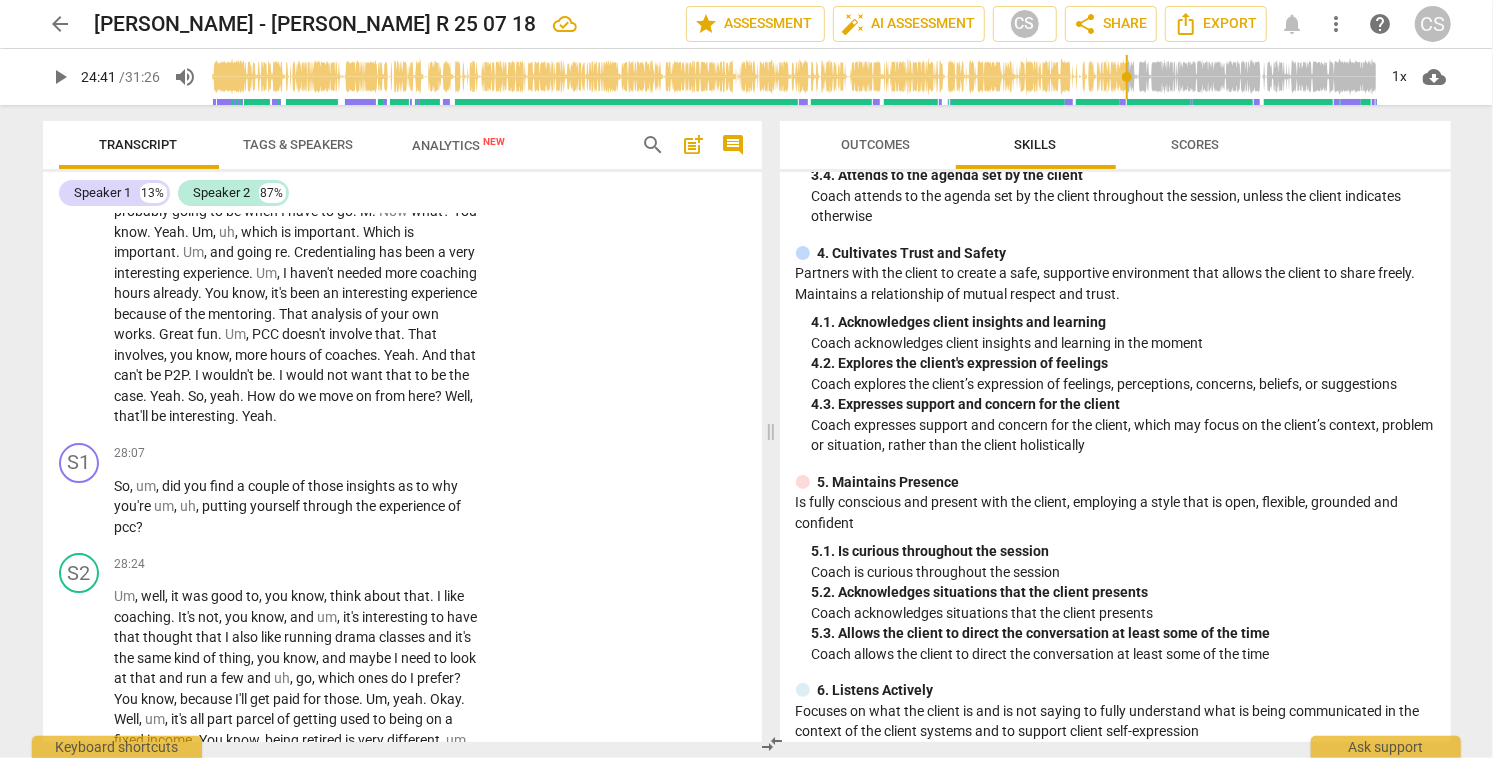 click on "Credentialing" at bounding box center (337, 252) 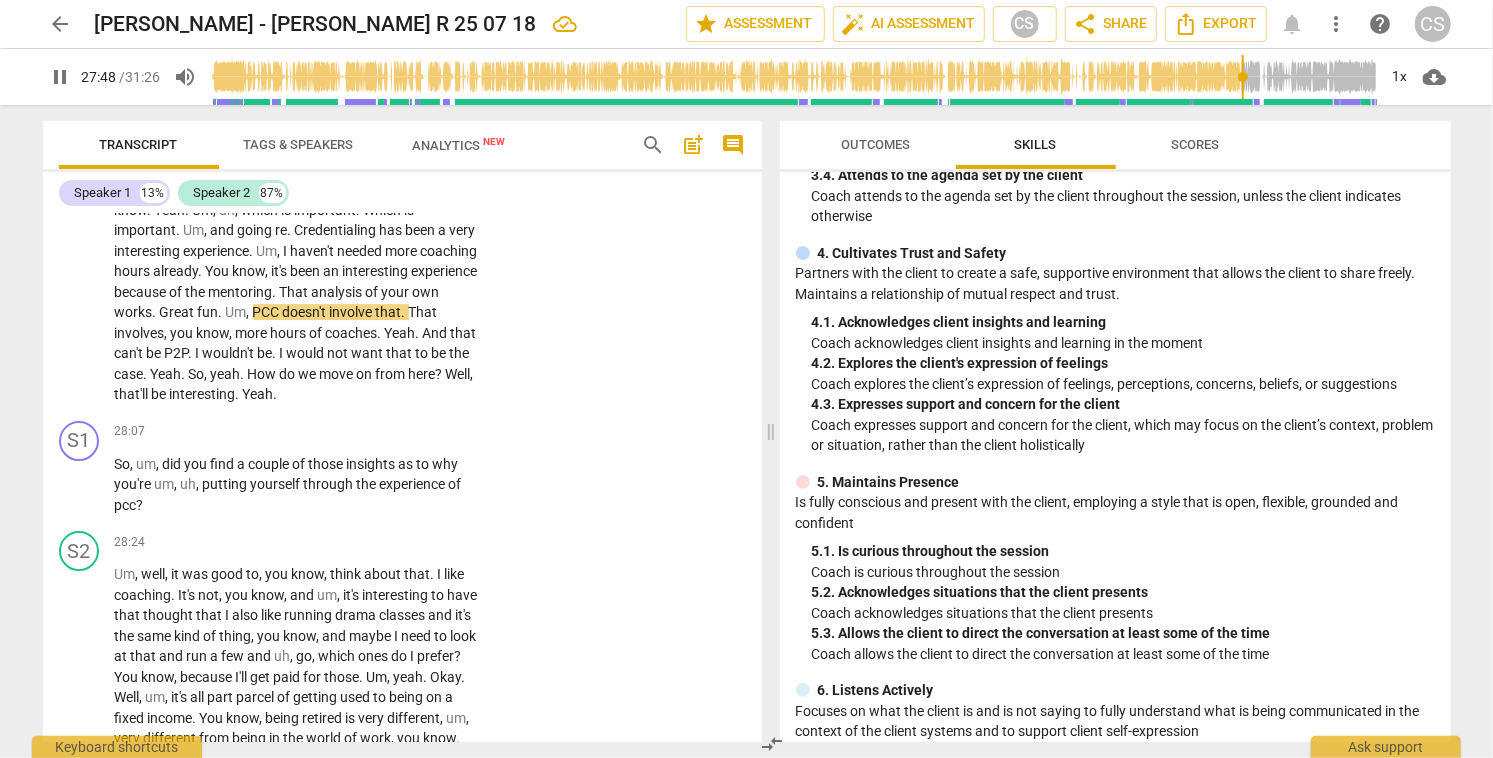 scroll, scrollTop: 8305, scrollLeft: 0, axis: vertical 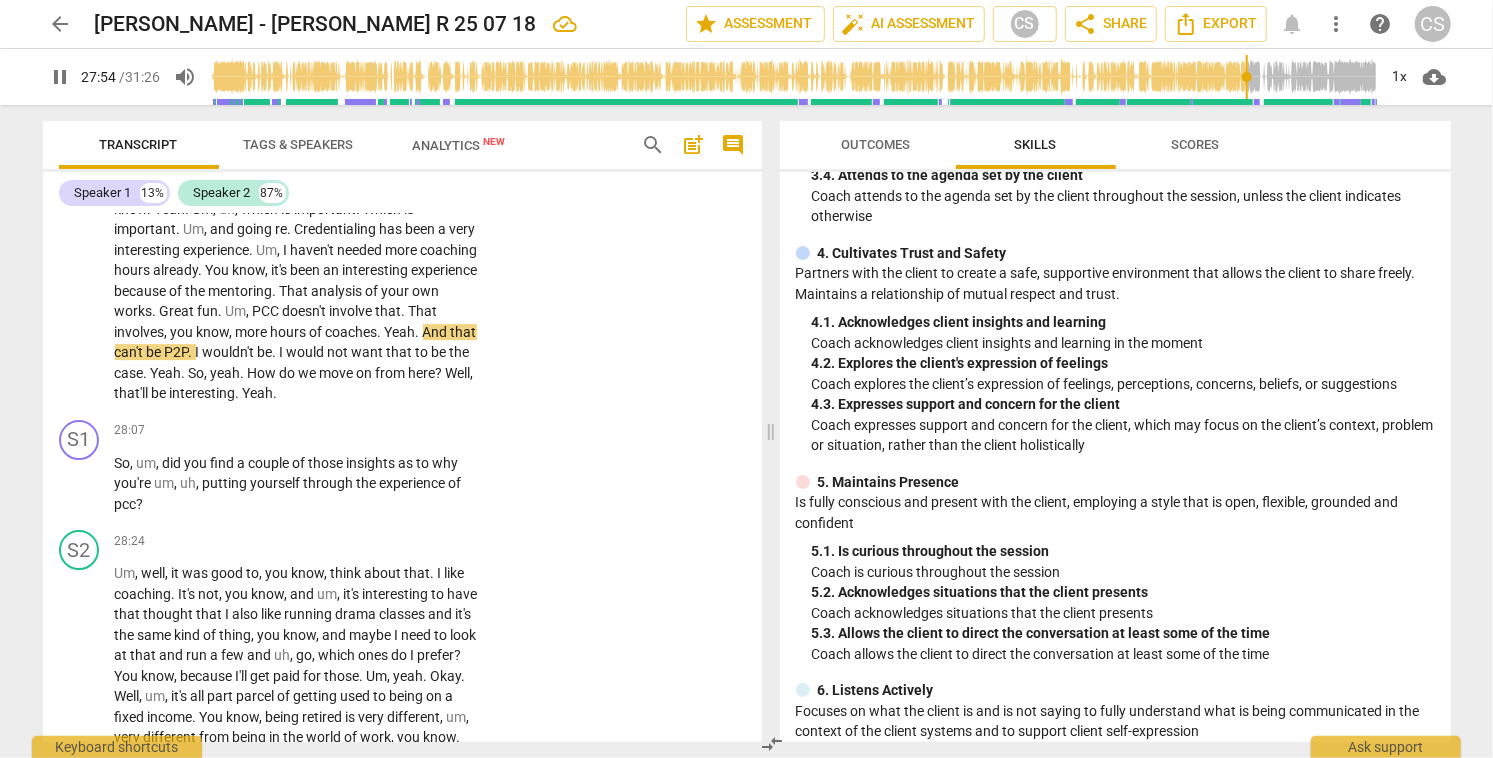 click on "pause" at bounding box center [80, 179] 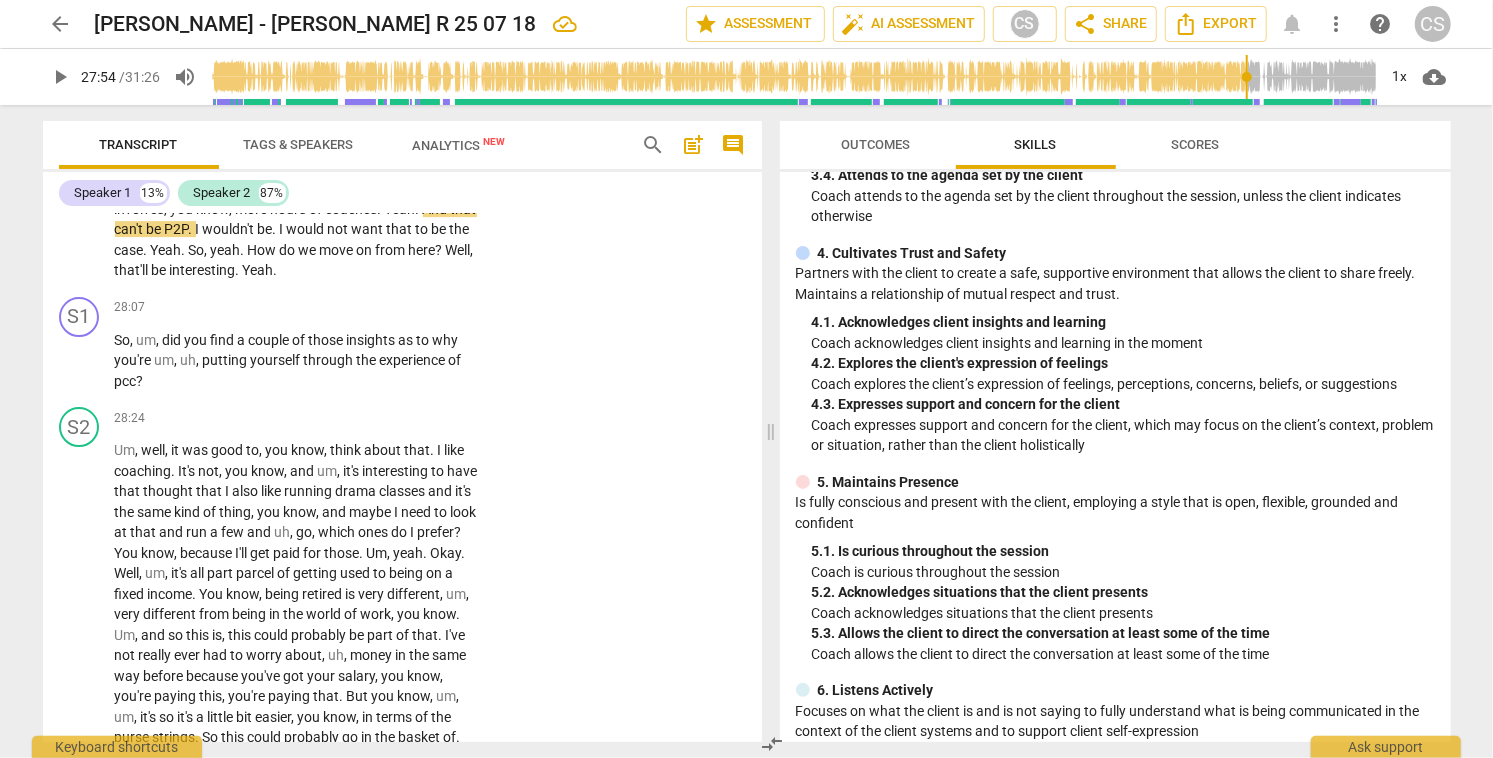 scroll, scrollTop: 8436, scrollLeft: 0, axis: vertical 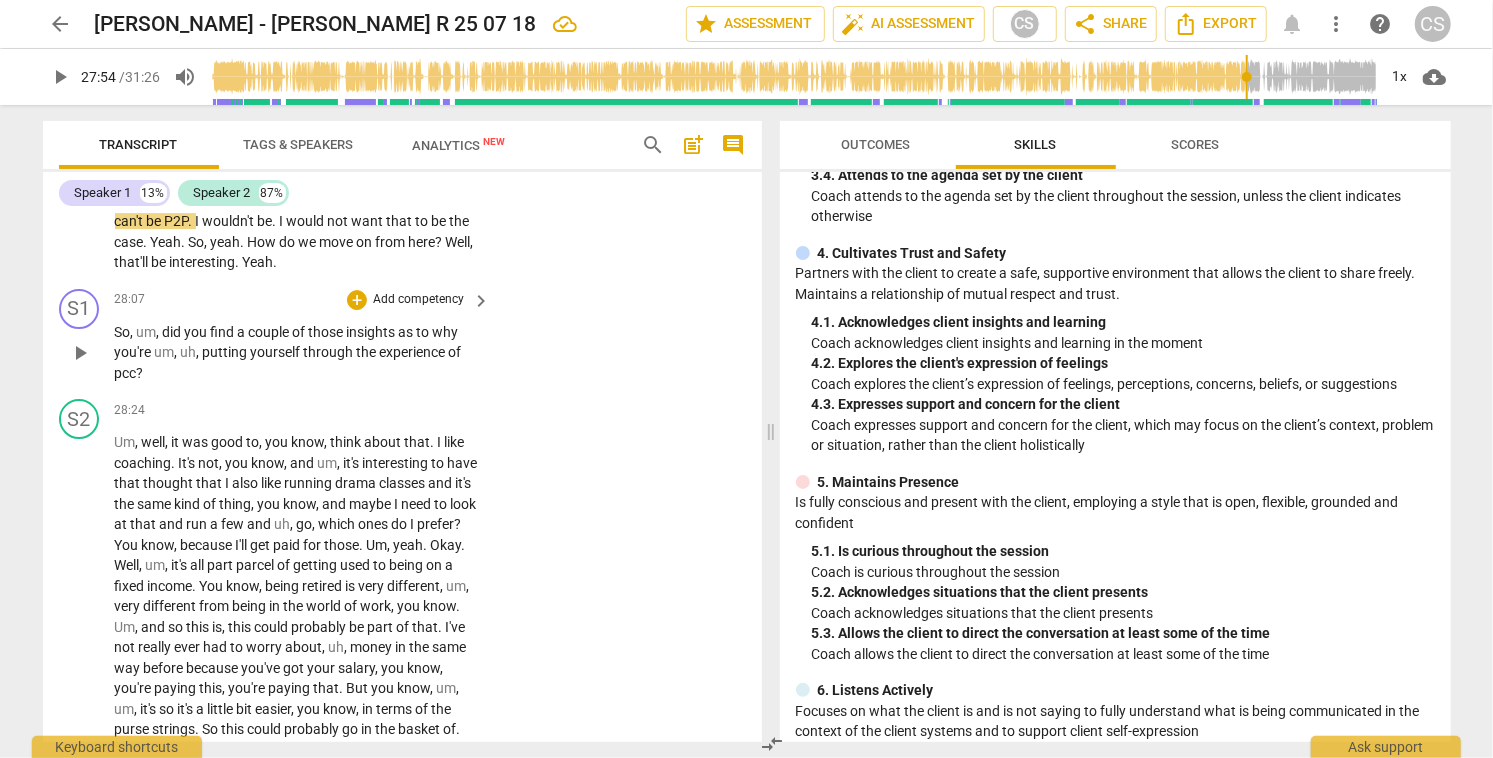 click on "play_arrow" at bounding box center (80, 353) 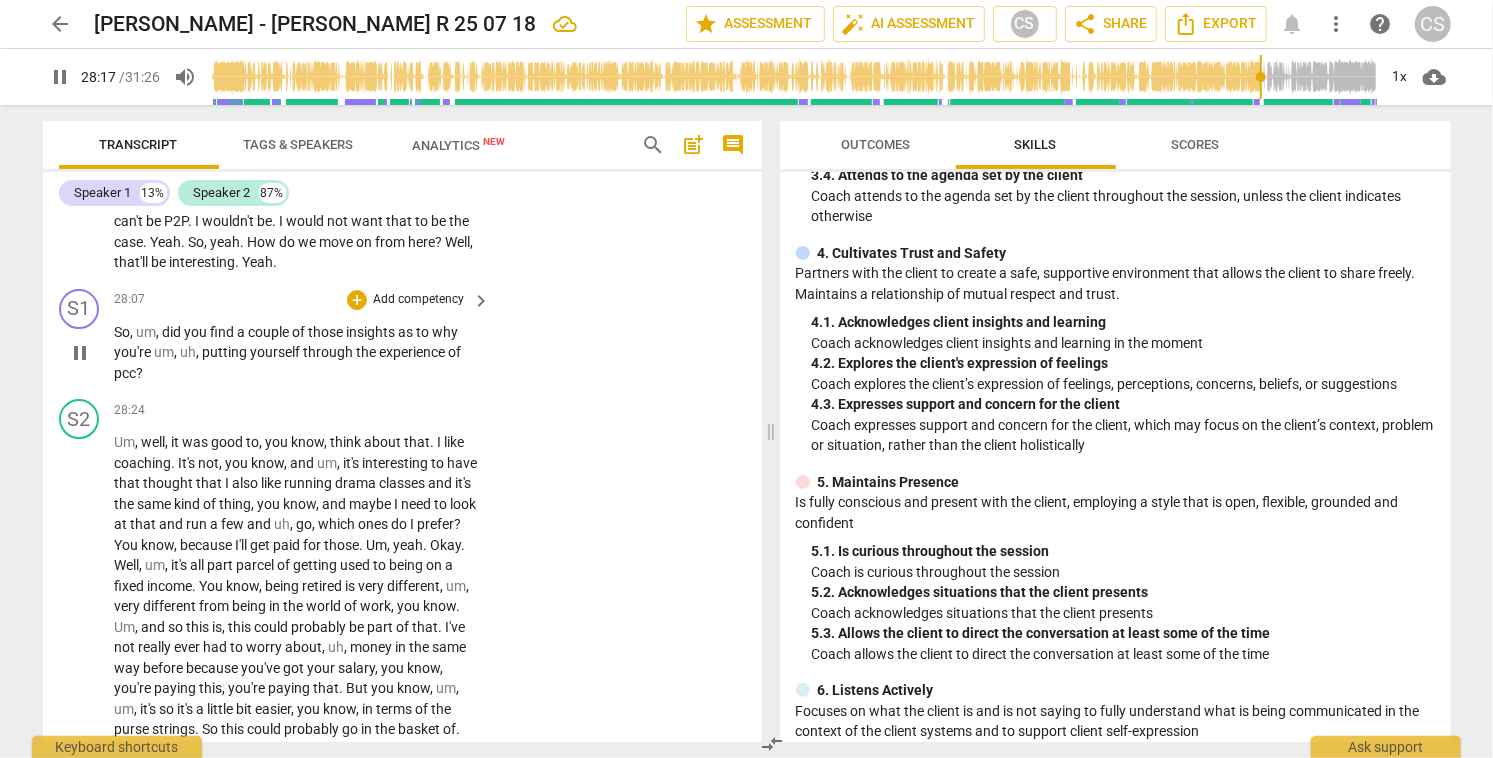 click on "pause" at bounding box center [80, 353] 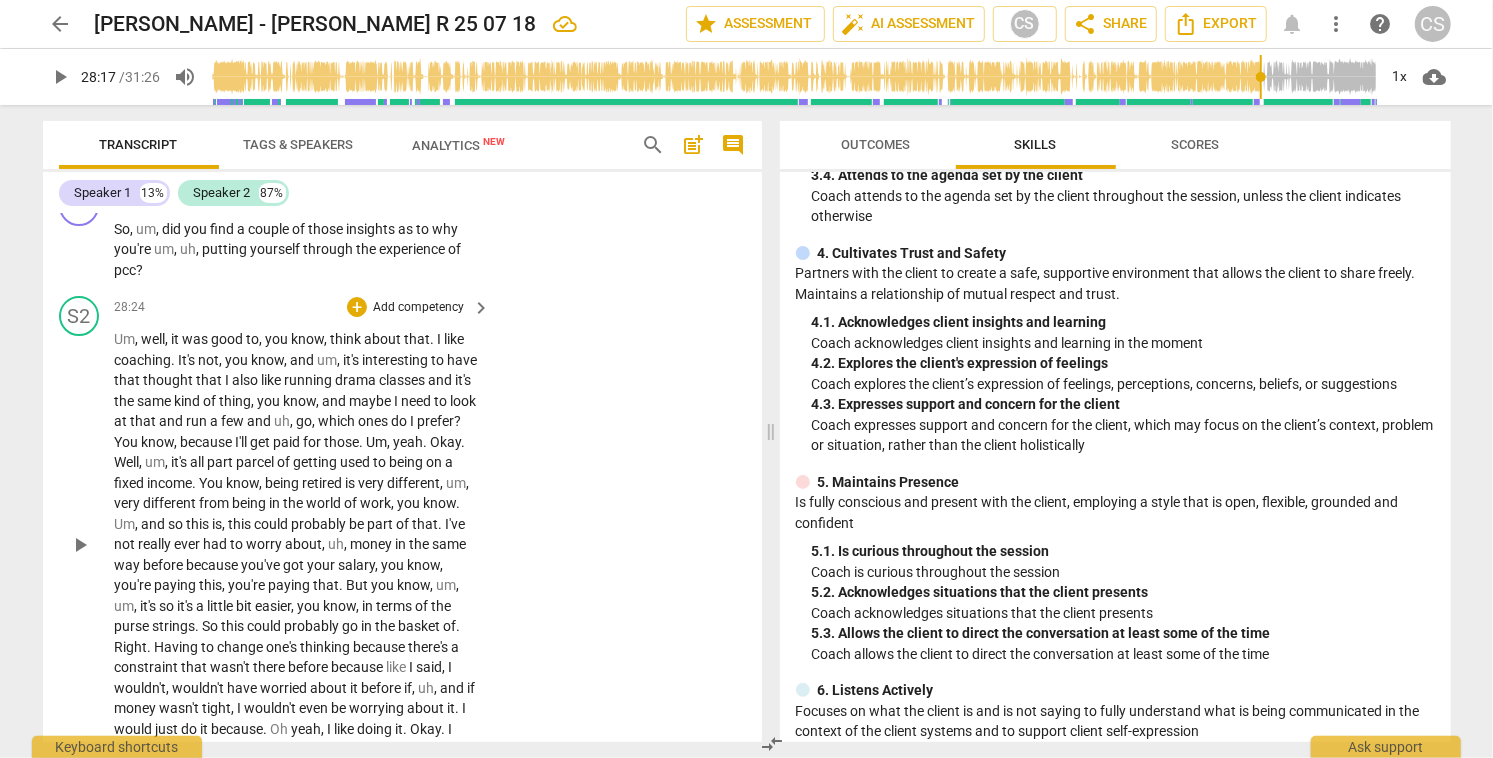 scroll, scrollTop: 8554, scrollLeft: 0, axis: vertical 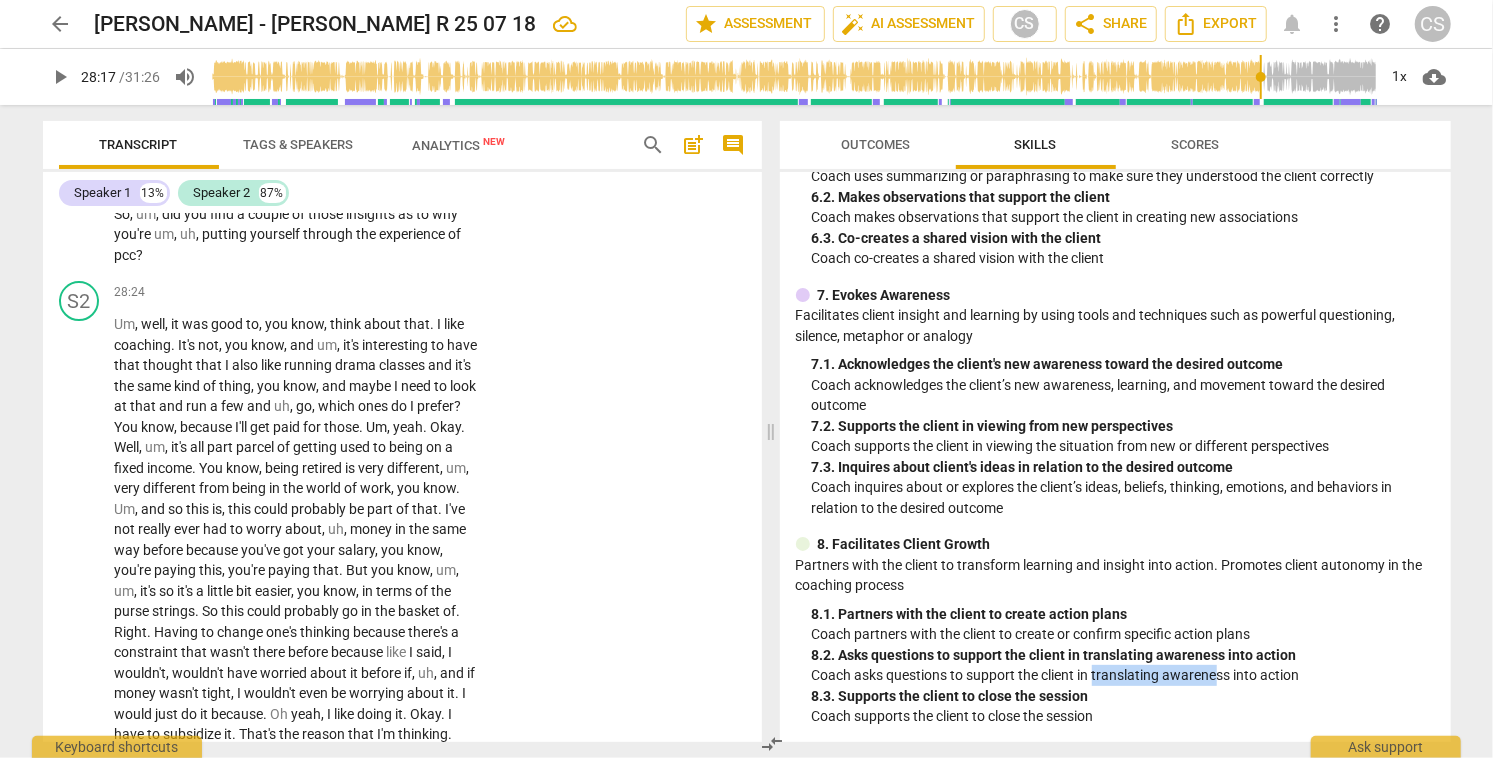drag, startPoint x: 1095, startPoint y: 675, endPoint x: 1215, endPoint y: 674, distance: 120.004166 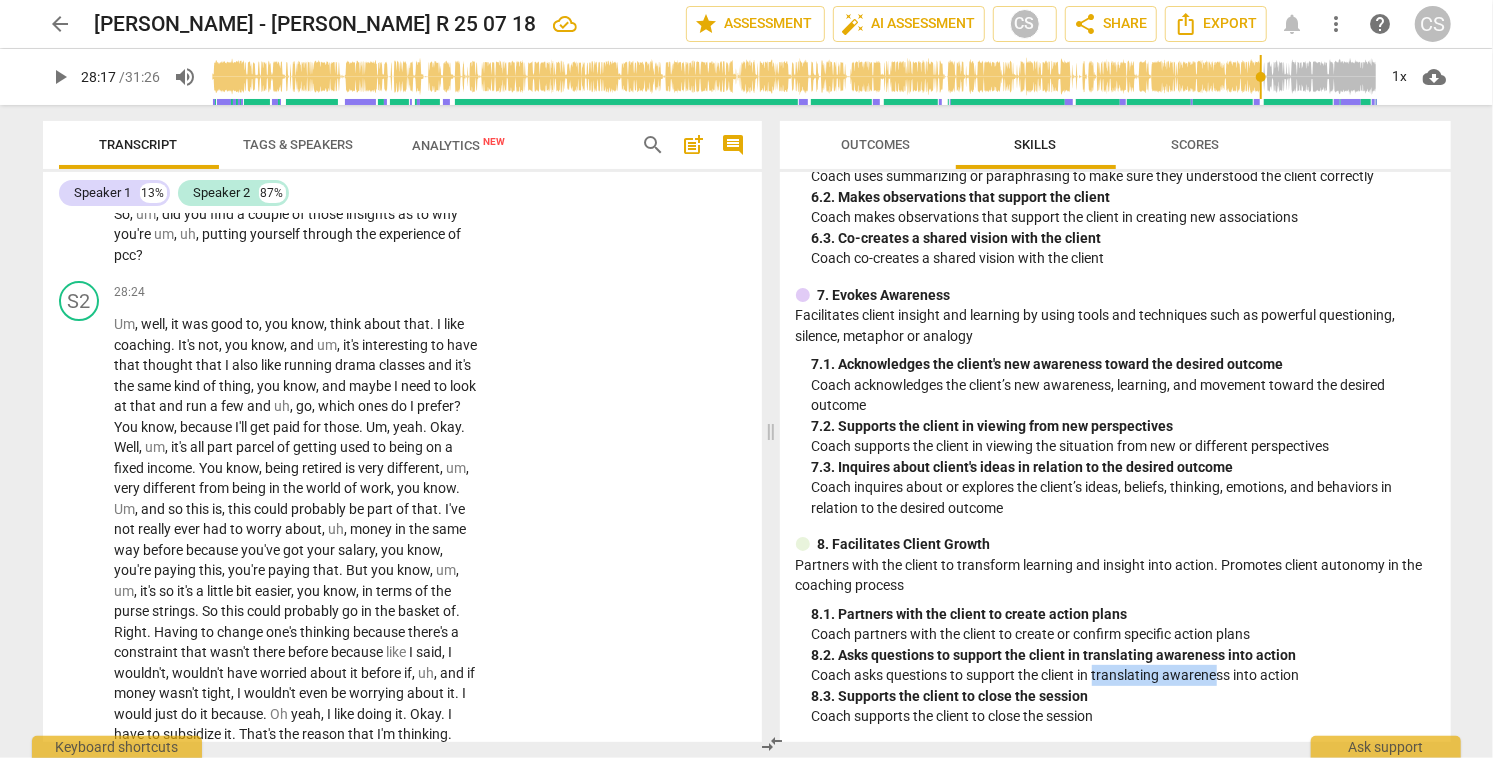 click on "Coach asks questions to support the client in translating awareness into action" at bounding box center [1123, 675] 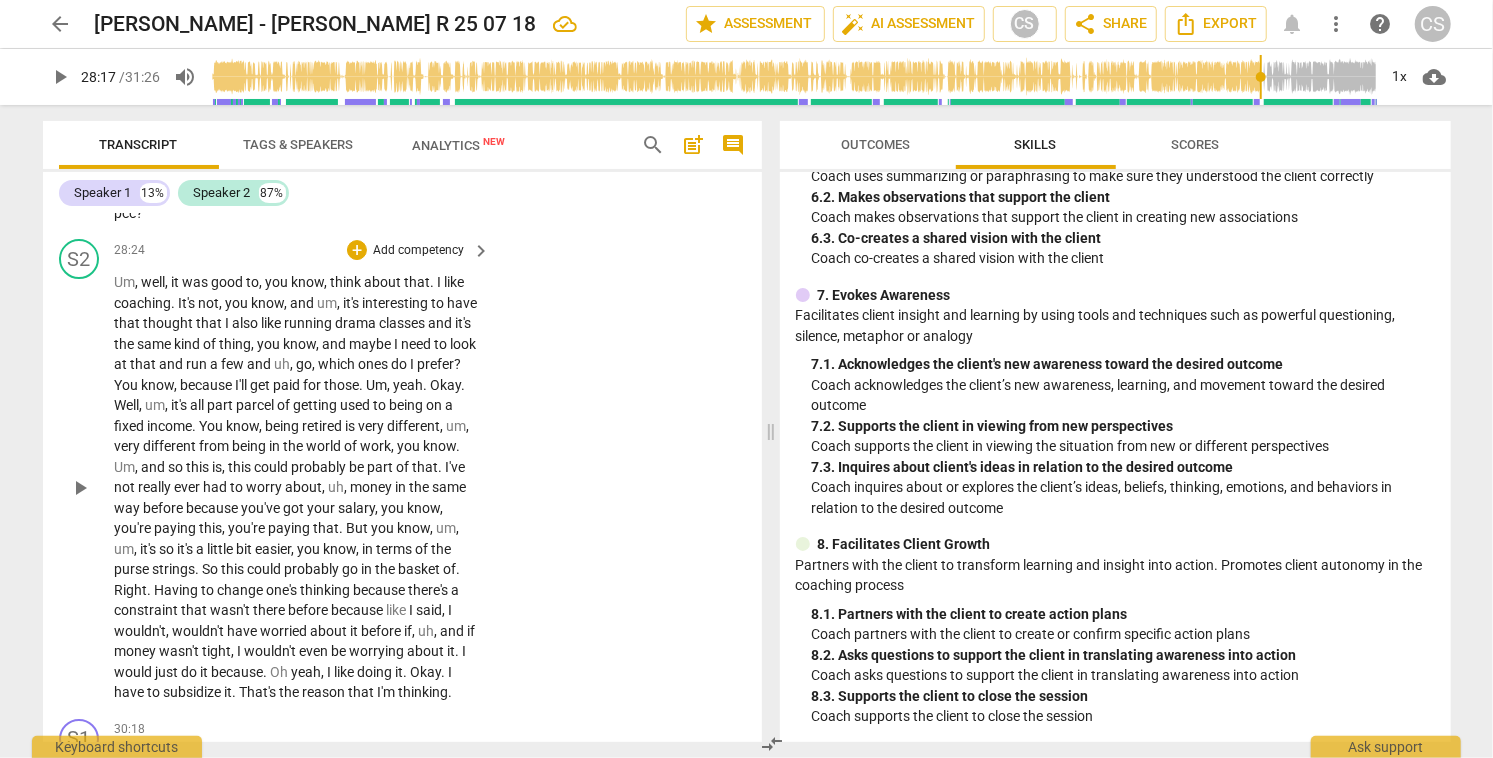 scroll, scrollTop: 8614, scrollLeft: 0, axis: vertical 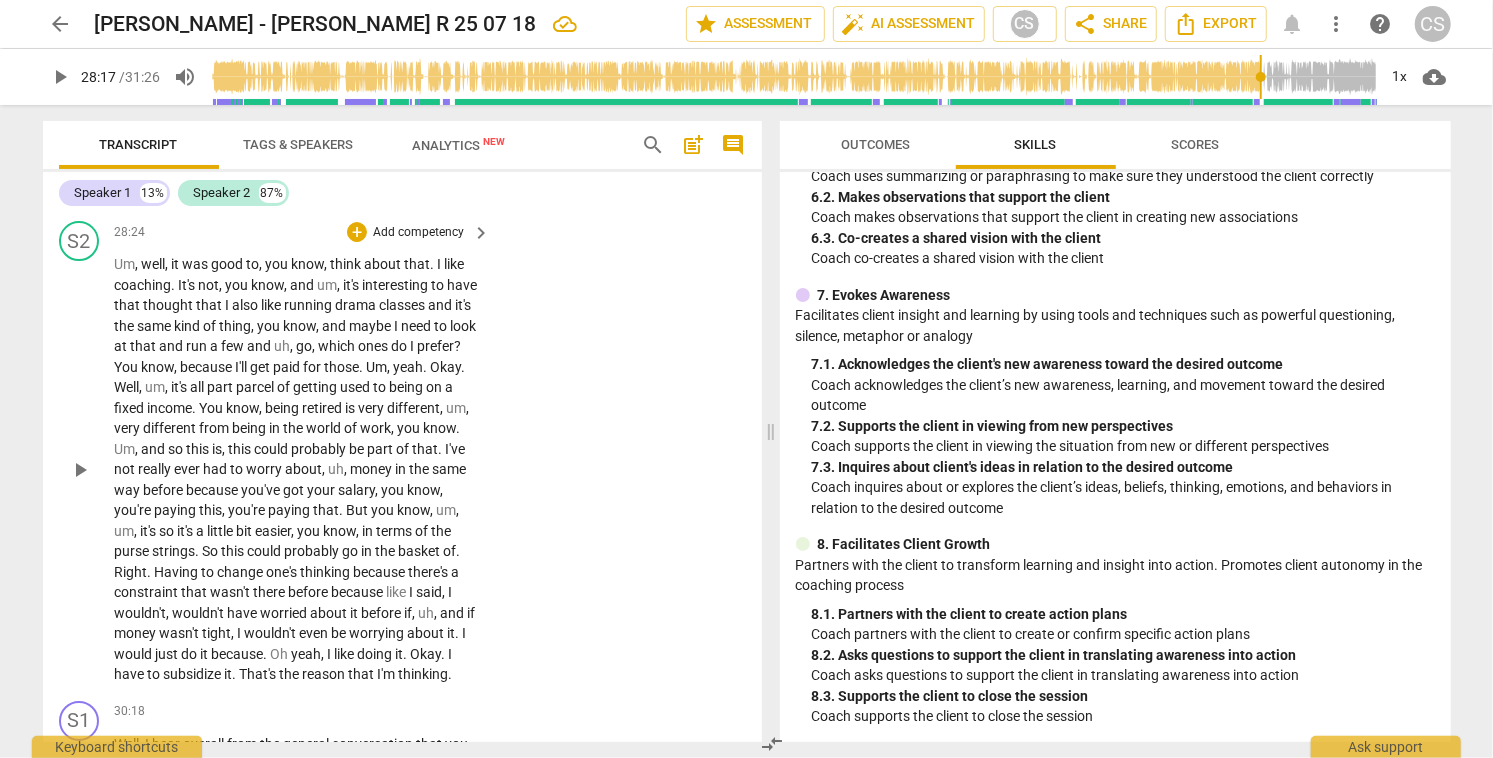 click on "Um" at bounding box center (125, 264) 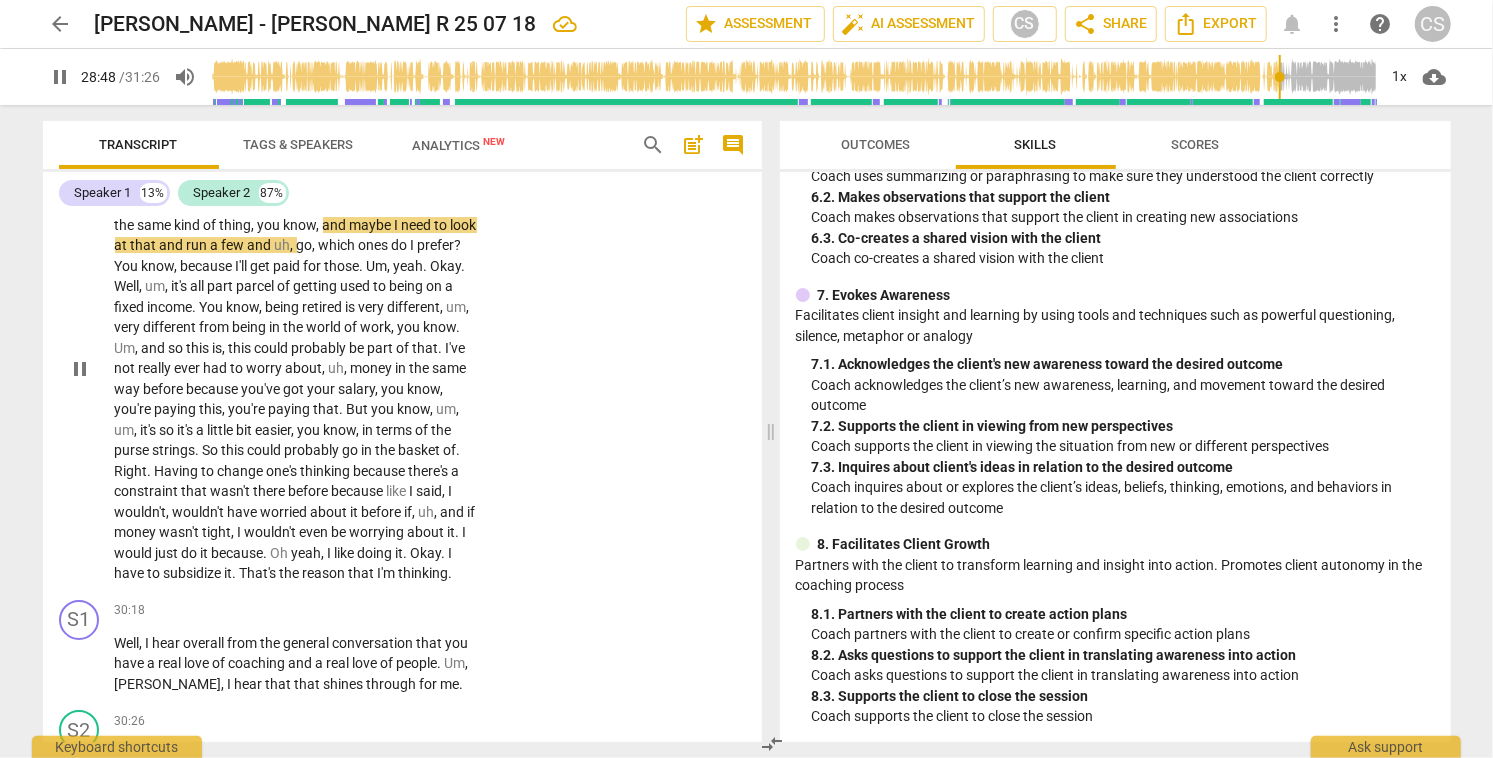 scroll, scrollTop: 8725, scrollLeft: 0, axis: vertical 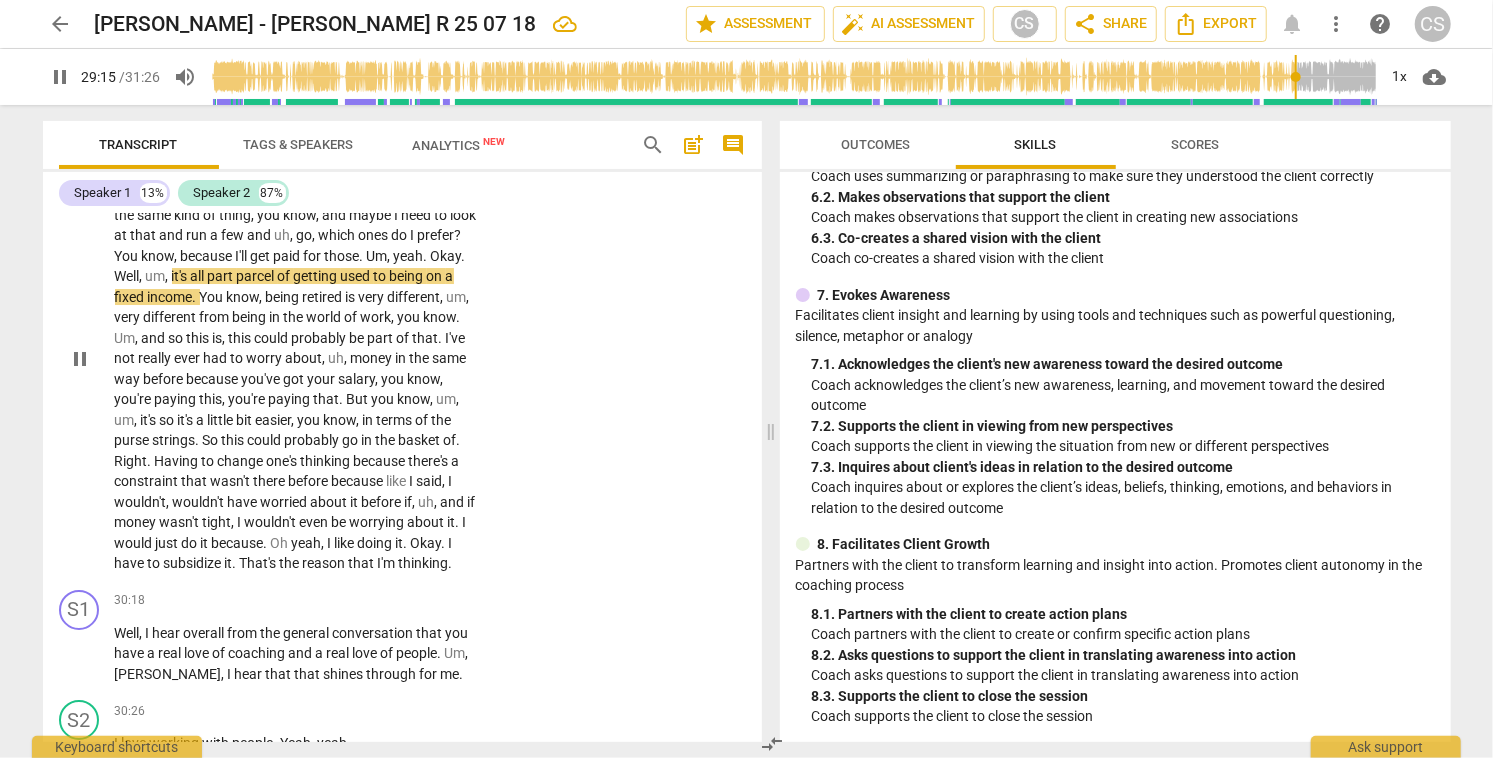 click on "pause" at bounding box center (80, 359) 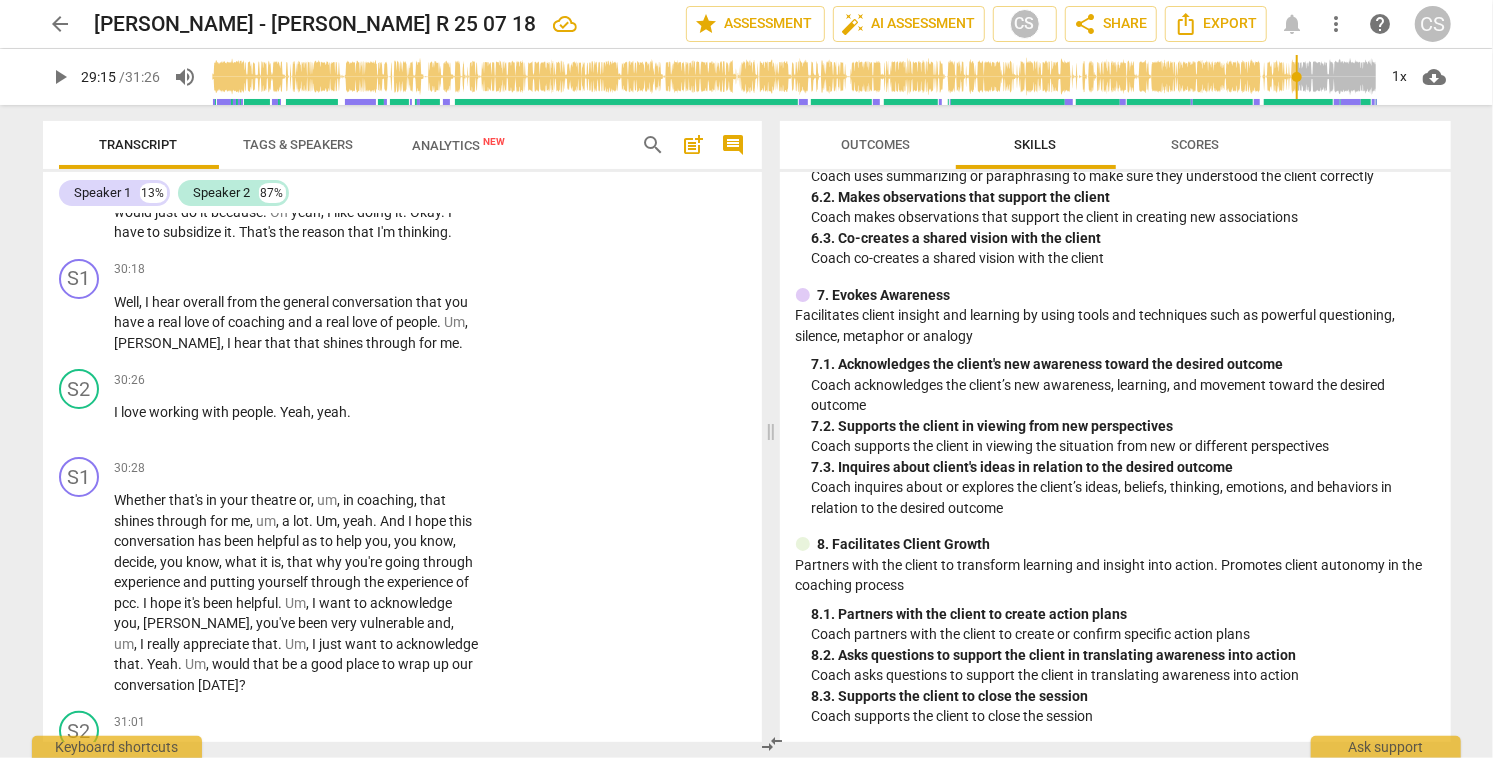 scroll, scrollTop: 9068, scrollLeft: 0, axis: vertical 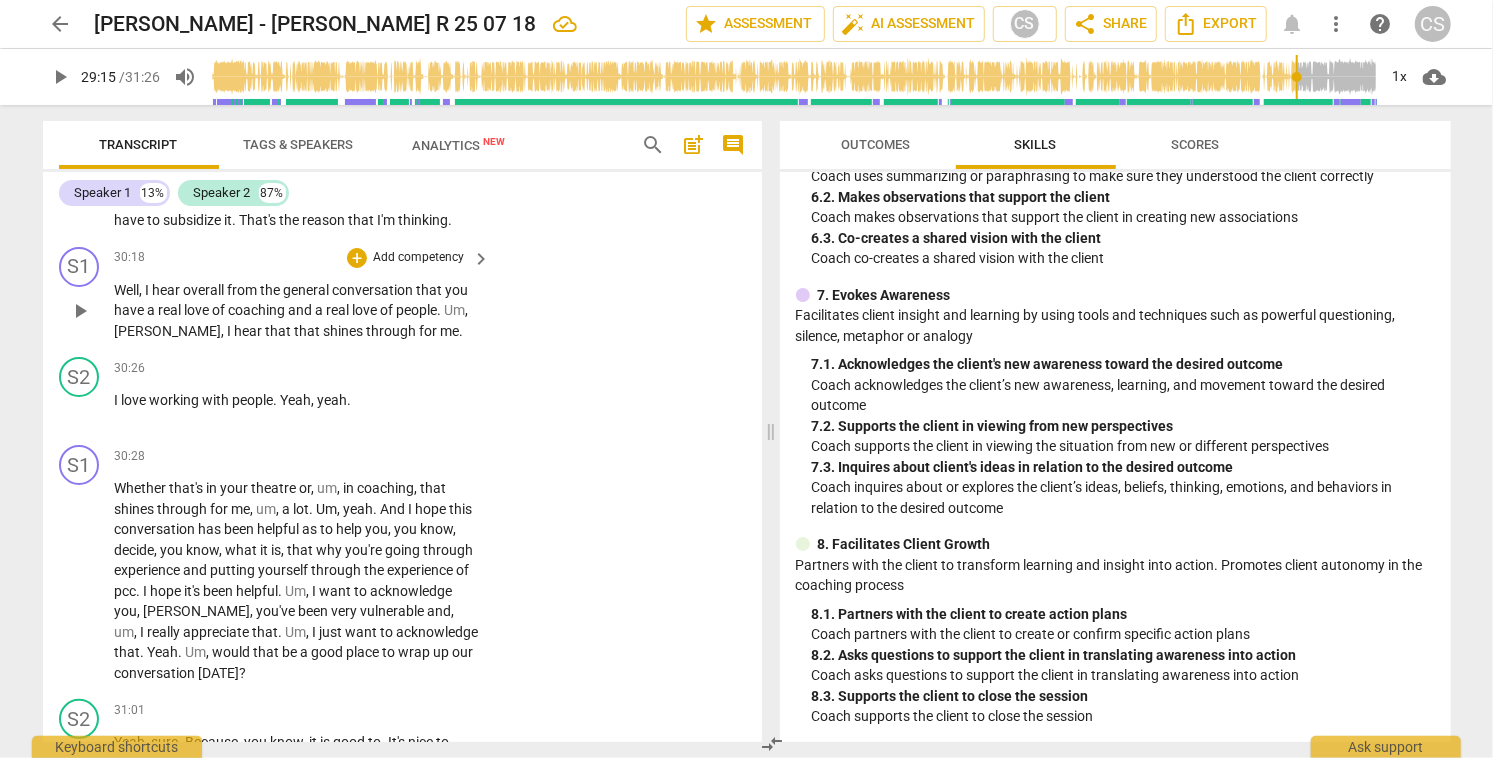 click on "[PERSON_NAME]" at bounding box center (168, 331) 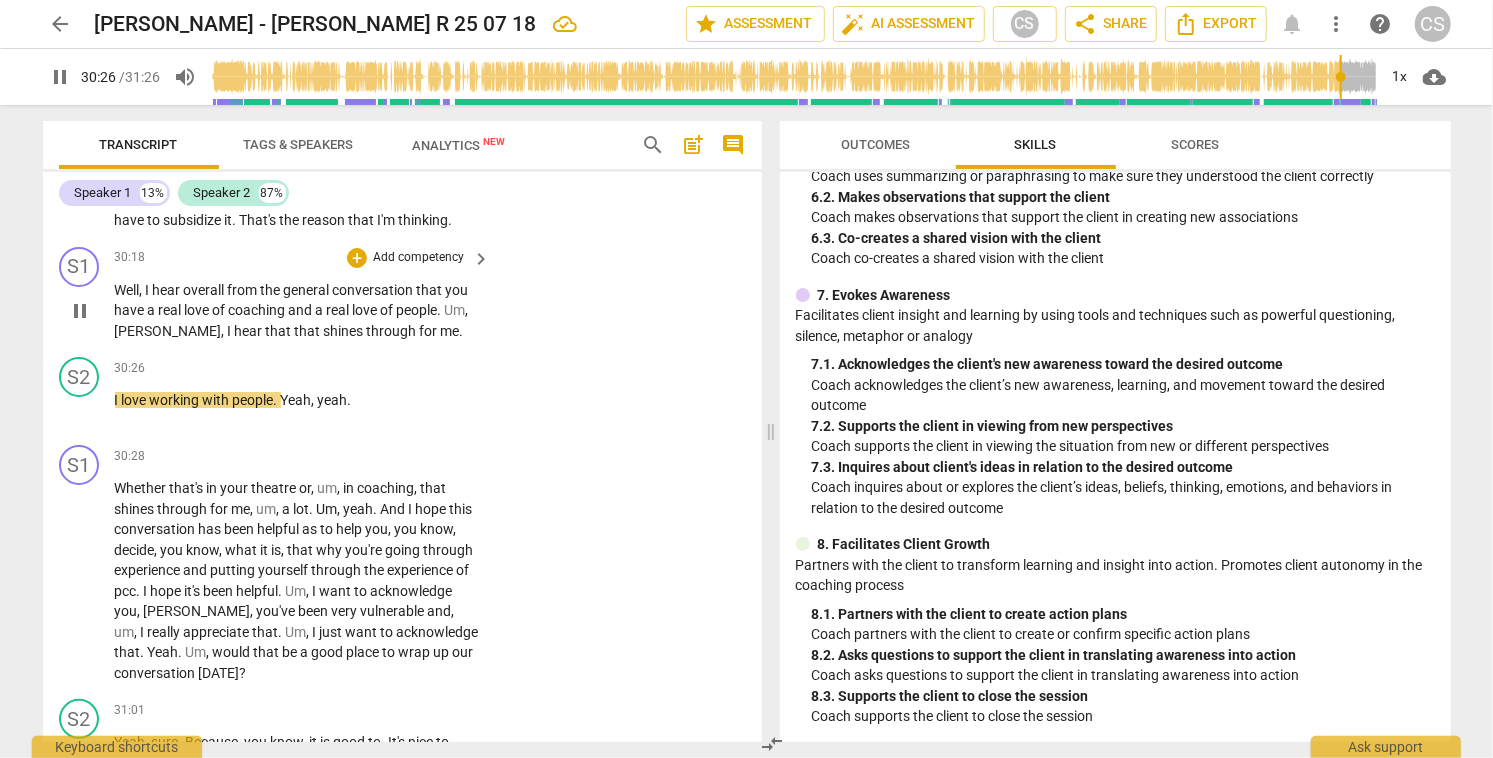 click on "pause" at bounding box center [80, 311] 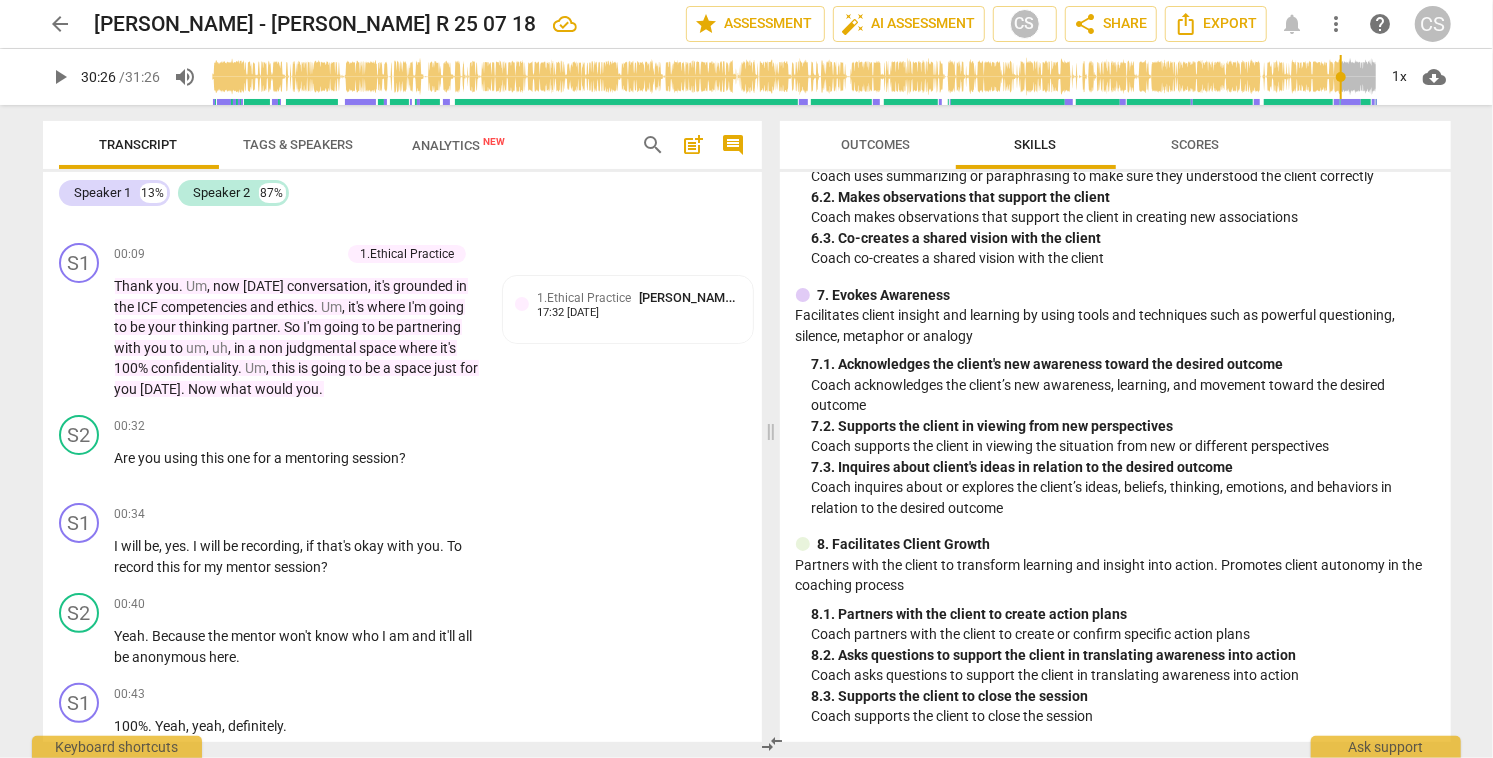 scroll, scrollTop: 0, scrollLeft: 0, axis: both 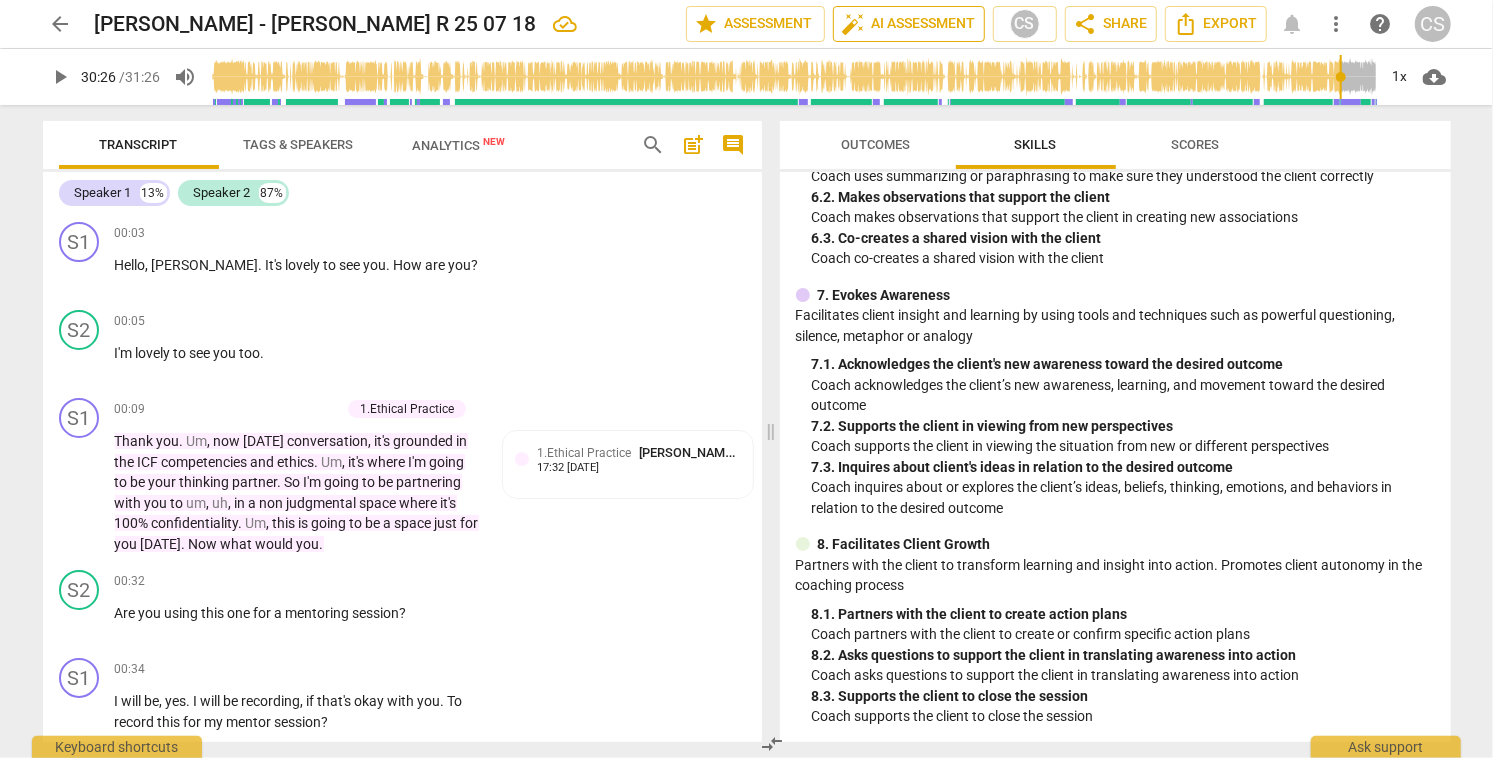 type on "1827" 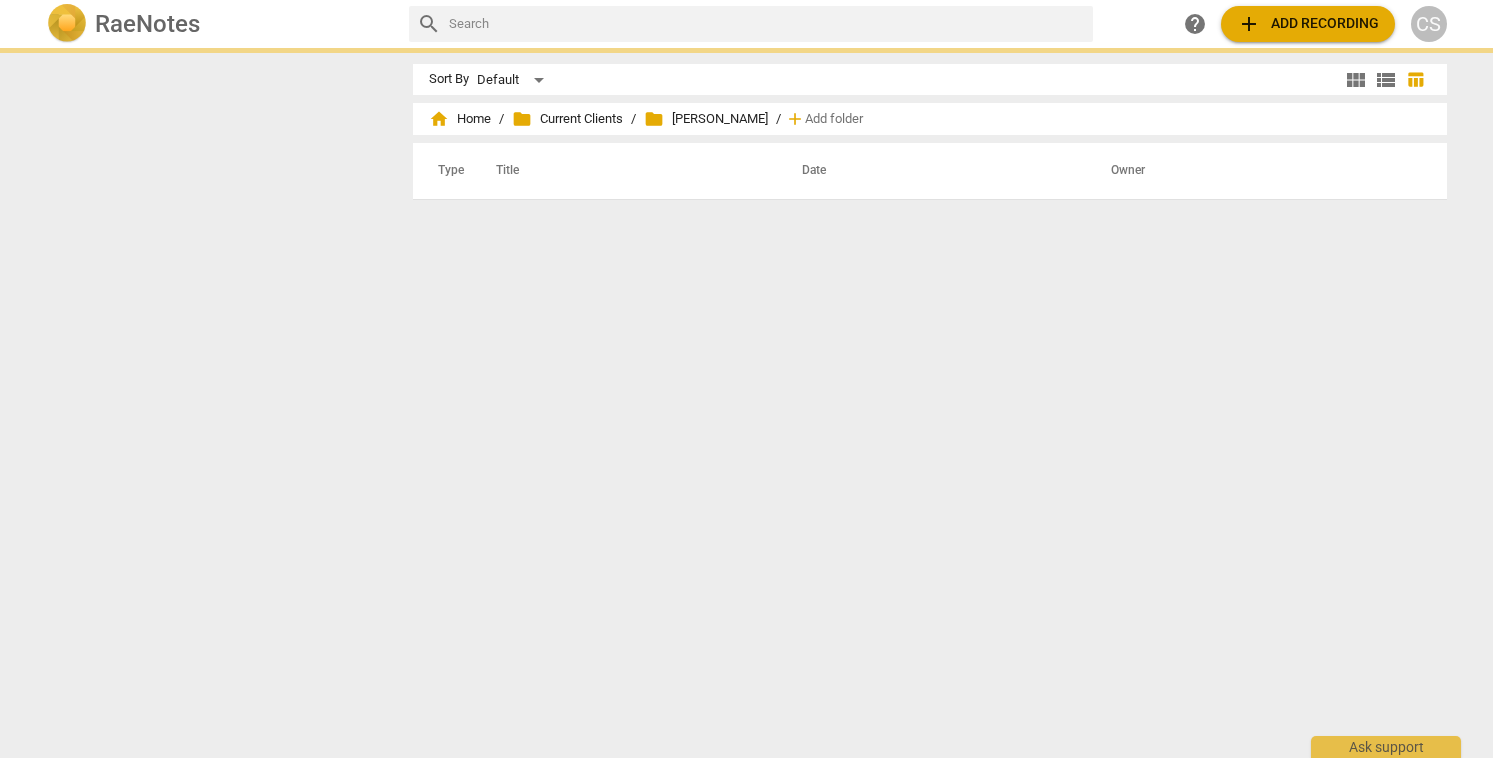 scroll, scrollTop: 0, scrollLeft: 0, axis: both 